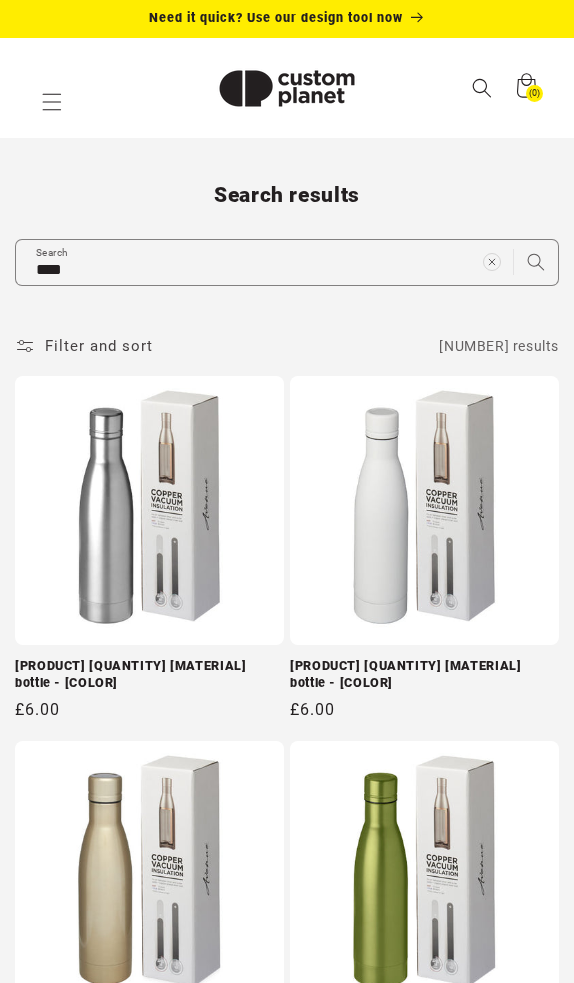 scroll, scrollTop: 0, scrollLeft: 0, axis: both 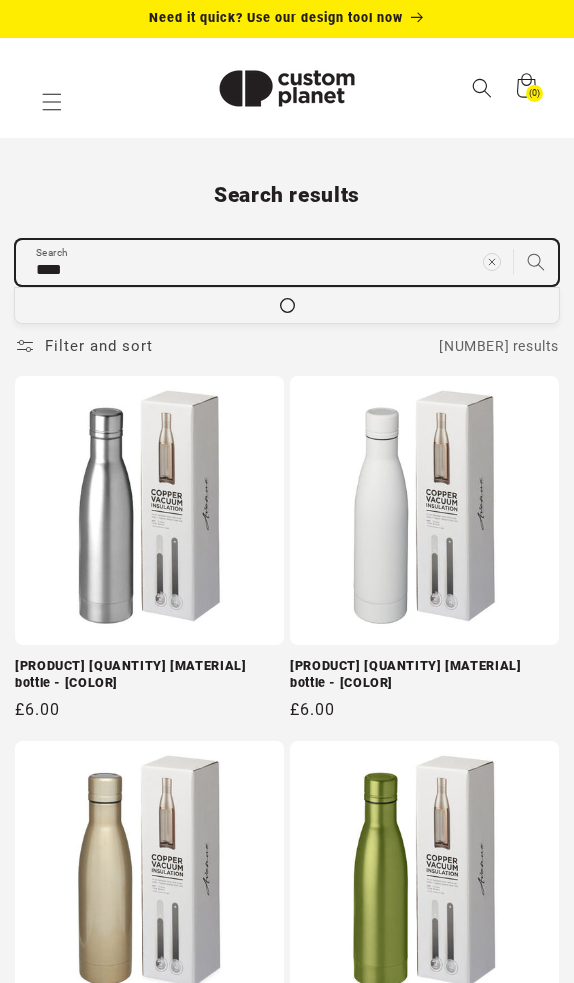 click on "****" at bounding box center (287, 262) 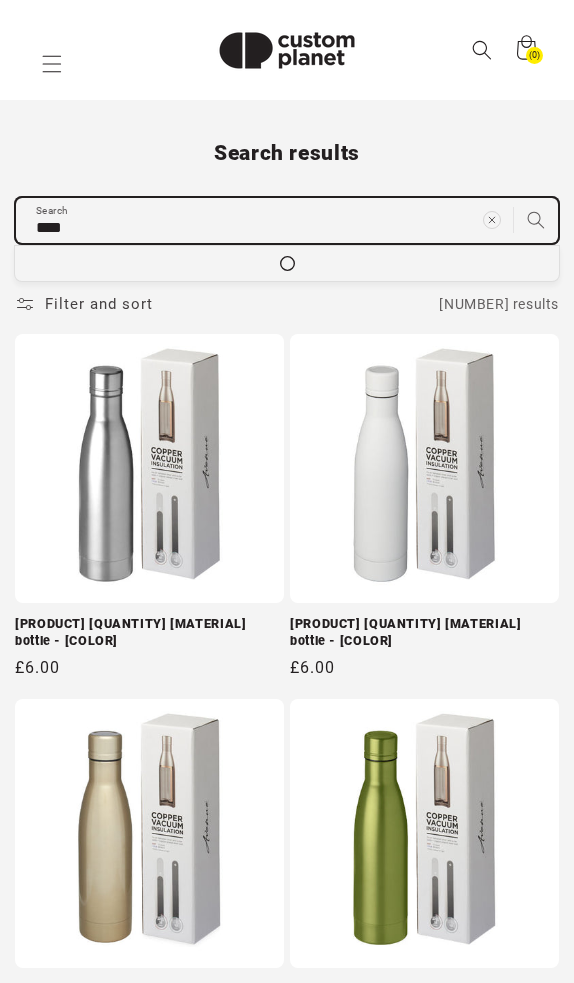 click on "****
Search
Loading..." at bounding box center [287, 220] 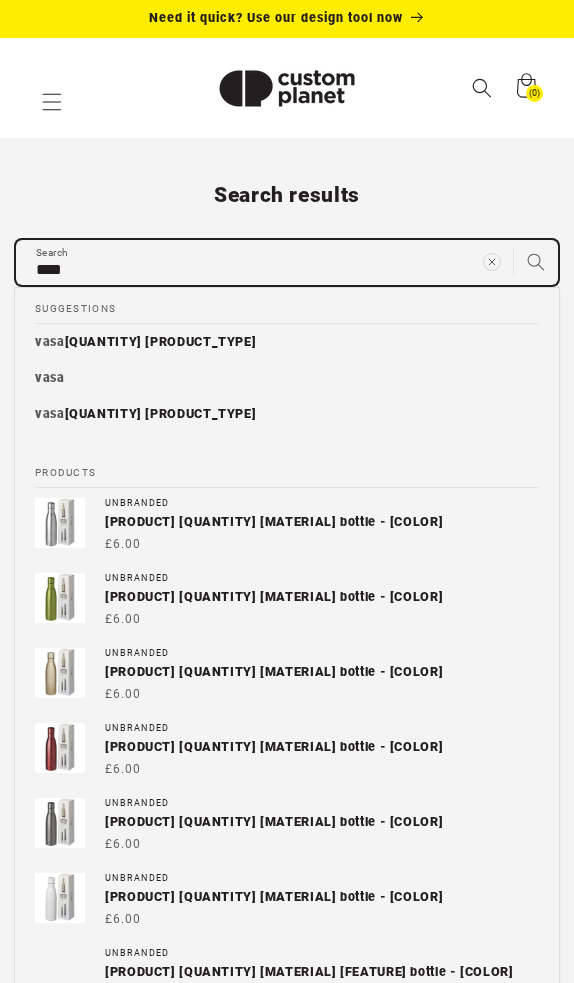 scroll, scrollTop: 0, scrollLeft: 0, axis: both 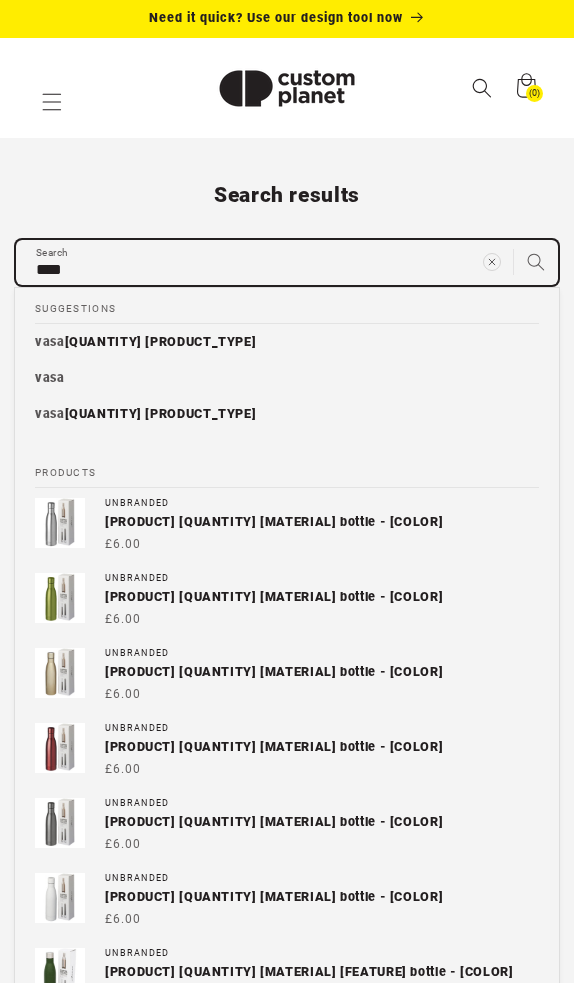 paste on "**********" 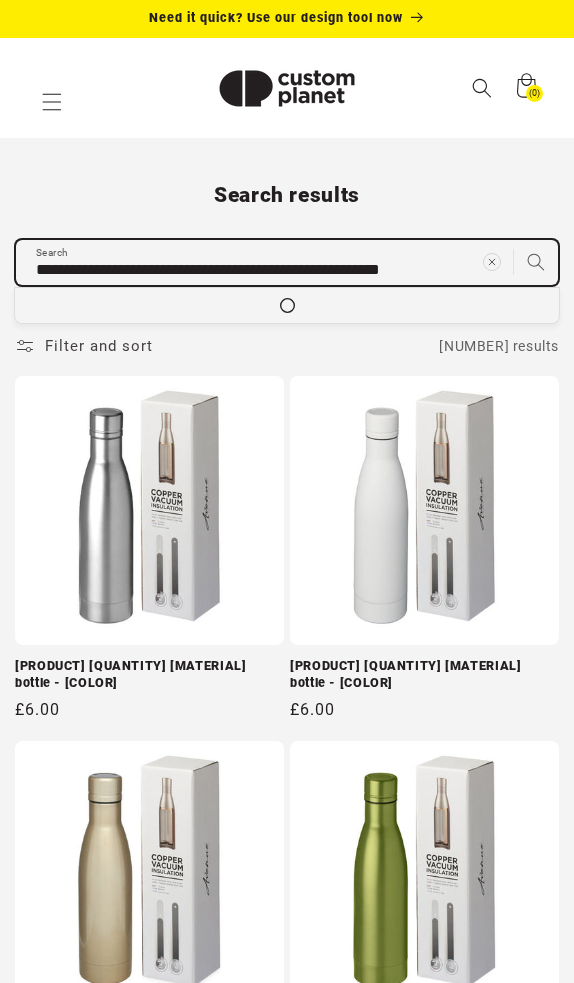 type on "**********" 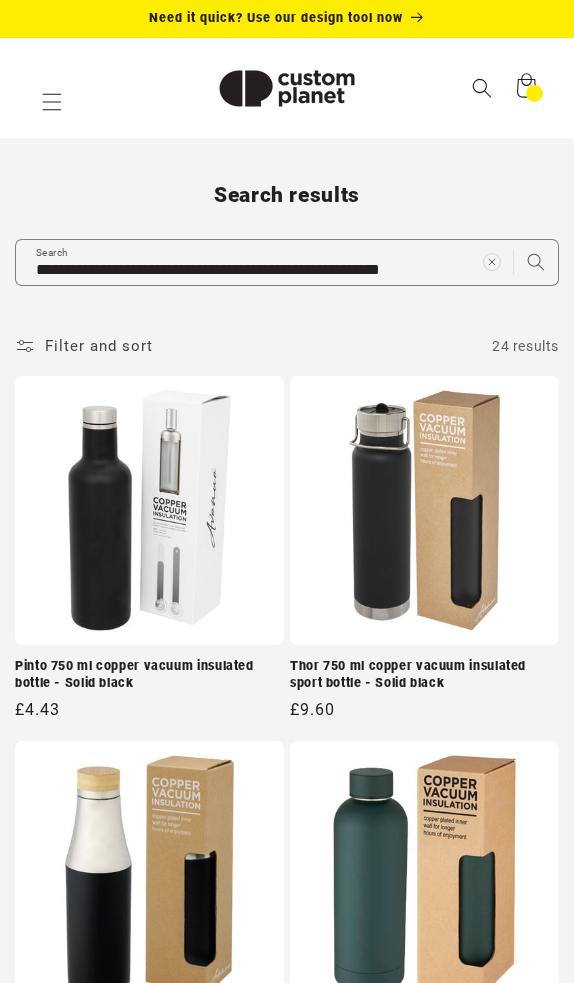 scroll, scrollTop: 0, scrollLeft: 0, axis: both 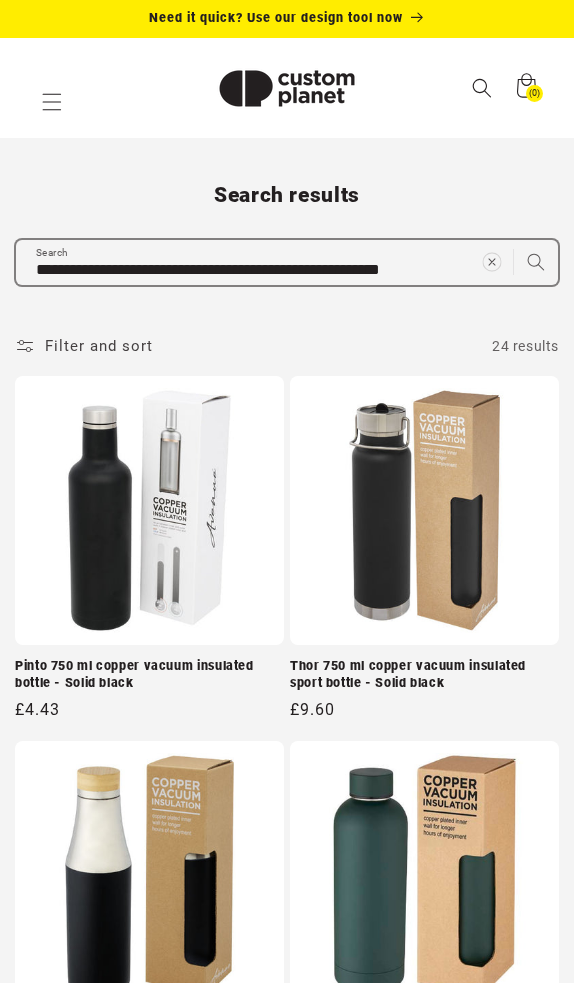 click at bounding box center (491, 262) 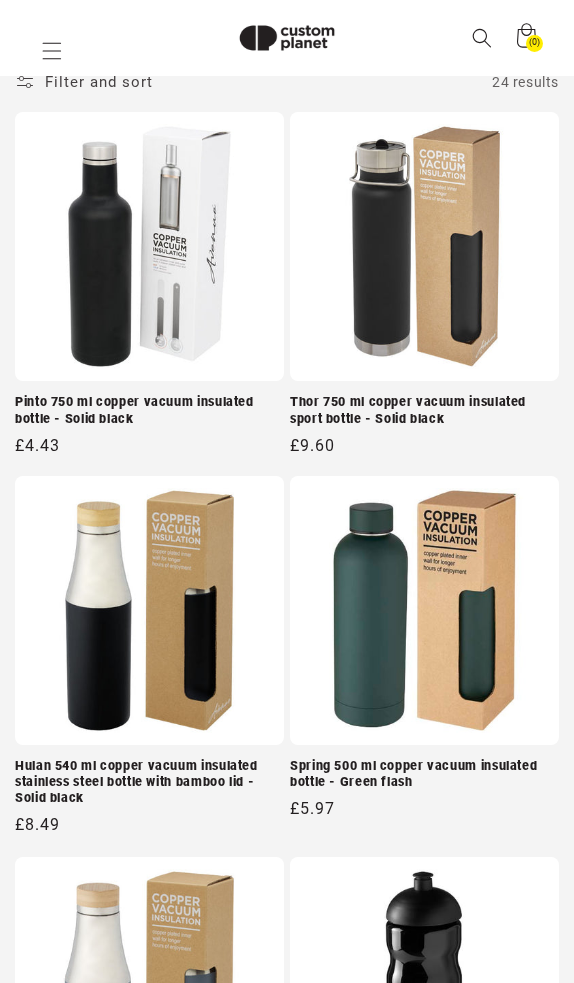 paste on "**********" 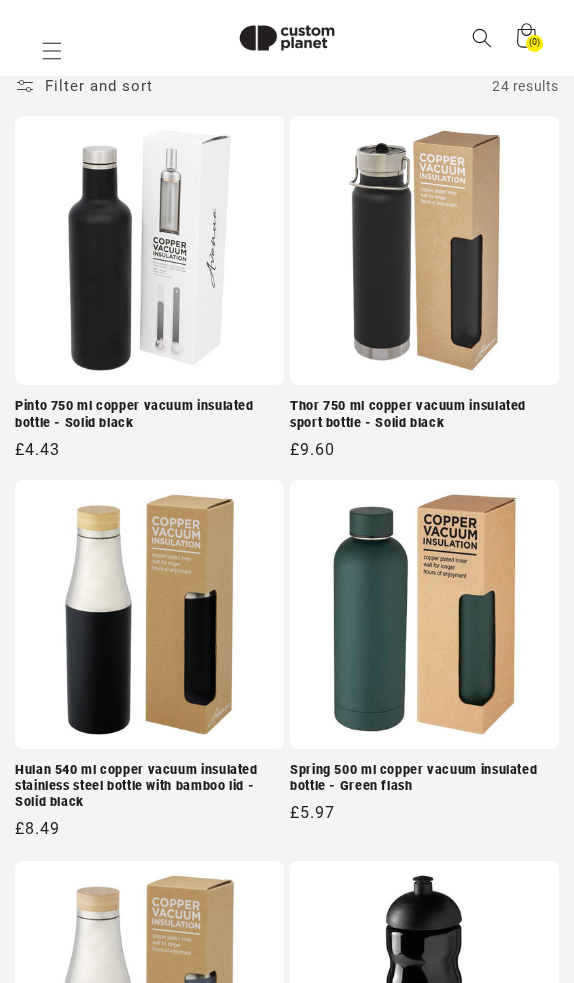 type on "**********" 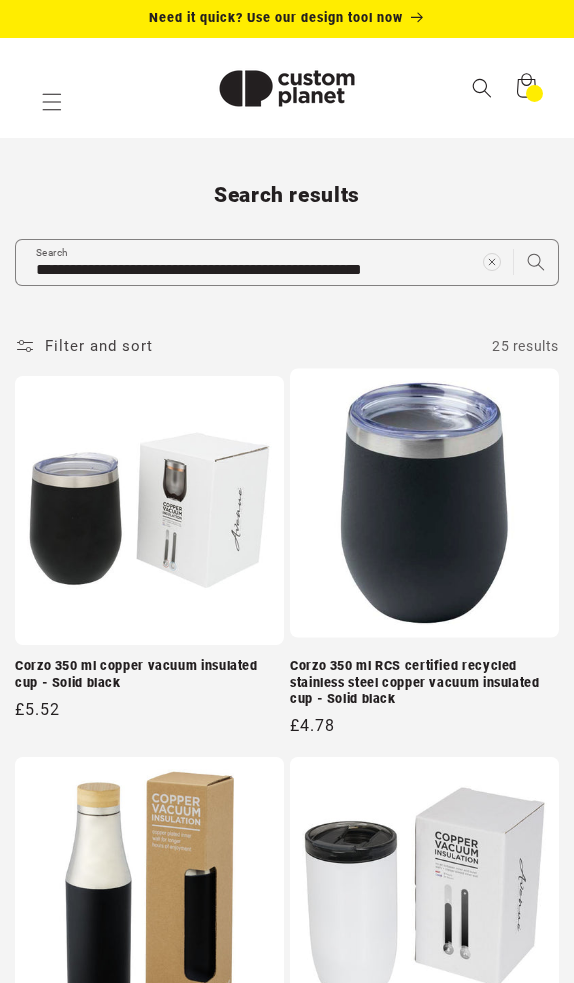 scroll, scrollTop: 0, scrollLeft: 0, axis: both 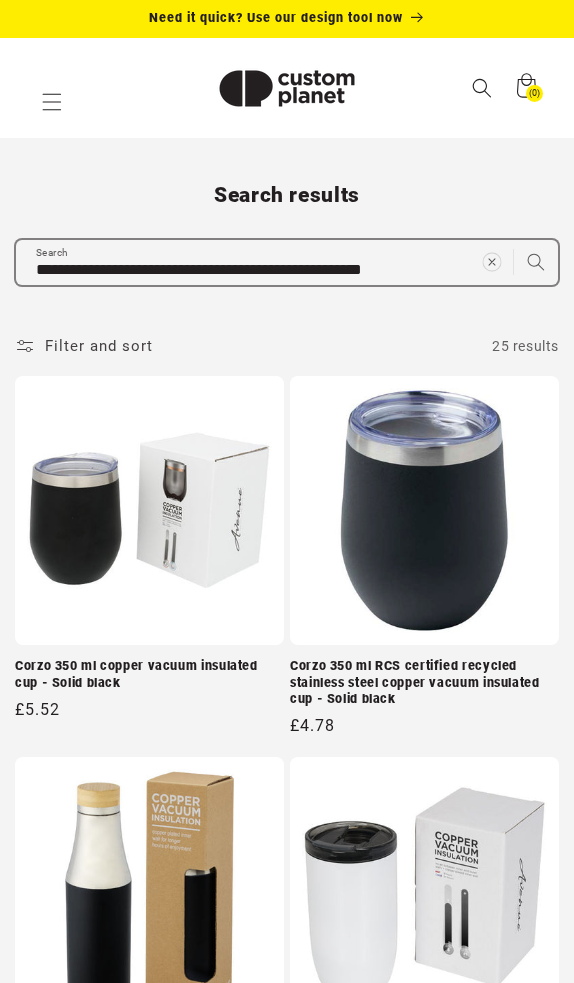 click at bounding box center [492, 262] 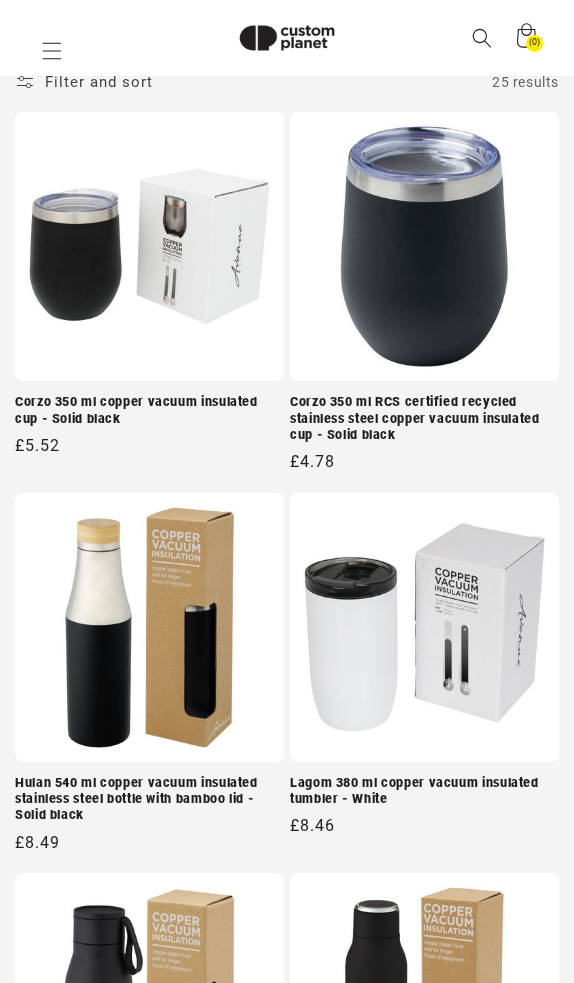 paste on "**********" 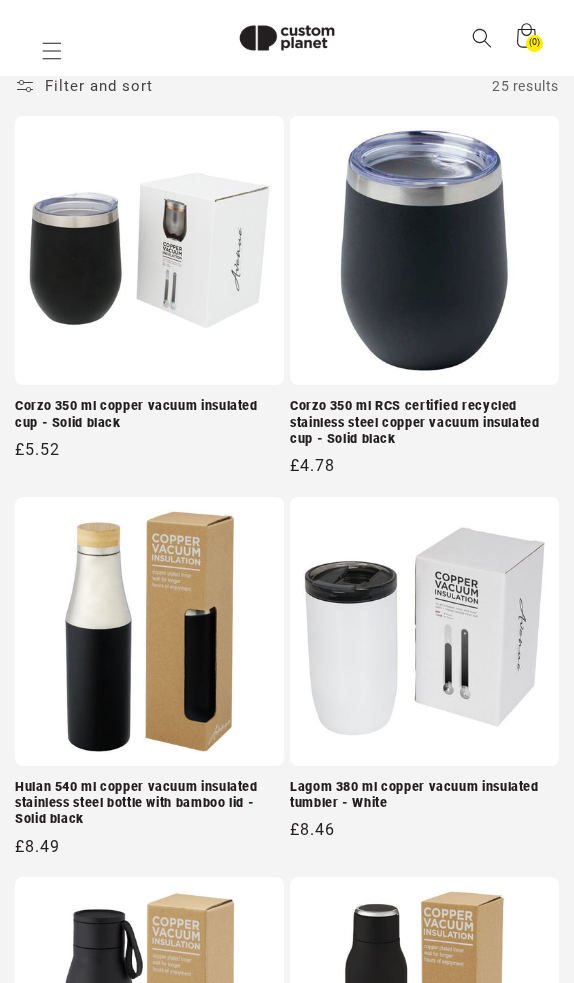 type on "**********" 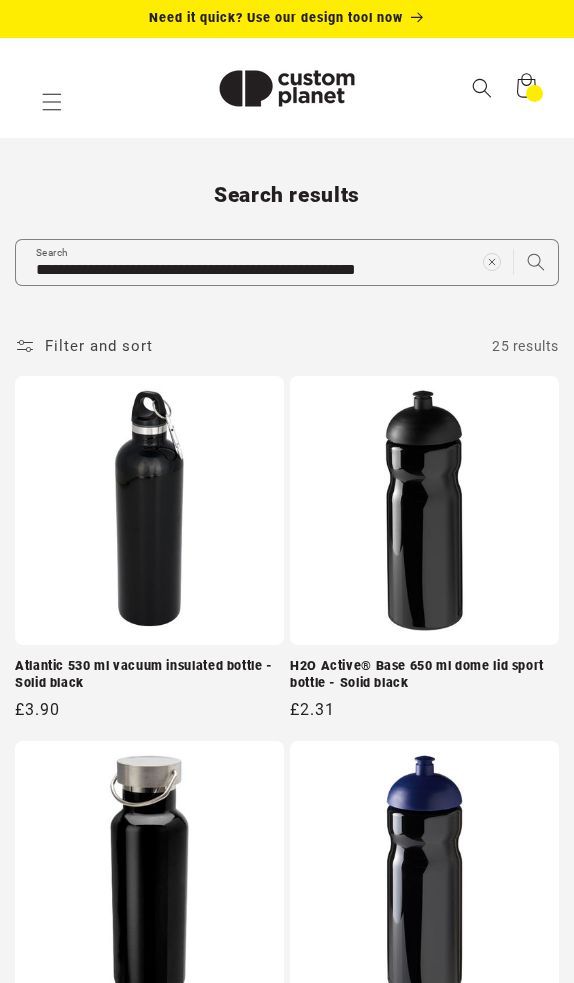 scroll, scrollTop: 0, scrollLeft: 0, axis: both 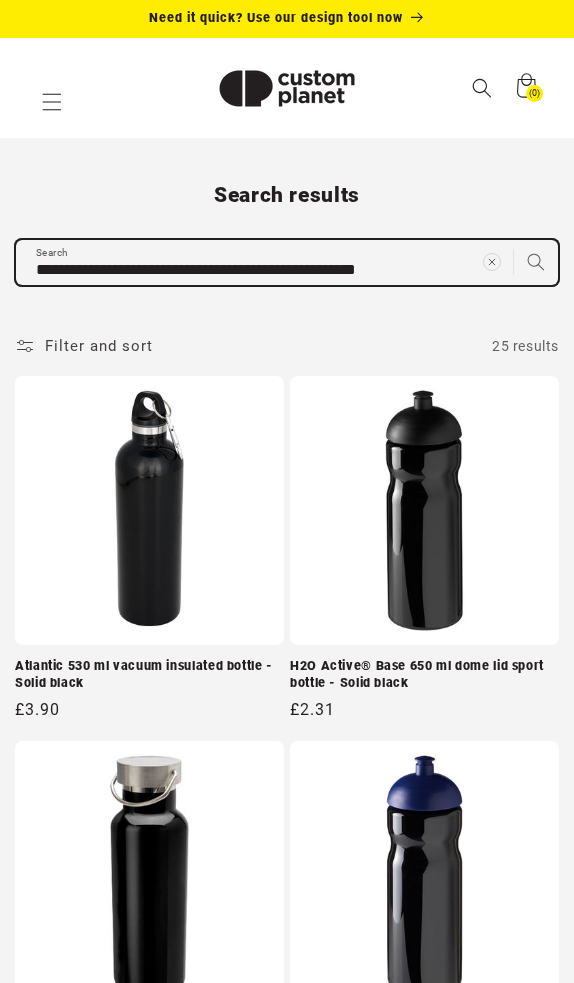 click on "**********" at bounding box center (287, 2496) 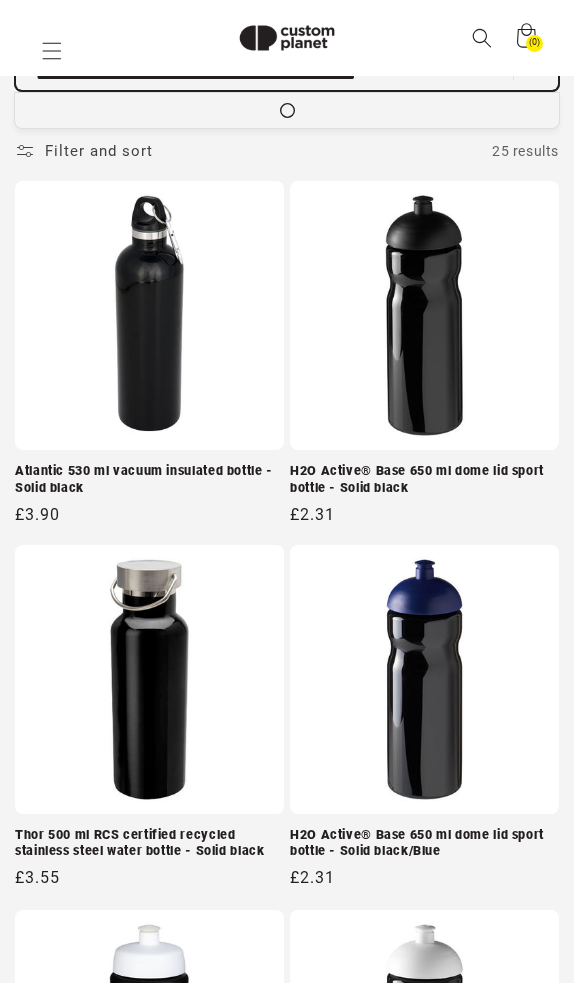 scroll, scrollTop: 240, scrollLeft: 0, axis: vertical 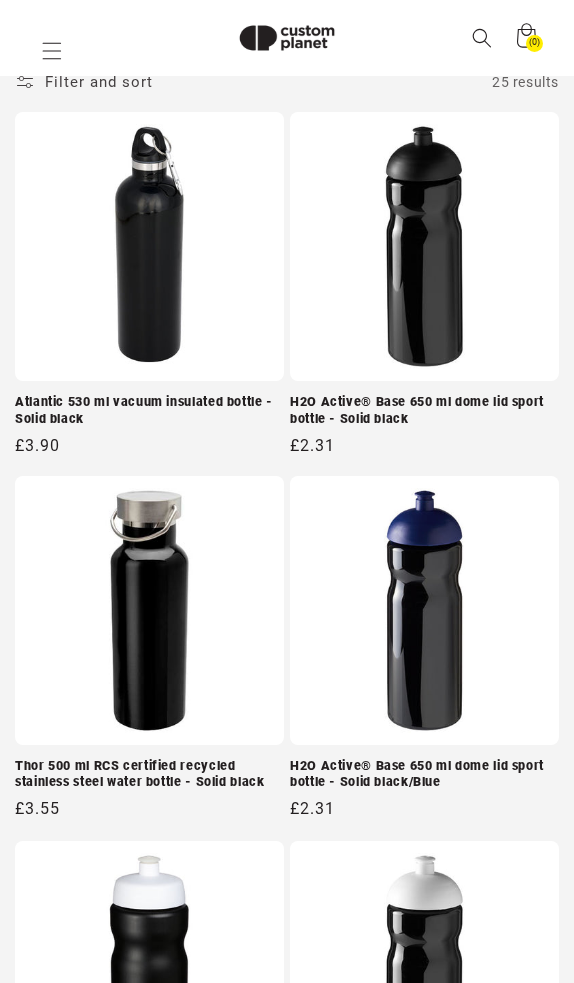 click on "Atlantic 530 ml vacuum insulated bottle - Solid black" at bounding box center [149, 410] 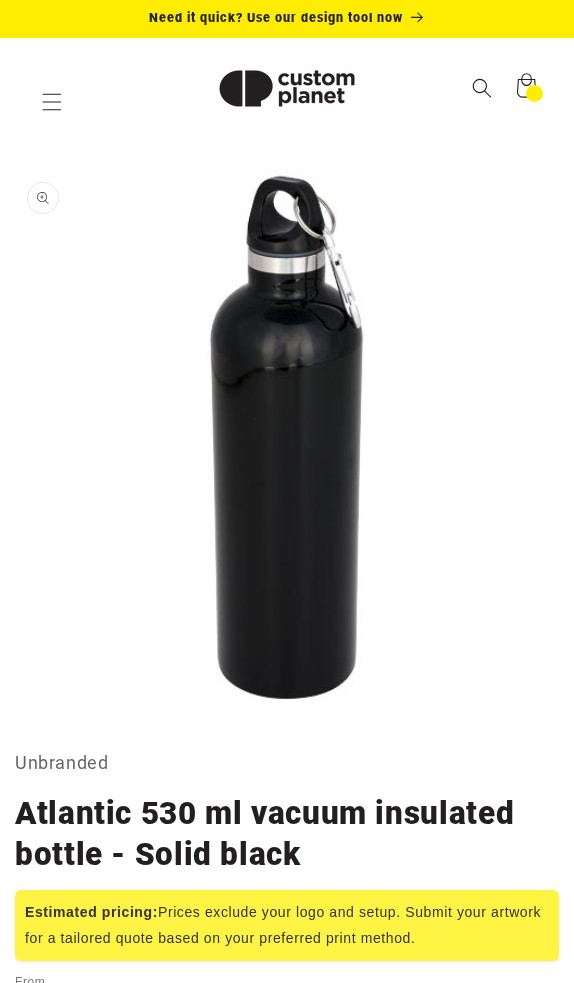 scroll, scrollTop: 0, scrollLeft: 0, axis: both 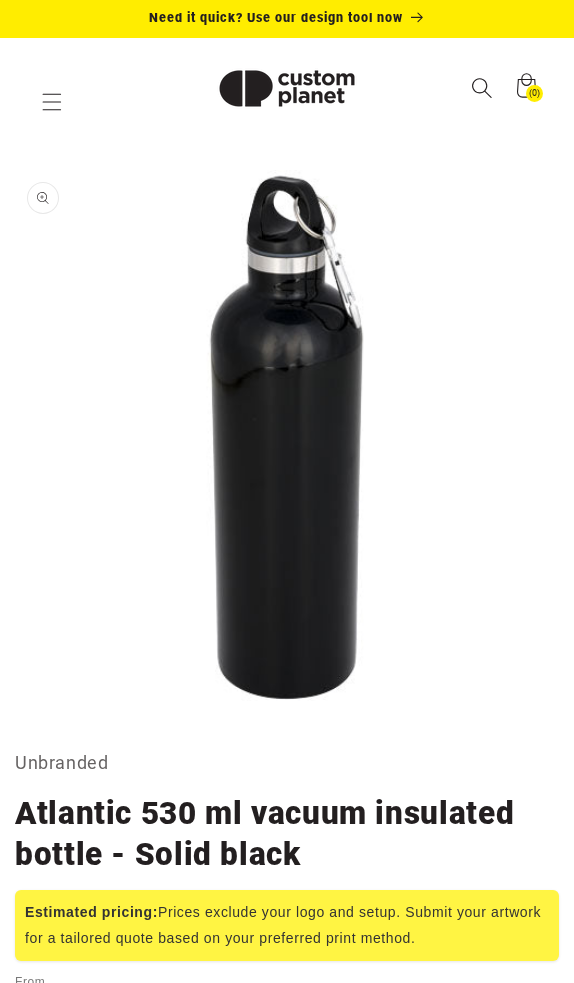 click at bounding box center (481, 87) 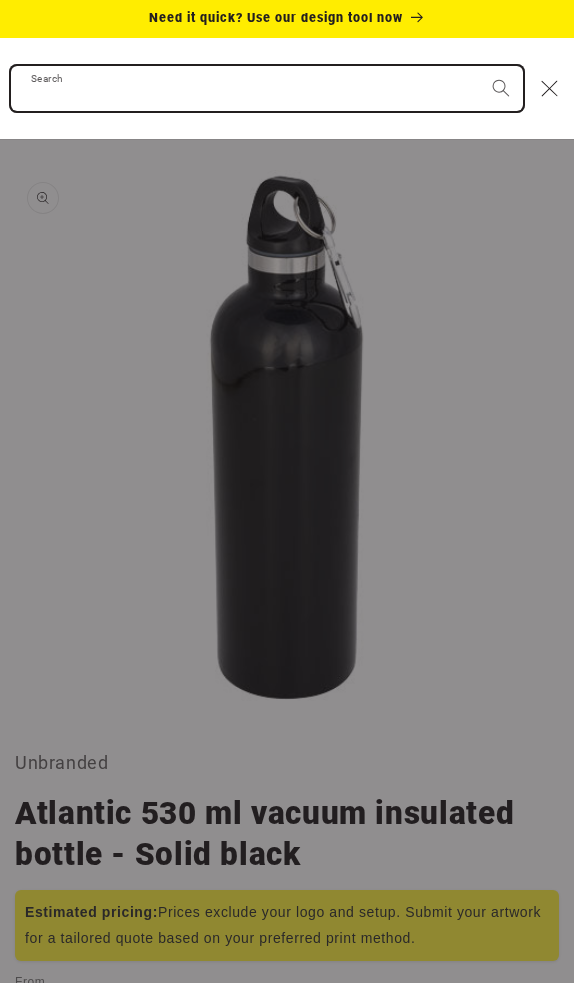 paste on "**********" 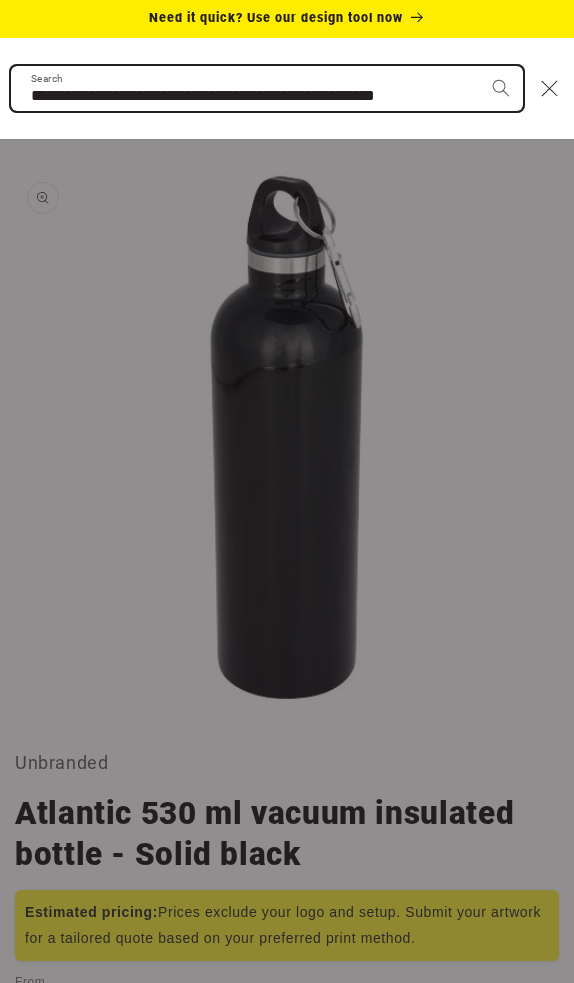type on "**********" 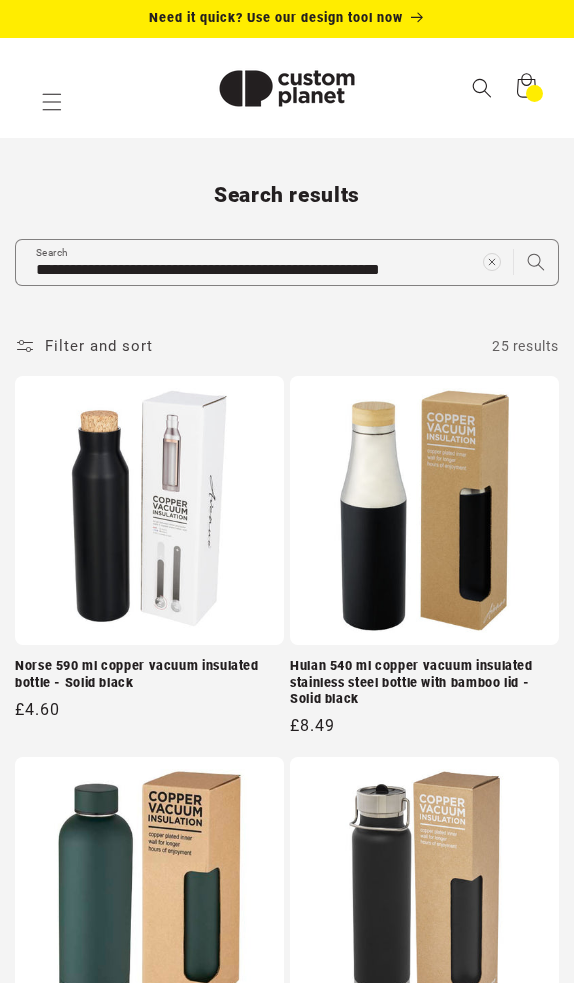 scroll, scrollTop: 0, scrollLeft: 0, axis: both 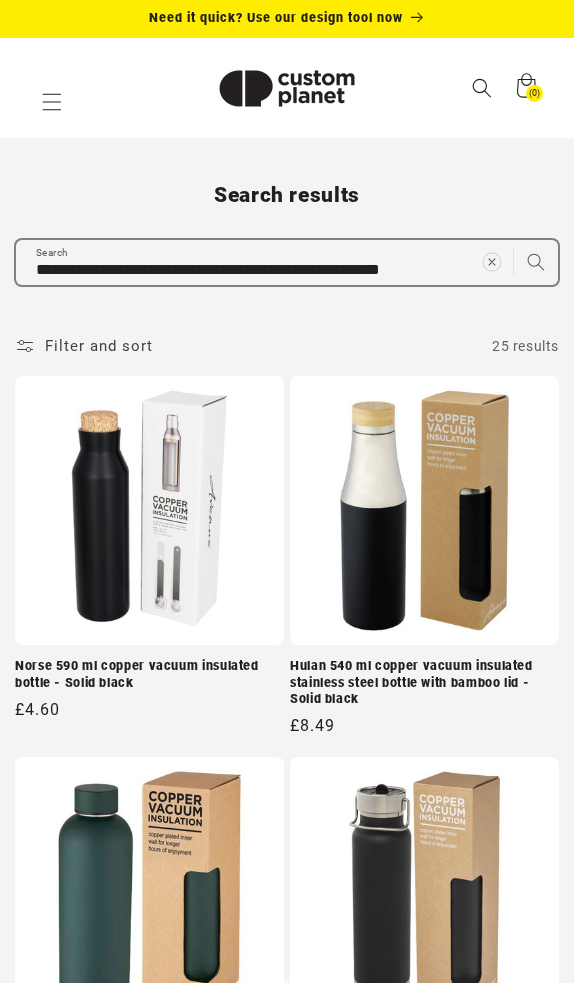 click at bounding box center [491, 262] 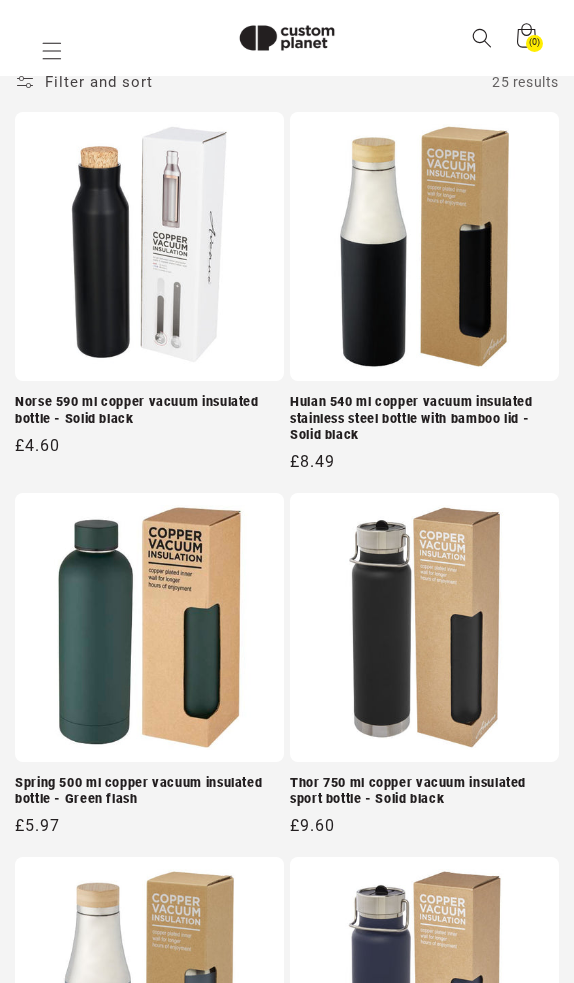 paste on "**********" 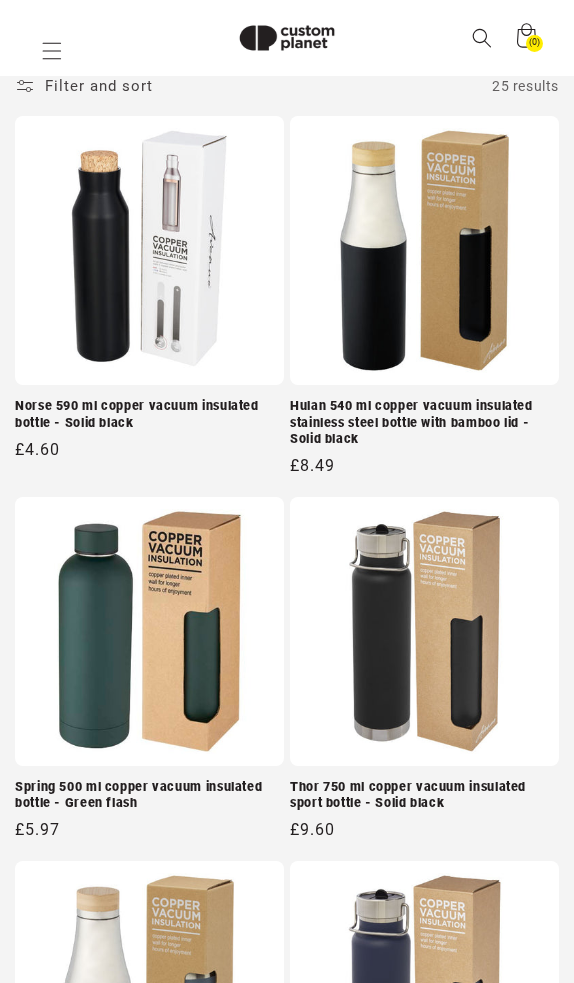 type on "**********" 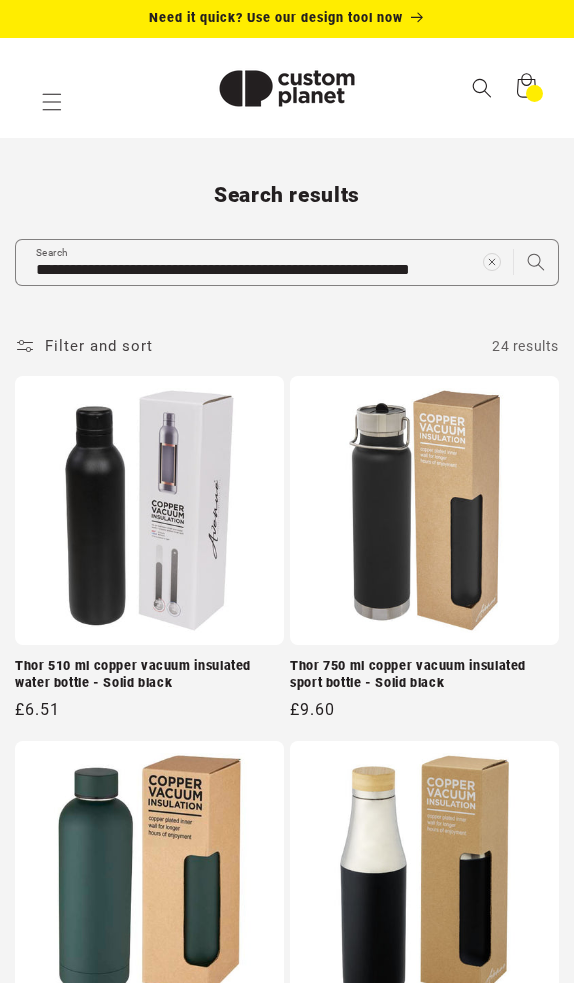 scroll, scrollTop: 0, scrollLeft: 0, axis: both 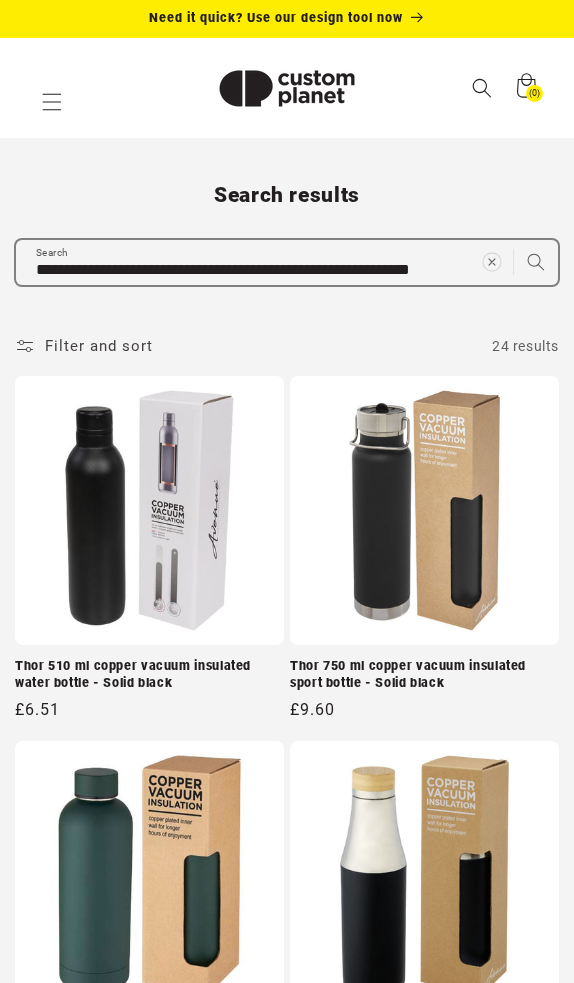click at bounding box center (491, 262) 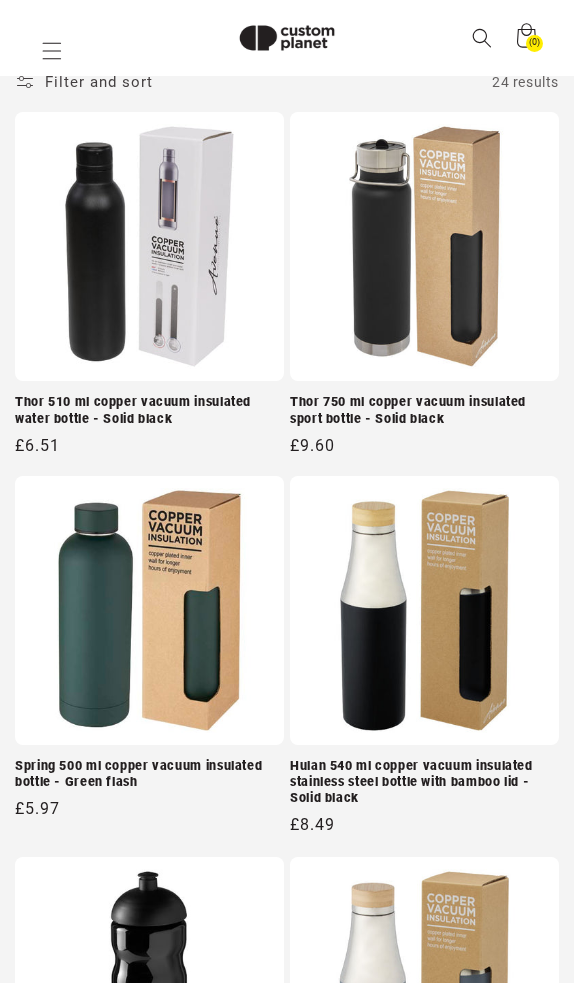 paste on "**********" 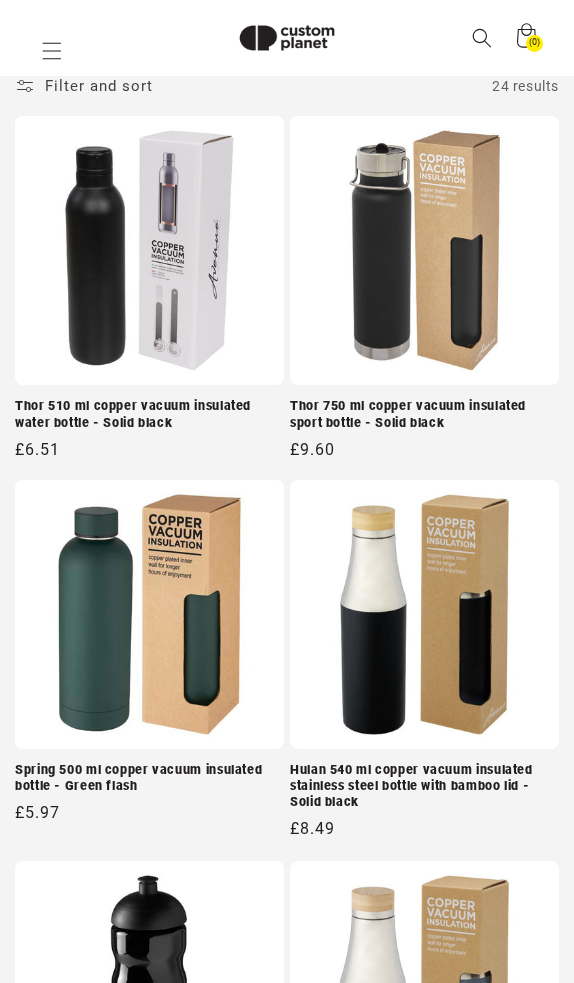type on "**********" 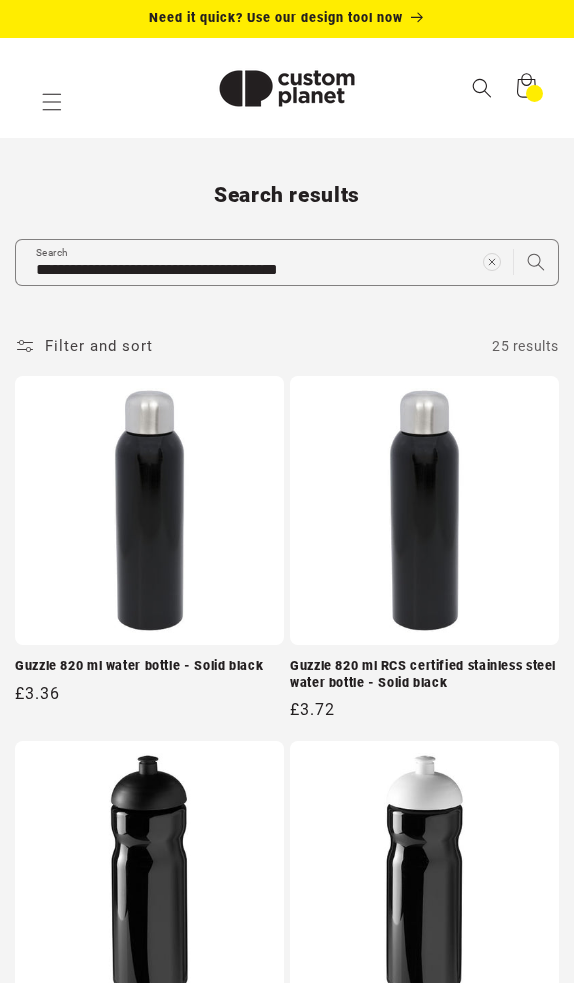 scroll, scrollTop: 0, scrollLeft: 0, axis: both 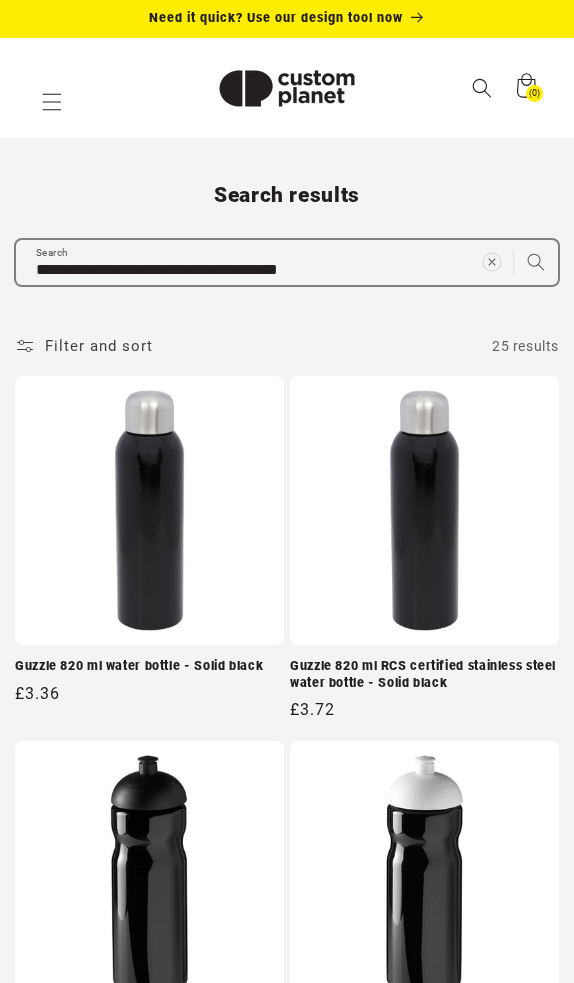 click at bounding box center (491, 262) 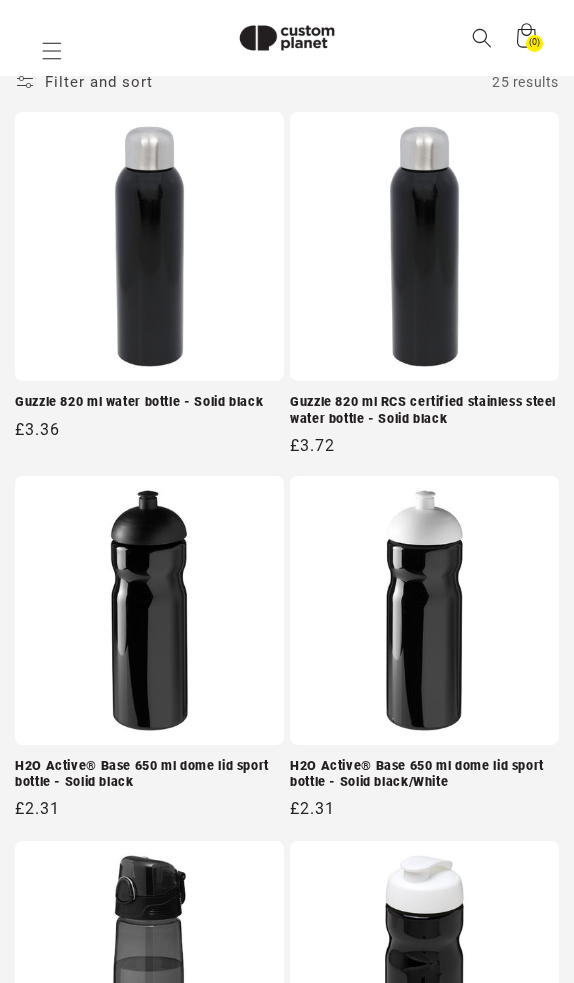 paste on "**********" 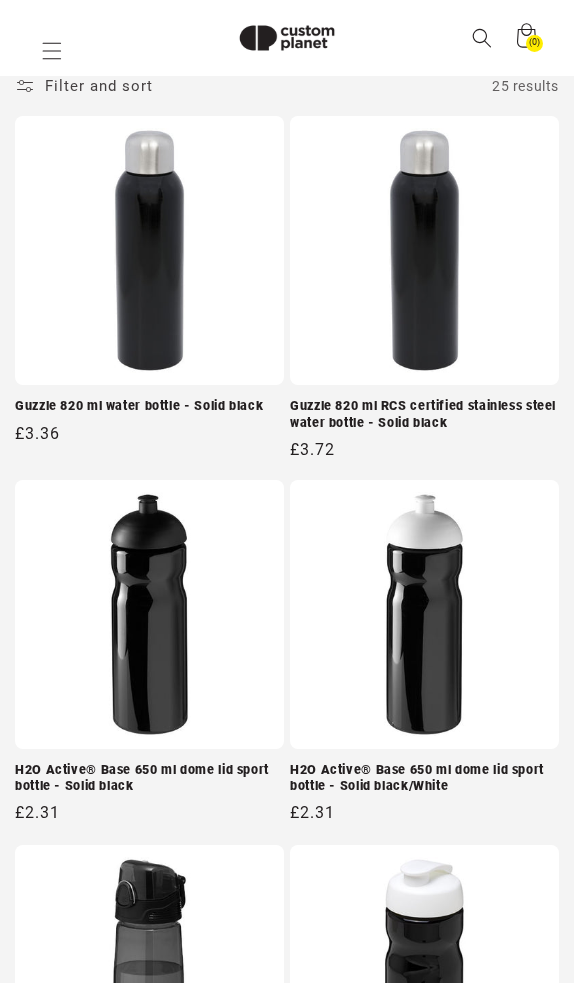 type on "**********" 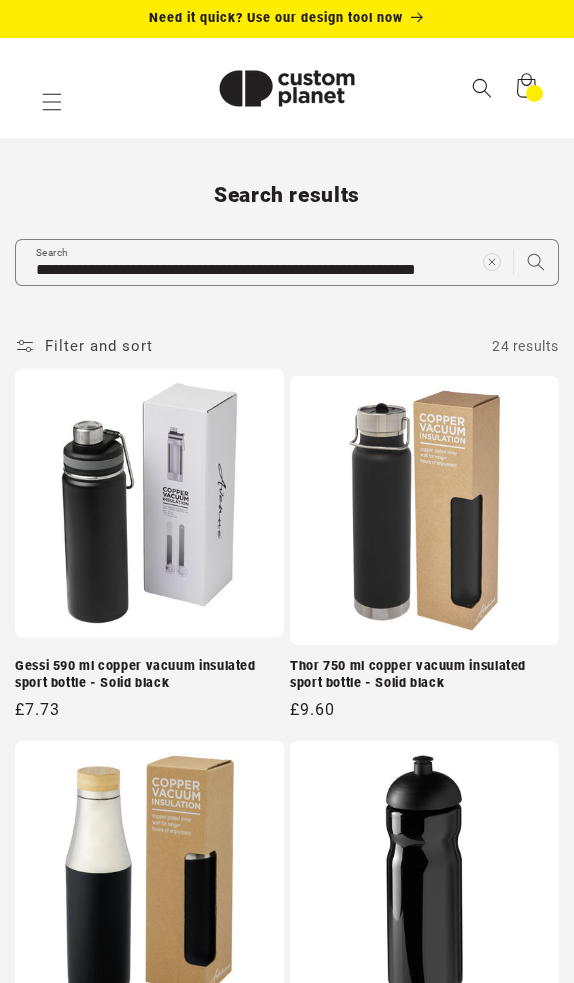 scroll, scrollTop: 0, scrollLeft: 0, axis: both 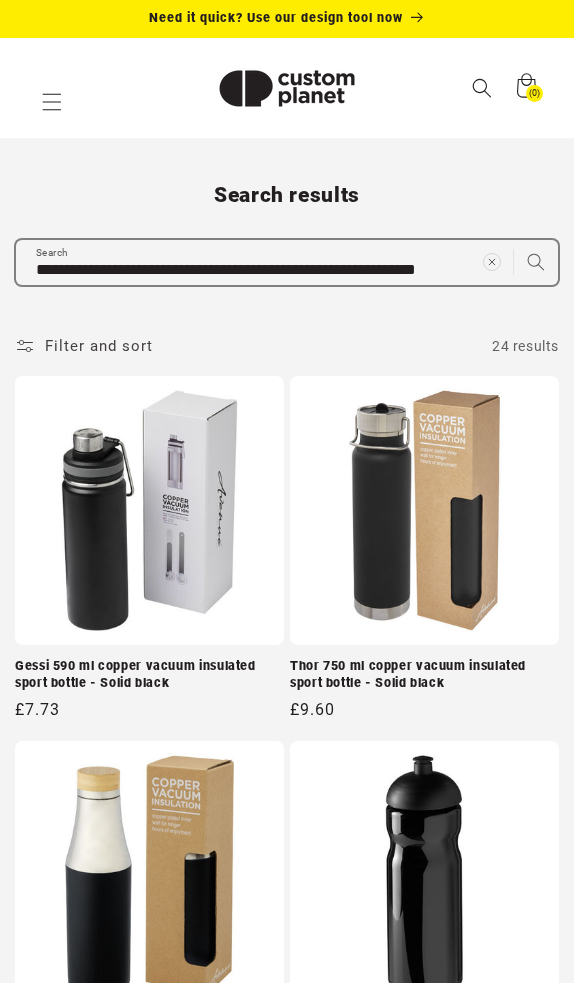 click on "**********" at bounding box center [287, 262] 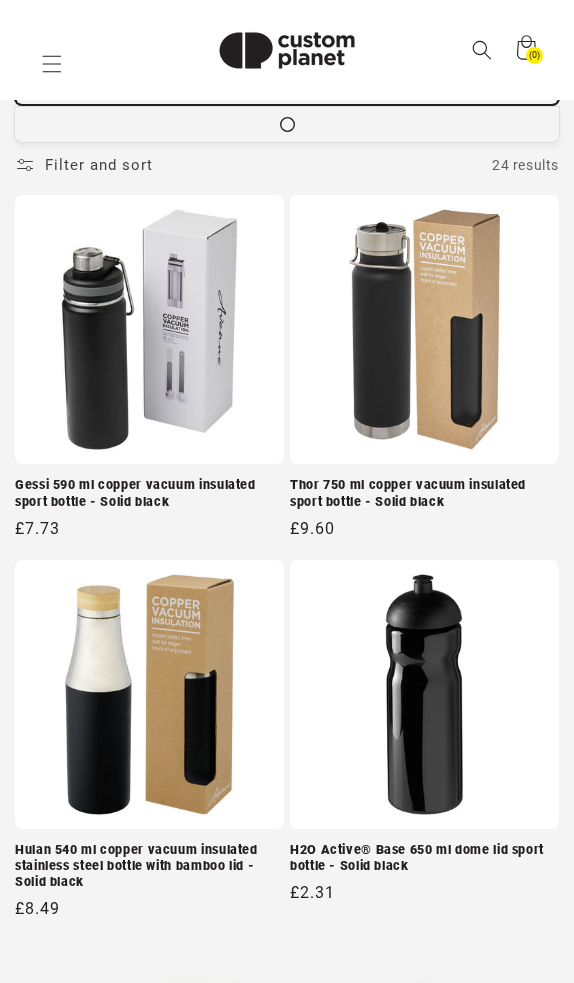 click on "**********" at bounding box center (287, 2297) 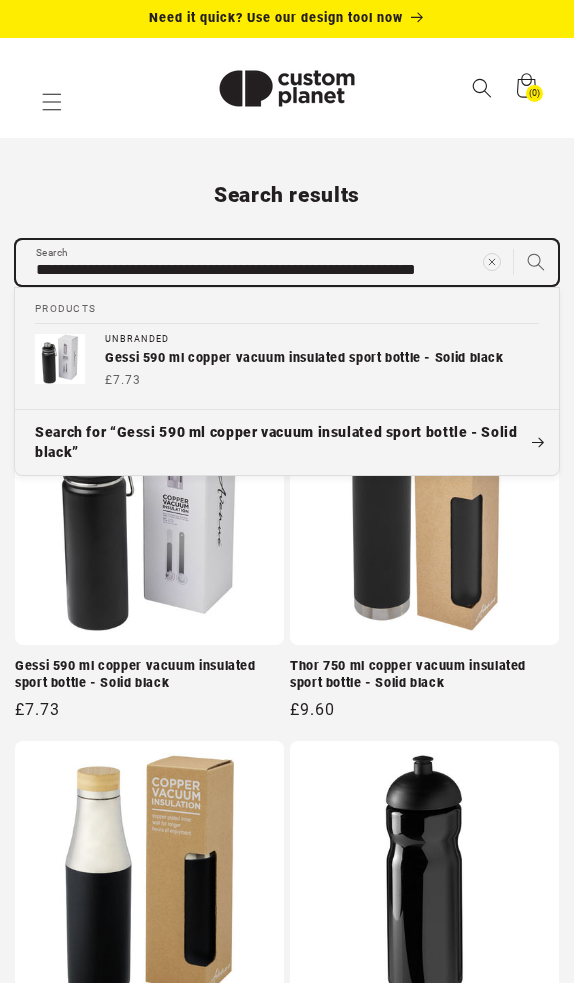 scroll, scrollTop: 0, scrollLeft: 0, axis: both 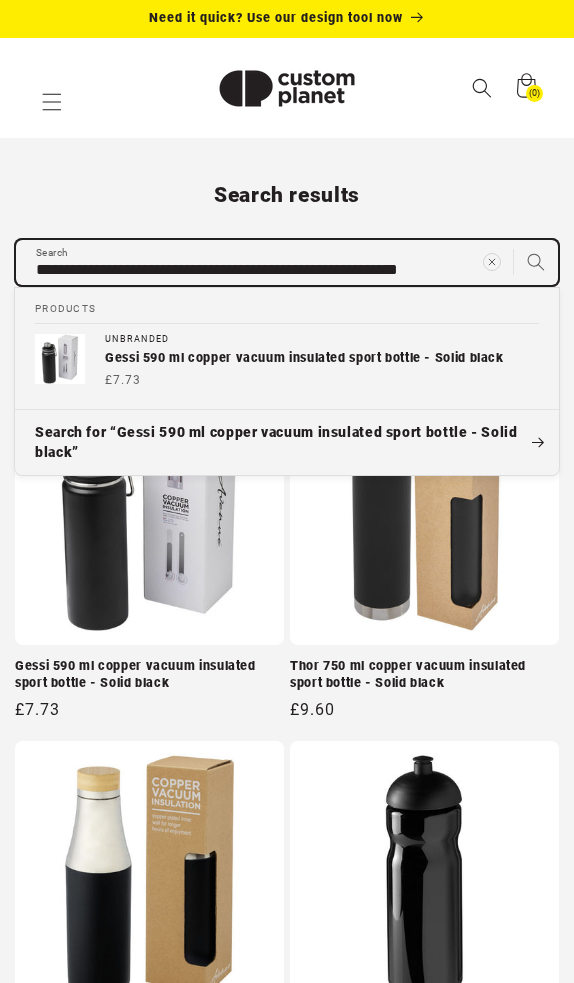 type on "**********" 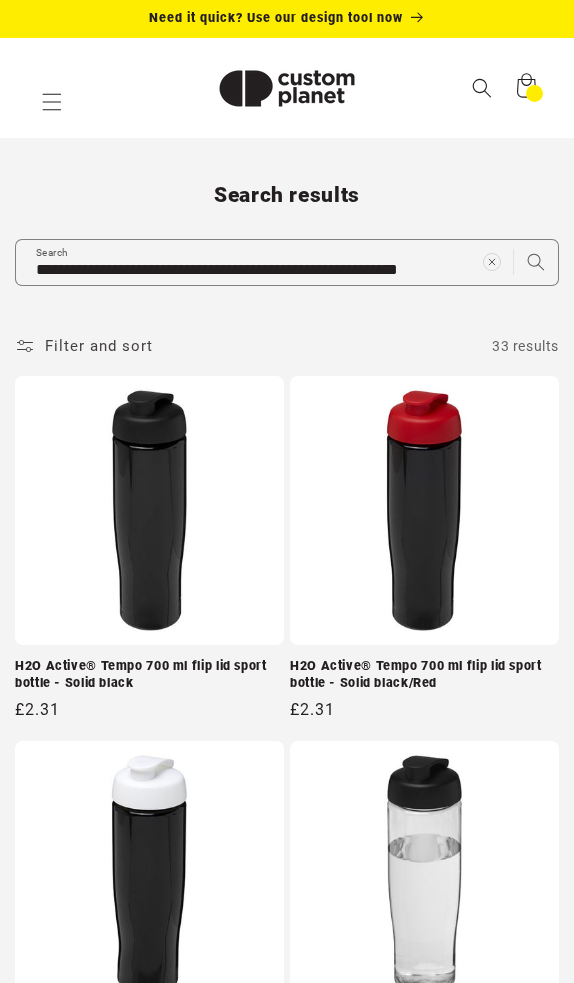 scroll, scrollTop: 0, scrollLeft: 0, axis: both 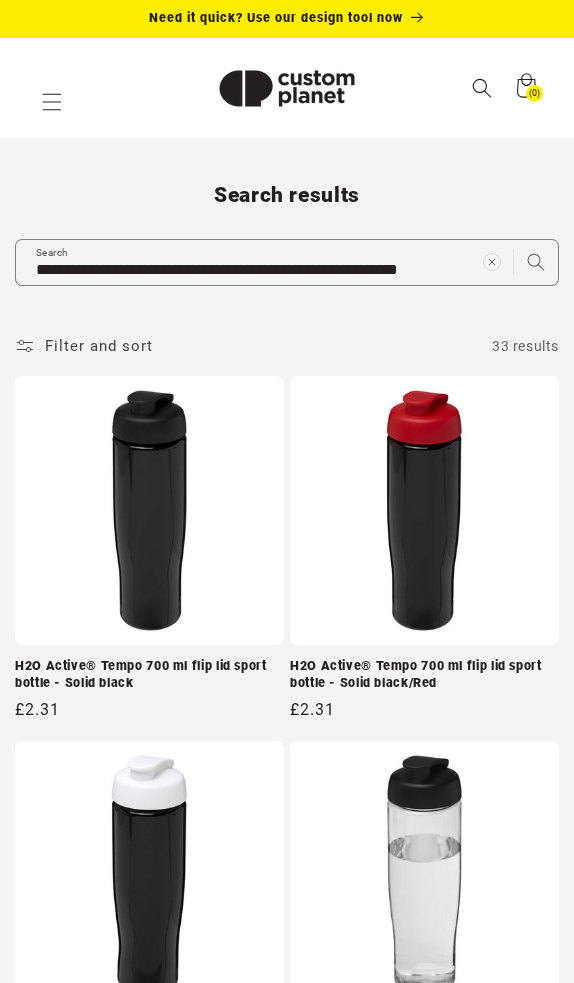 click on "H2O Active® Tempo 700 ml flip lid sport bottle - Solid black" at bounding box center (149, 674) 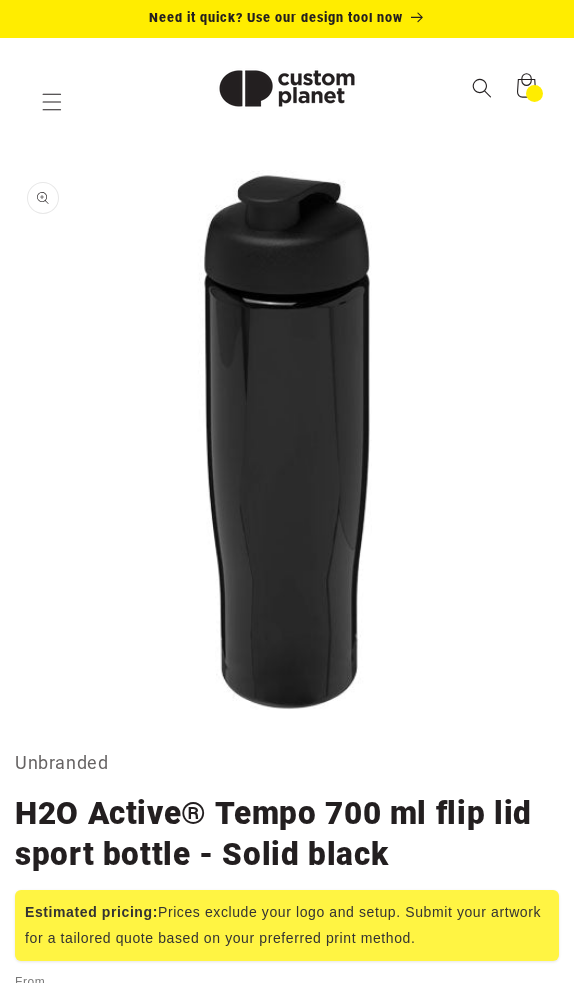scroll, scrollTop: 0, scrollLeft: 0, axis: both 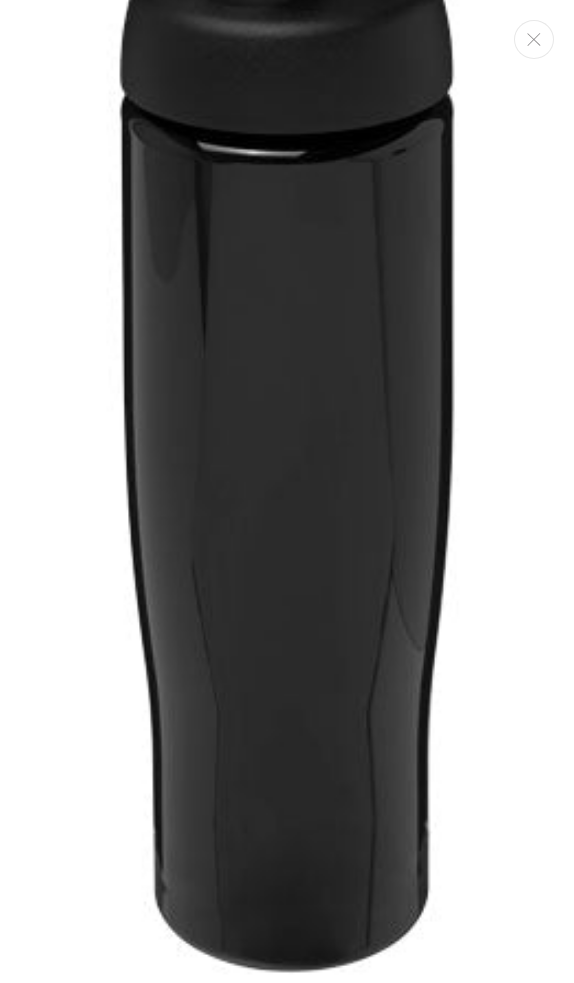 click at bounding box center [287, 433] 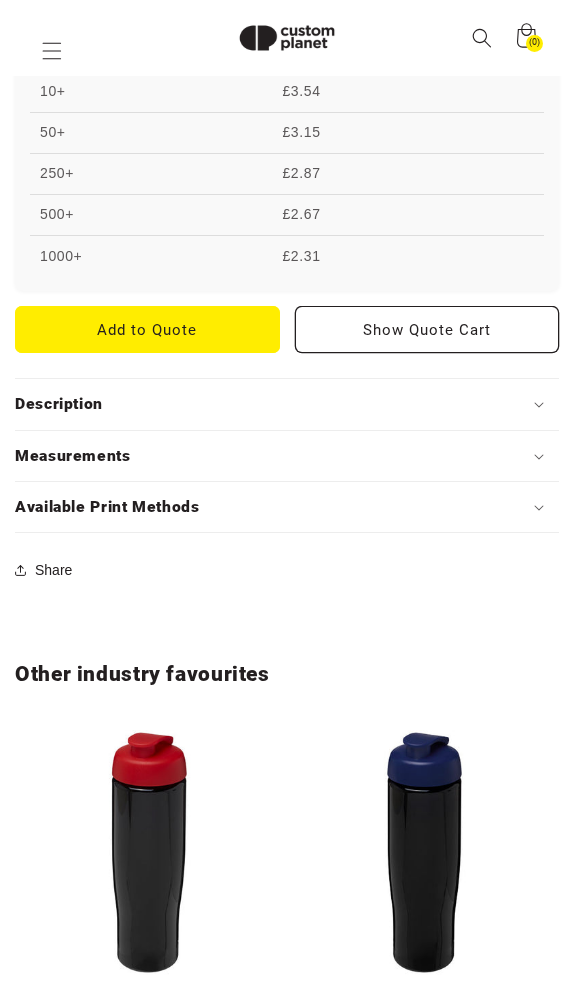 scroll, scrollTop: 1035, scrollLeft: 0, axis: vertical 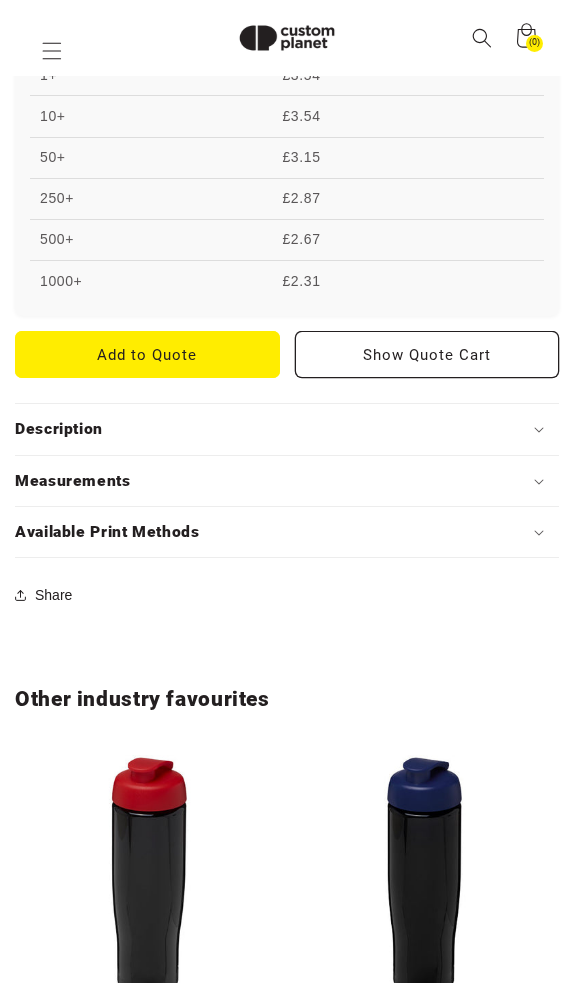 click on "Description" at bounding box center [287, 429] 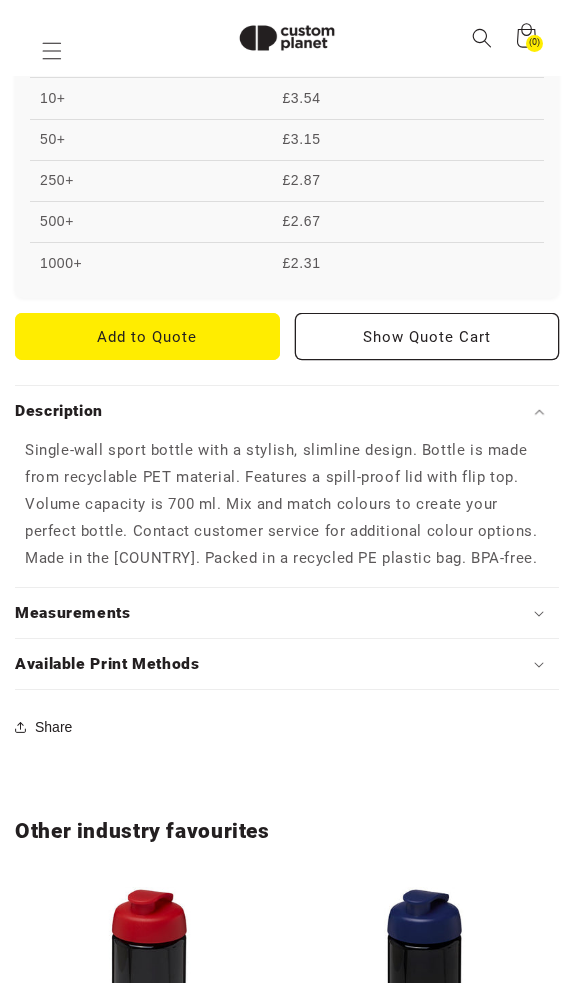scroll, scrollTop: 979, scrollLeft: 0, axis: vertical 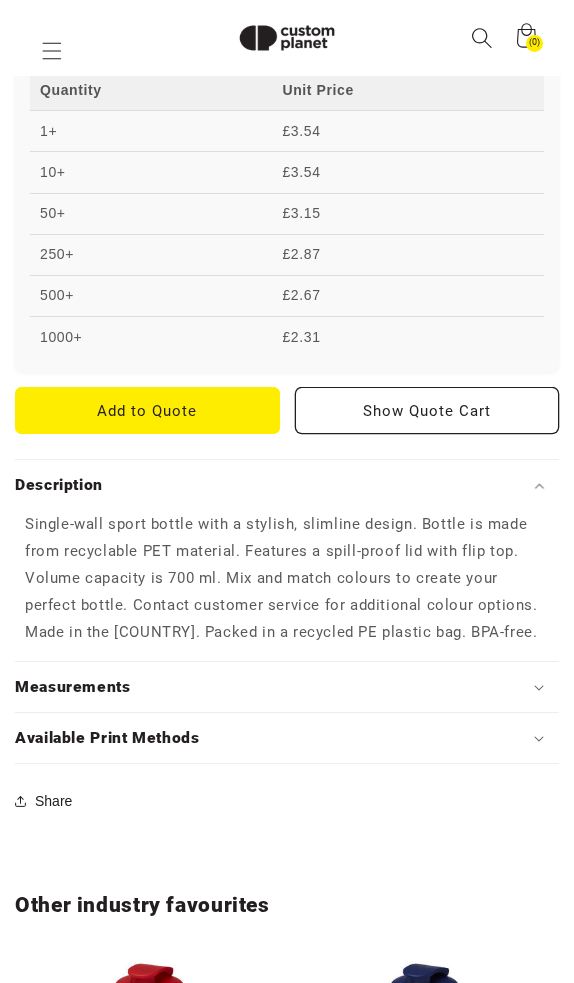 click at bounding box center [481, 37] 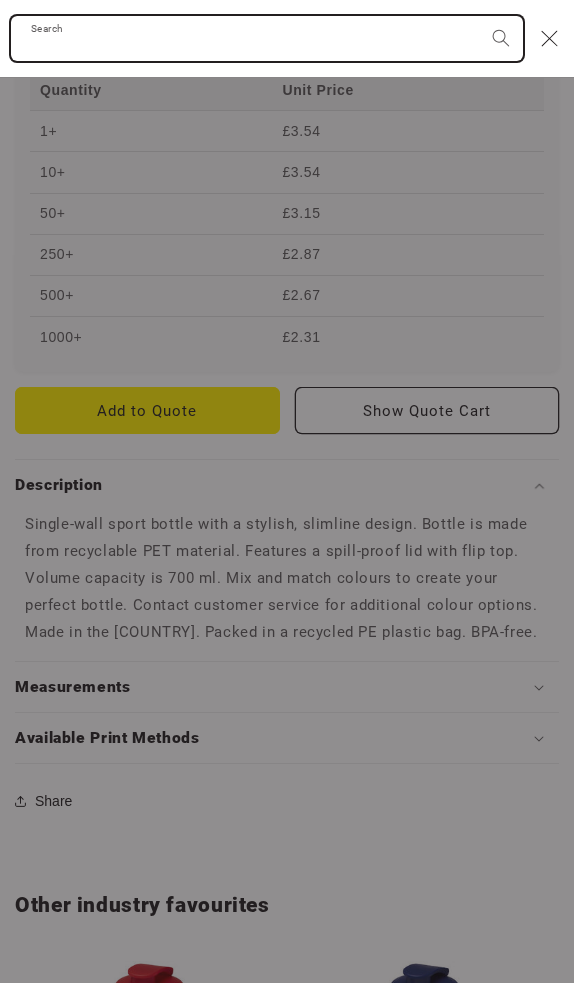 paste on "**********" 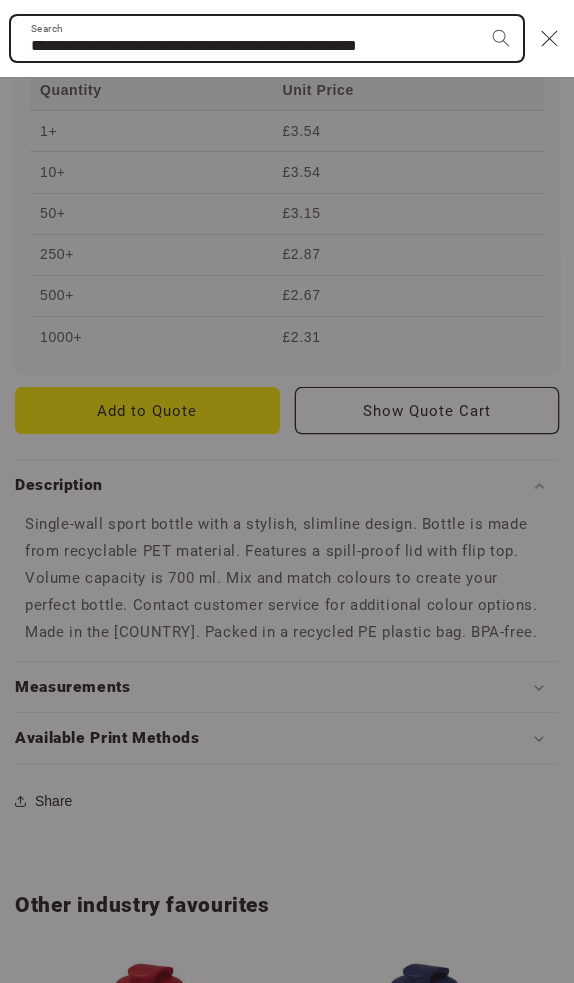 type on "**********" 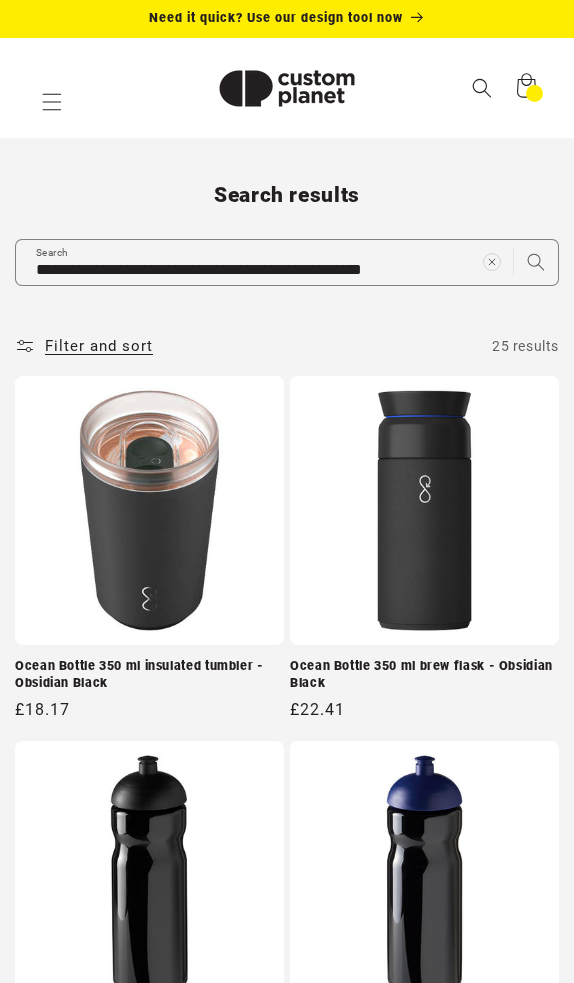 scroll, scrollTop: 0, scrollLeft: 0, axis: both 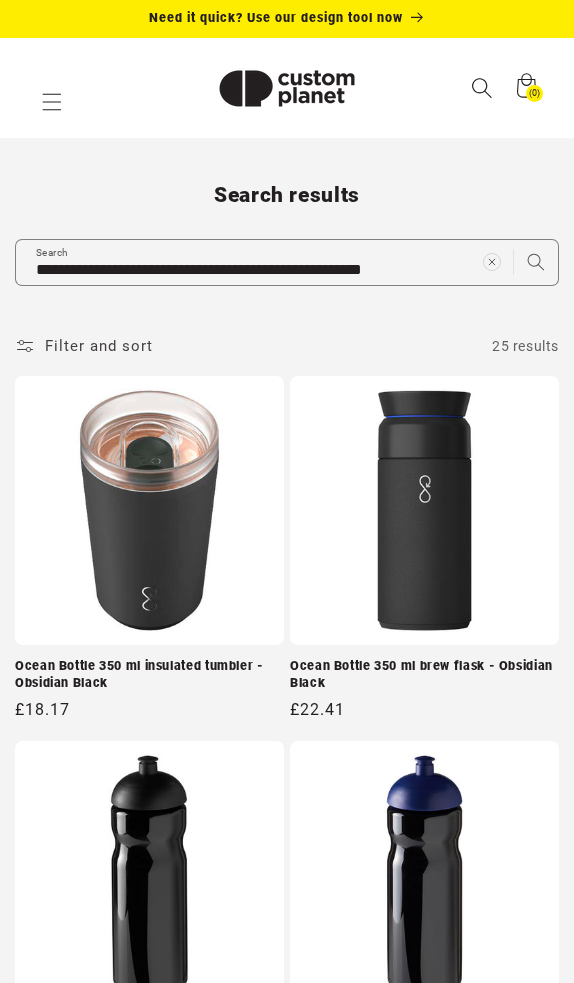 click at bounding box center [482, 88] 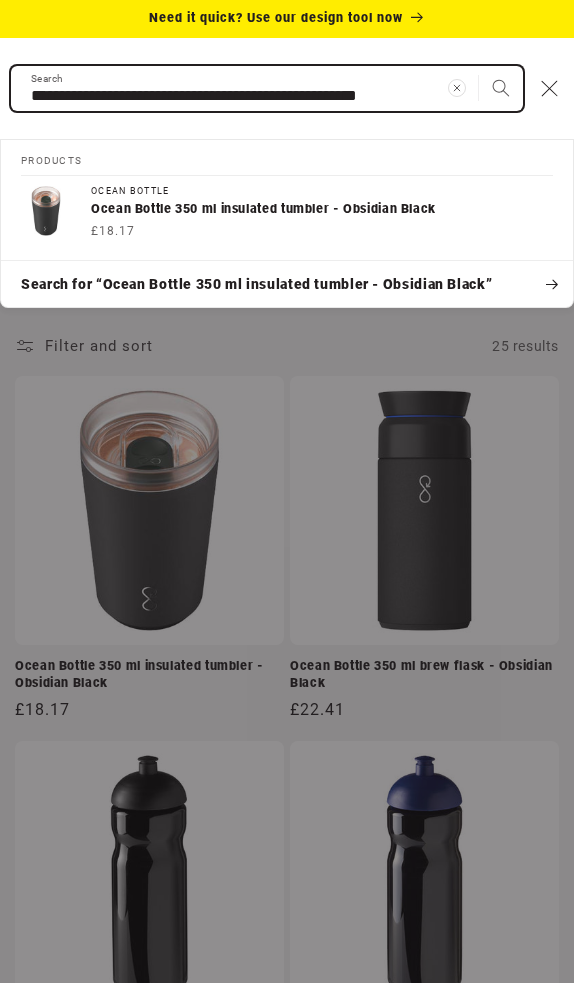 paste on "***" 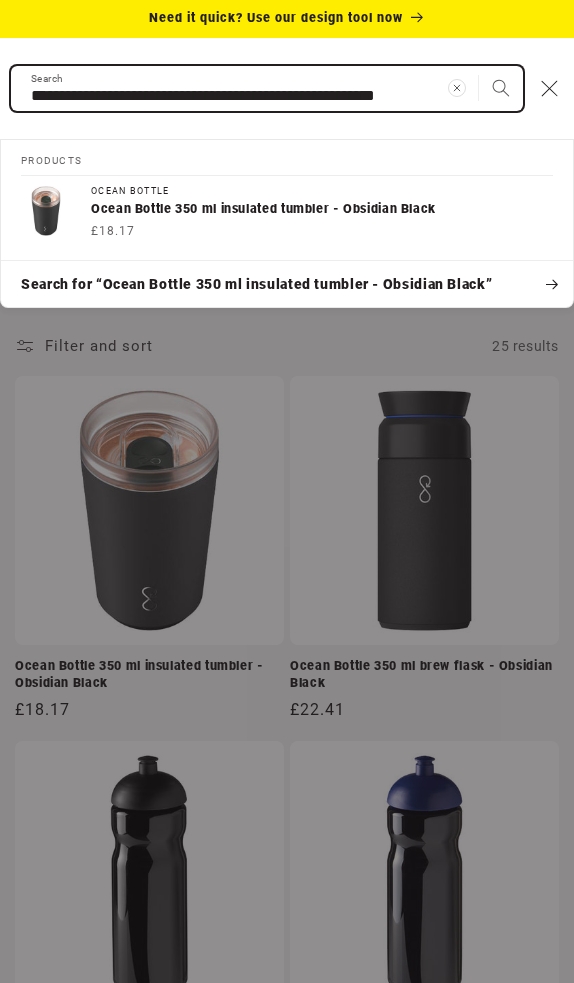 type on "**********" 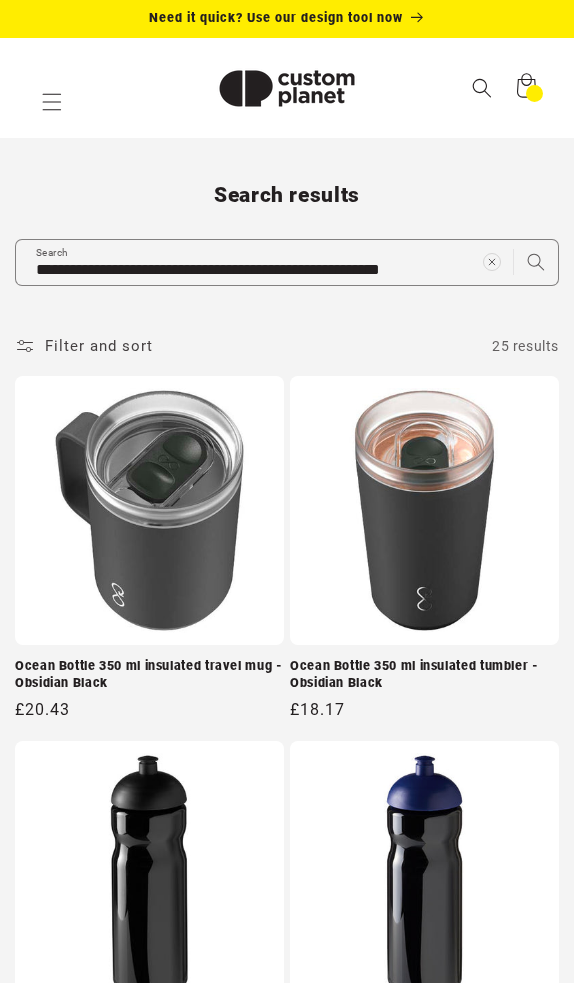 scroll, scrollTop: 0, scrollLeft: 0, axis: both 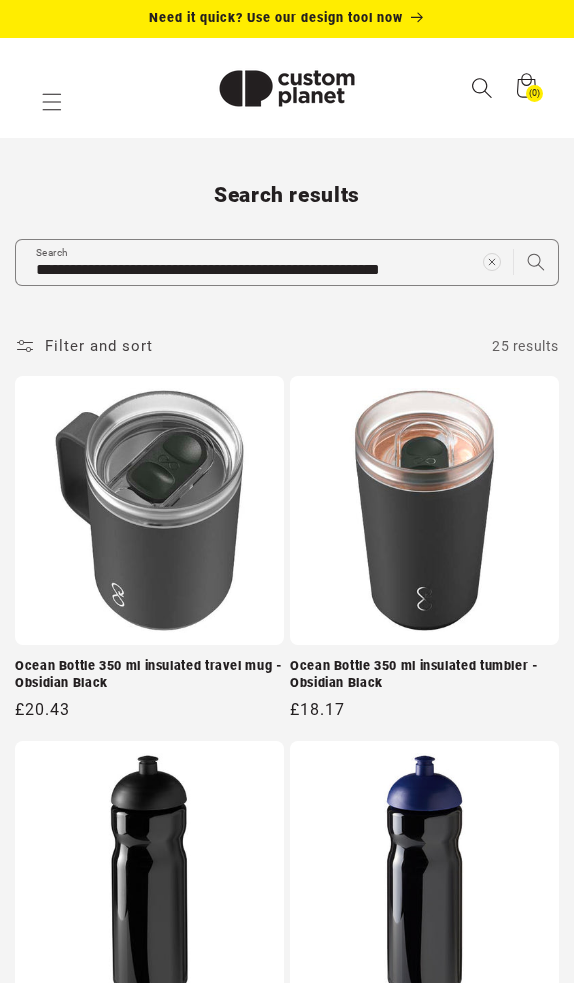 click at bounding box center [481, 87] 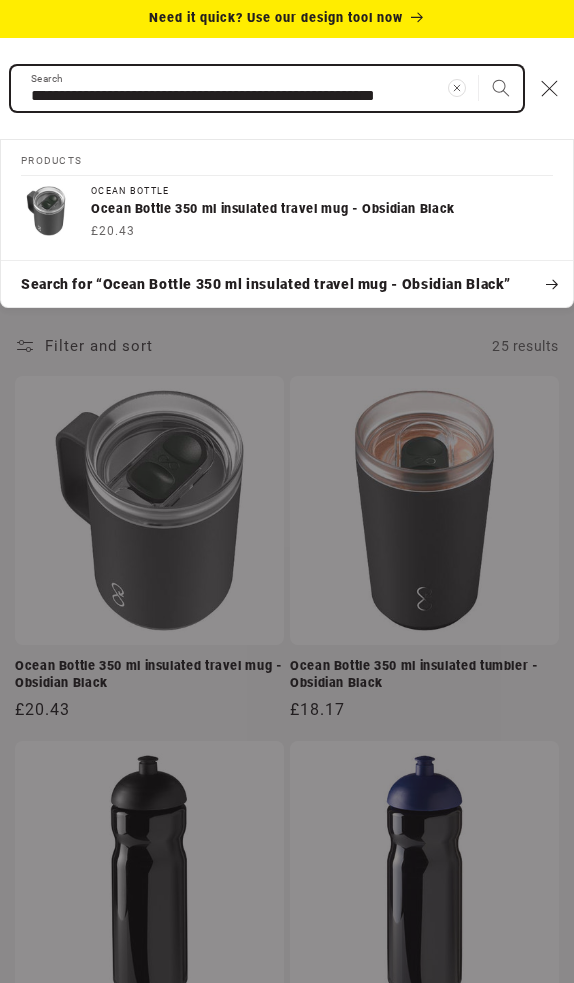 paste 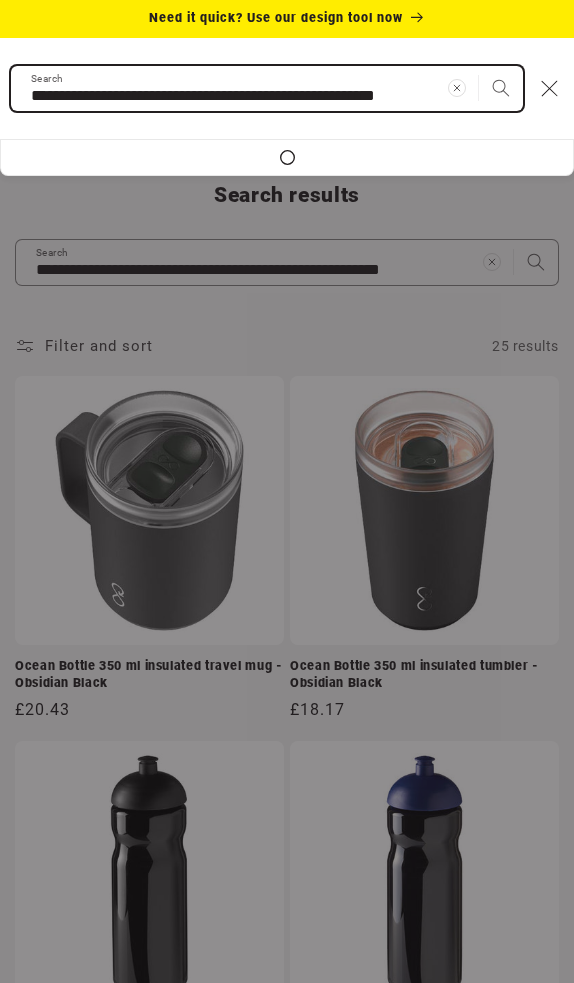 type on "**********" 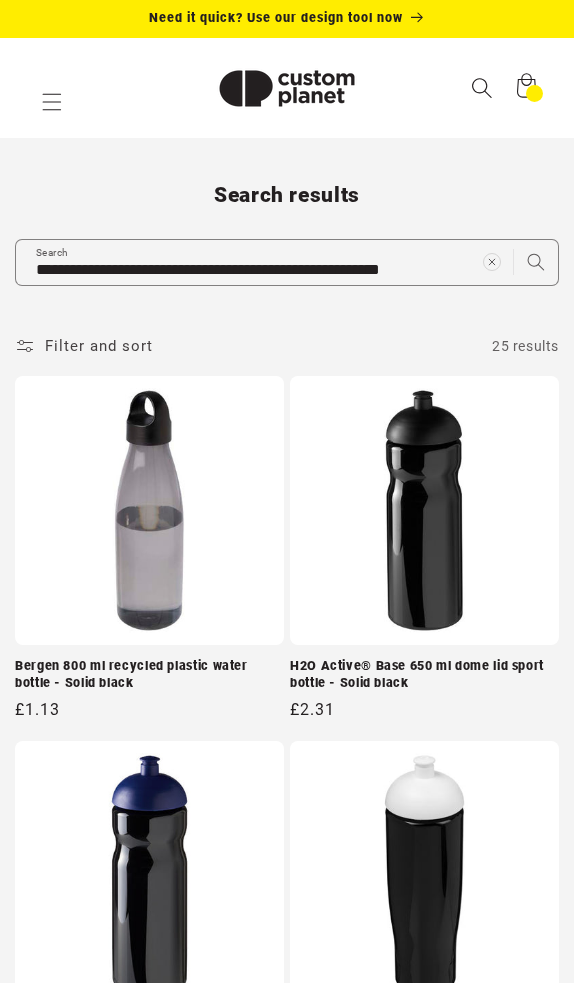 scroll, scrollTop: 0, scrollLeft: 0, axis: both 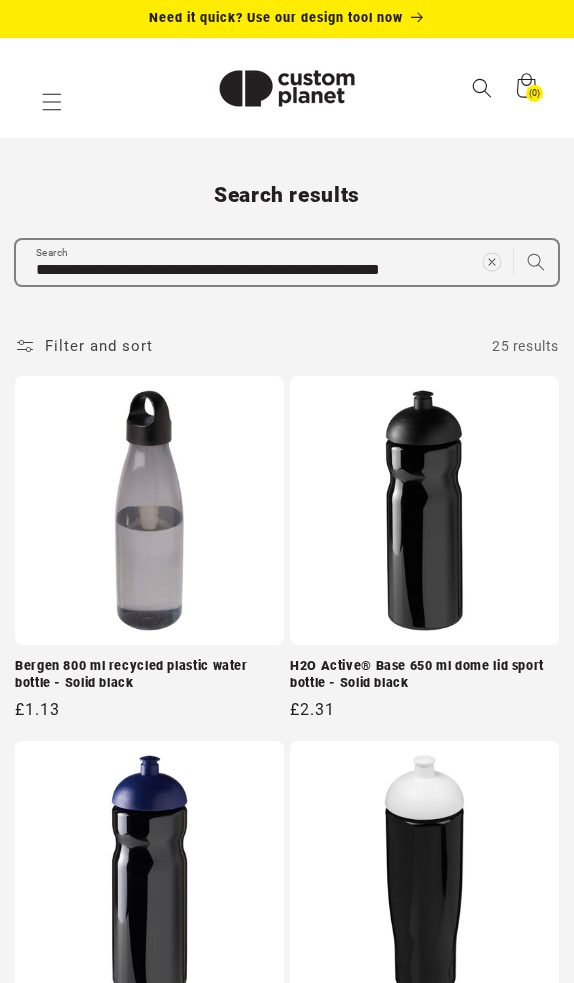 click at bounding box center [491, 262] 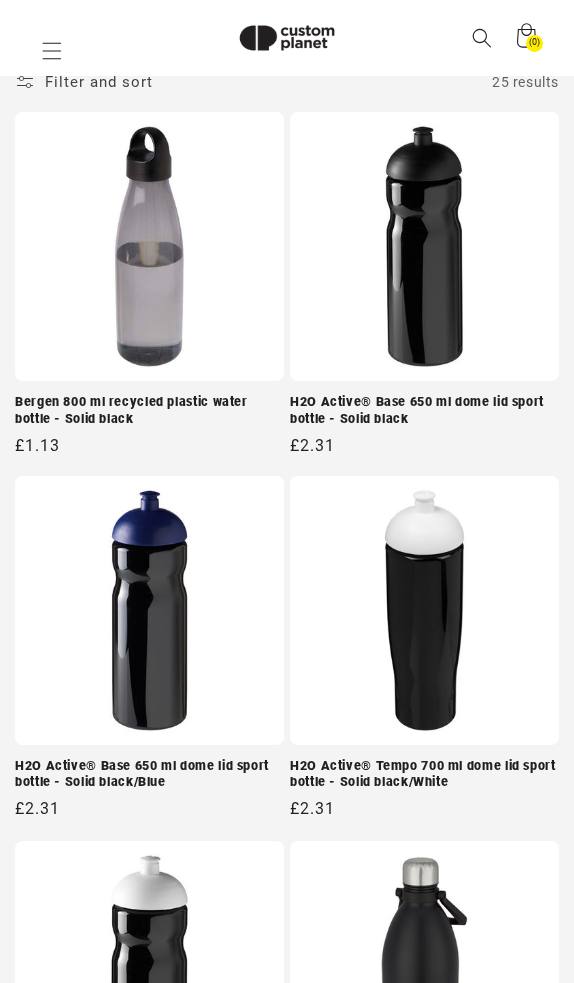 paste on "**********" 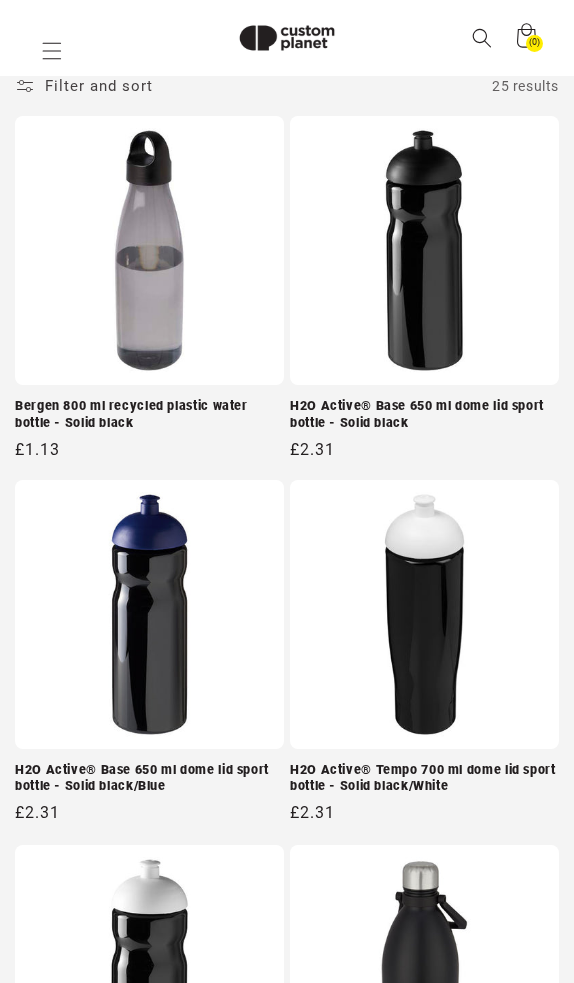 type on "**********" 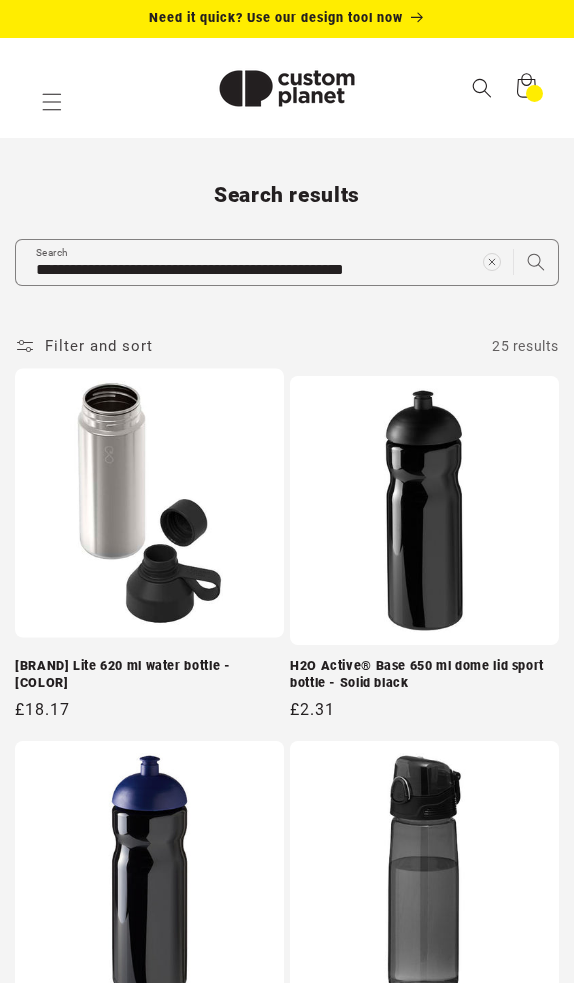 scroll, scrollTop: 0, scrollLeft: 0, axis: both 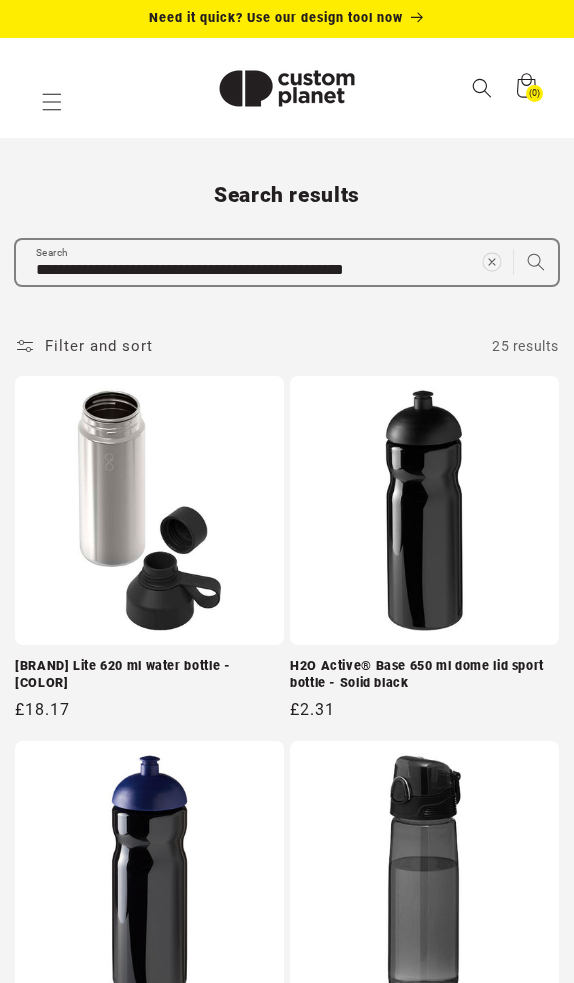 click at bounding box center (491, 262) 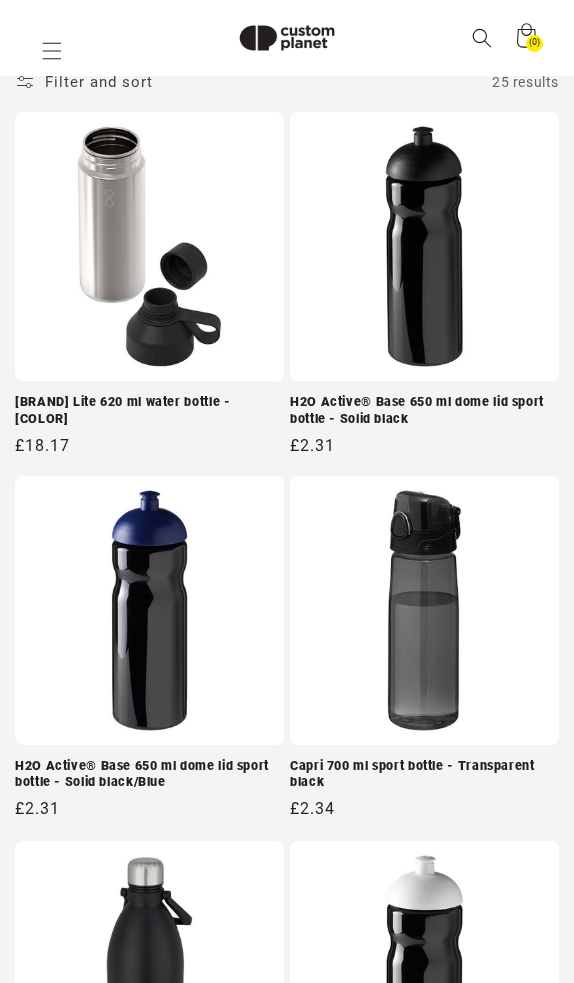 paste on "**********" 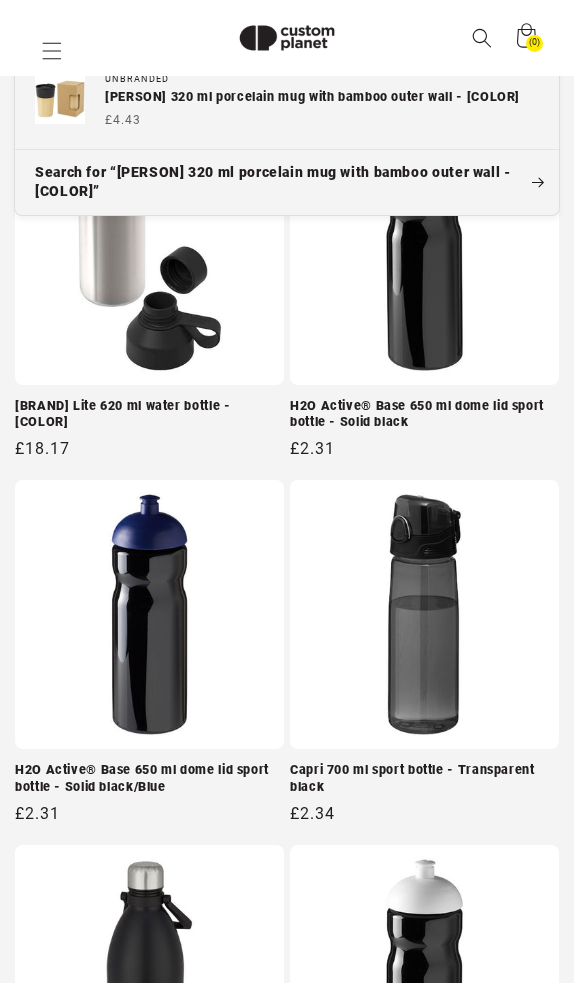 type on "**********" 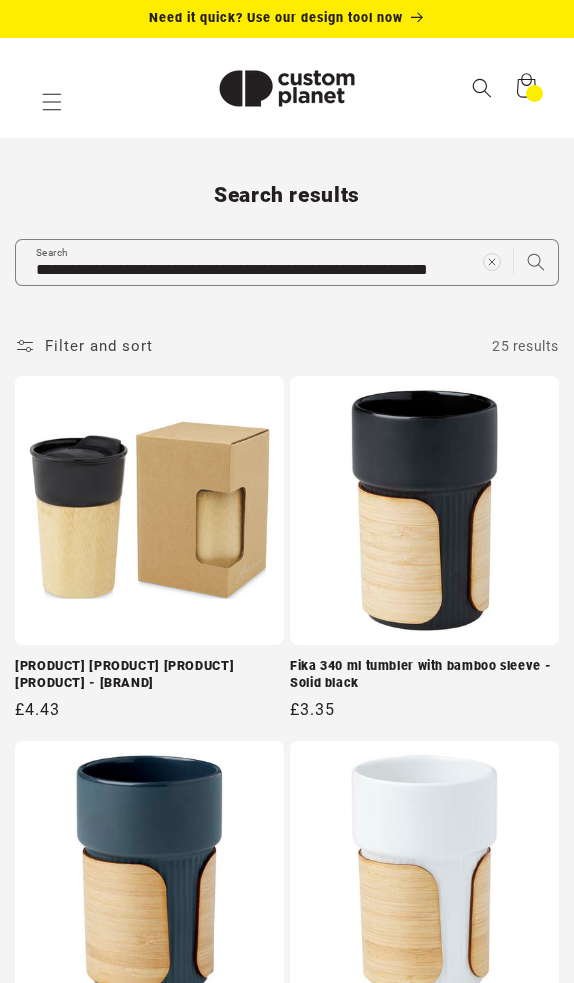 scroll, scrollTop: 0, scrollLeft: 0, axis: both 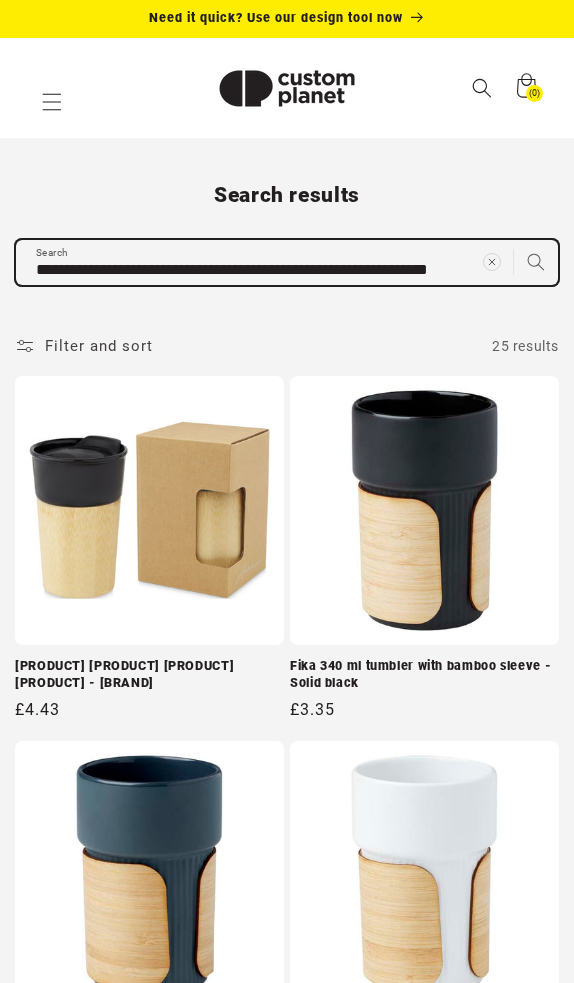 click on "**********" at bounding box center [287, 262] 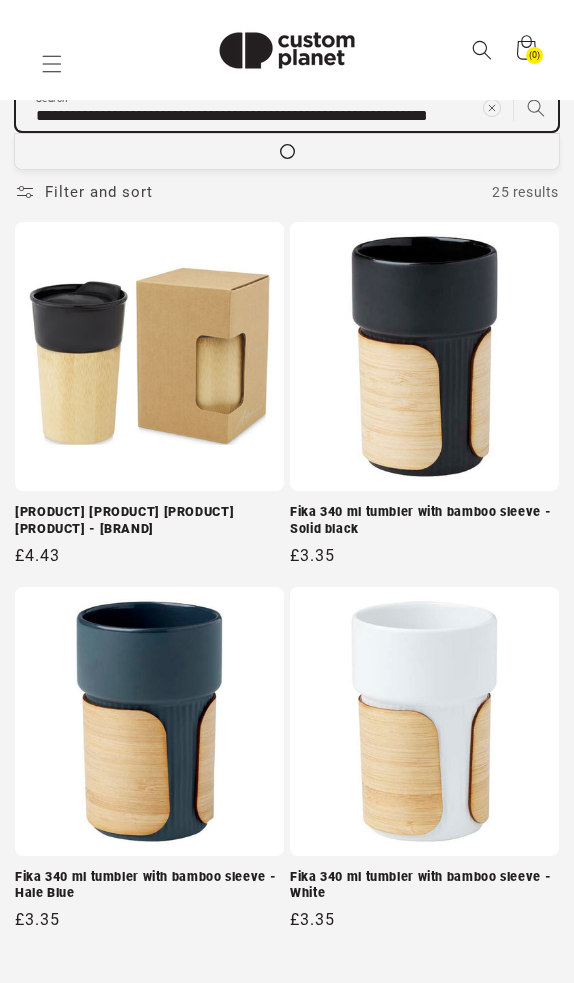 click on "**********" at bounding box center [287, 2350] 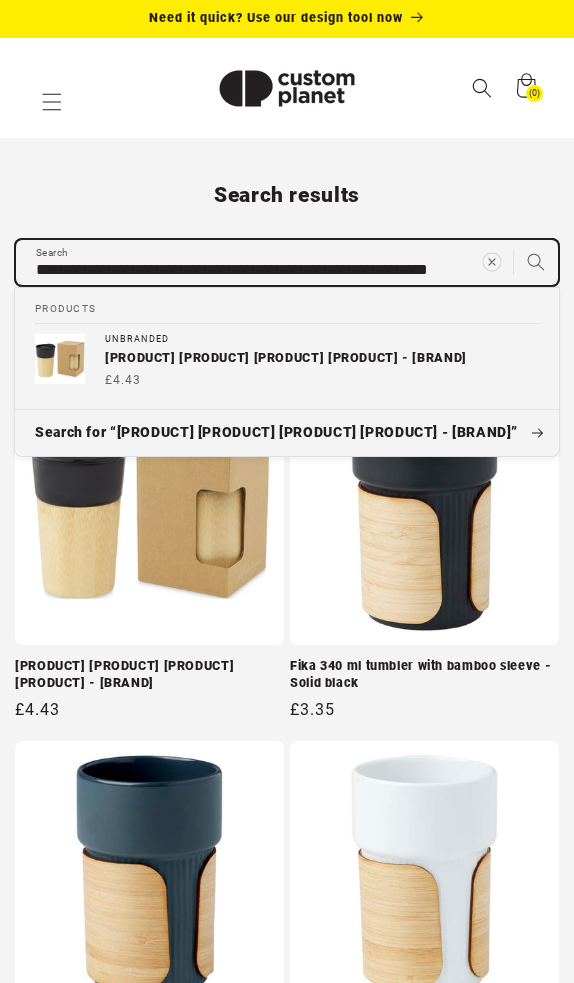 scroll, scrollTop: 0, scrollLeft: 0, axis: both 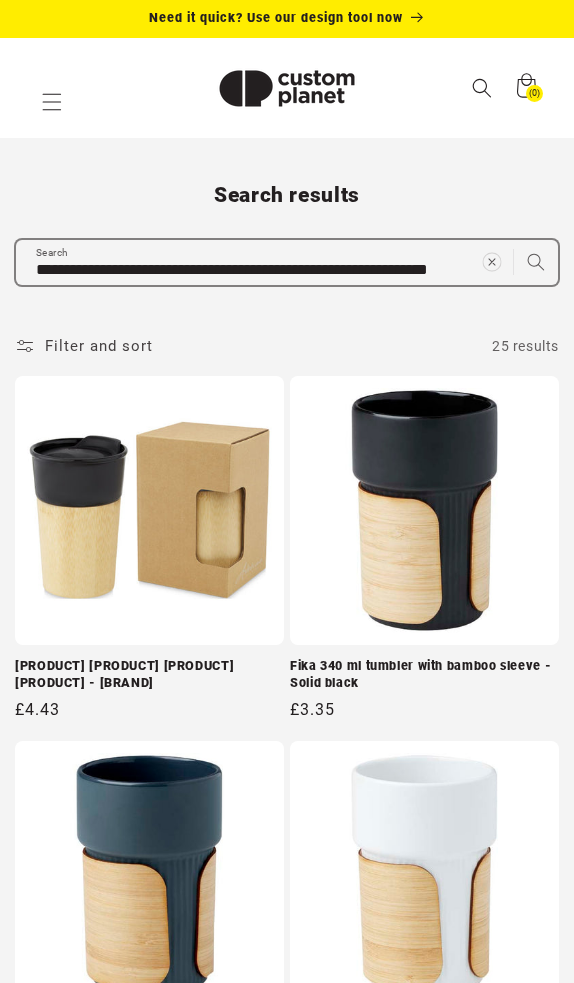 click at bounding box center (491, 262) 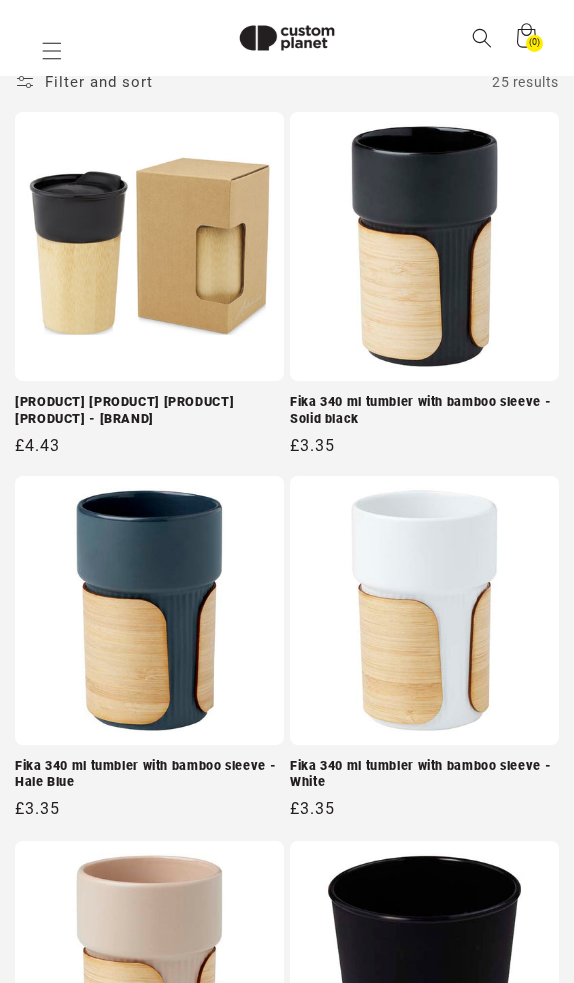 paste on "**********" 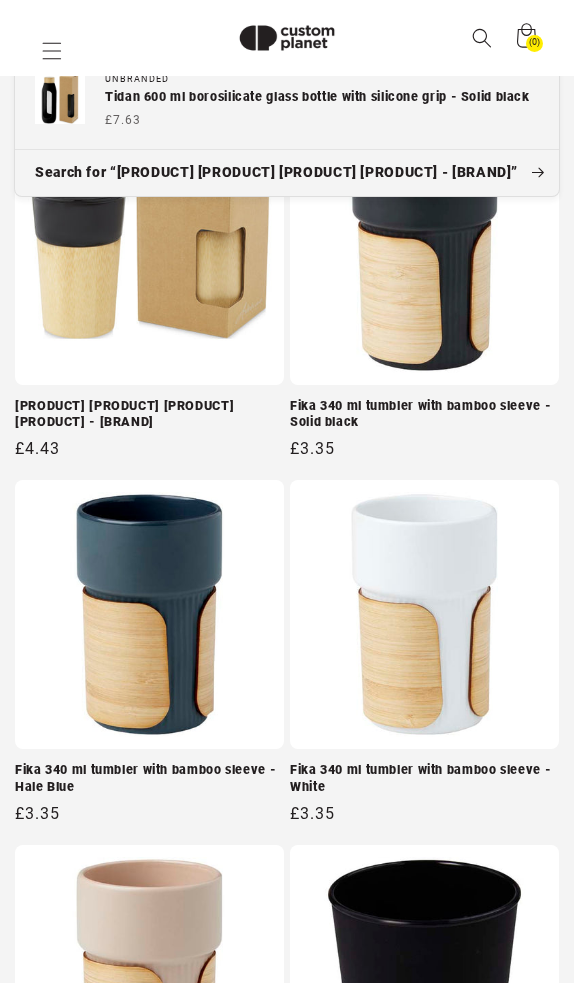 type on "**********" 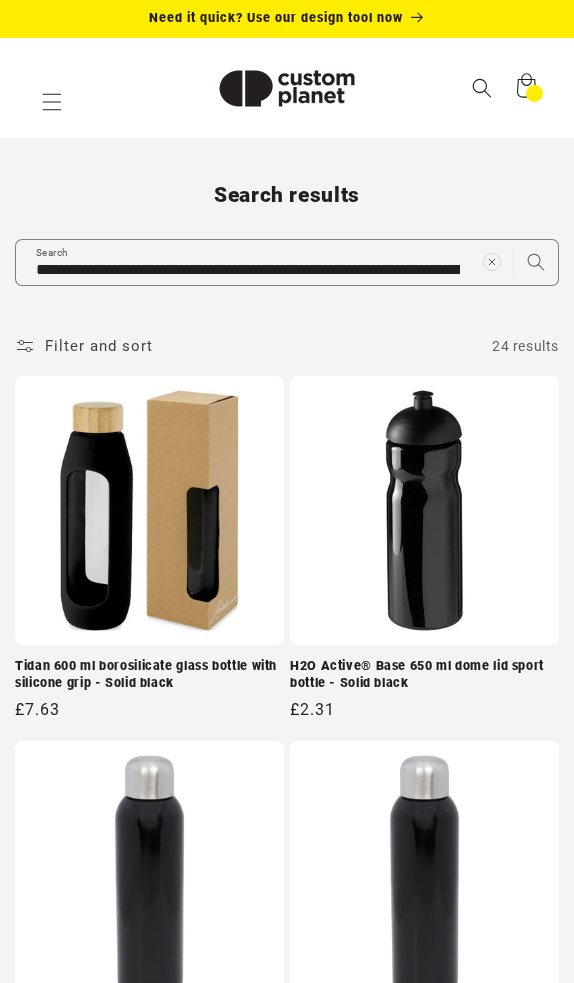 scroll, scrollTop: 0, scrollLeft: 0, axis: both 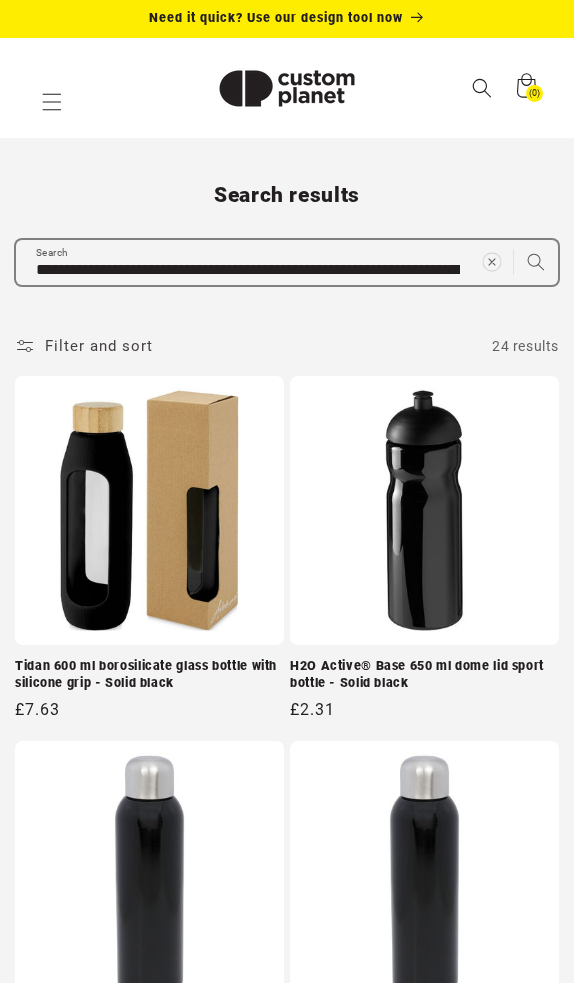 click at bounding box center (491, 262) 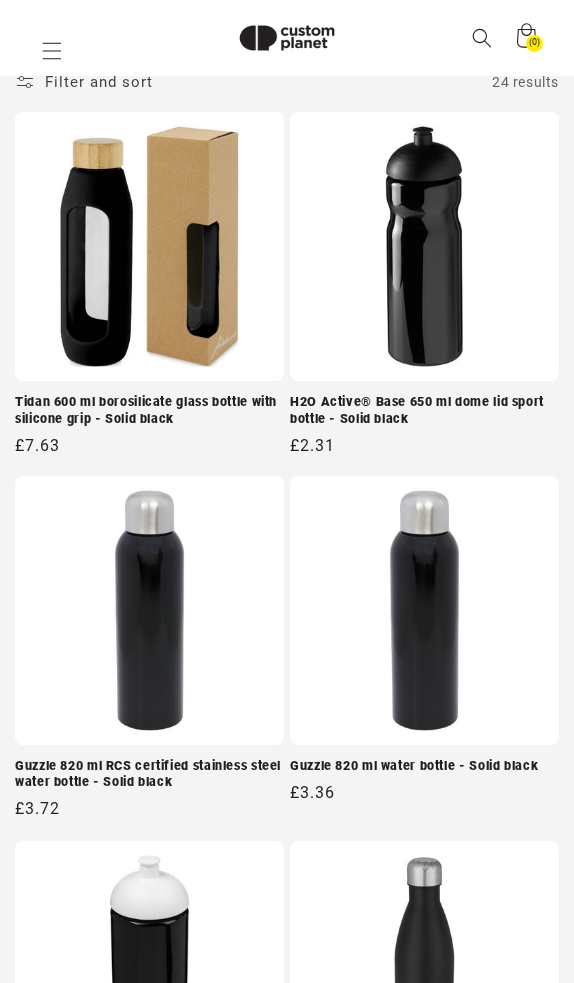 paste on "**********" 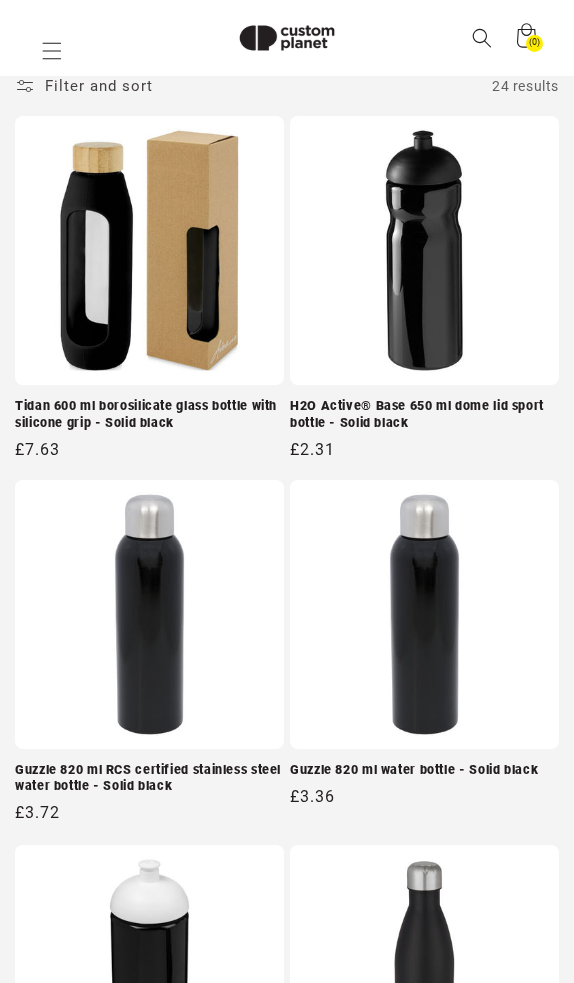 type on "**********" 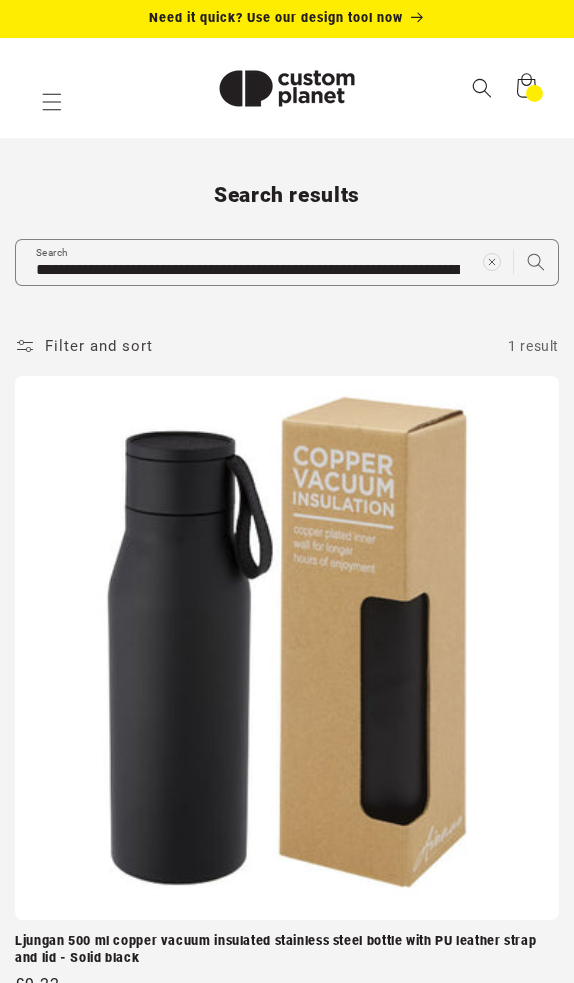scroll, scrollTop: 0, scrollLeft: 0, axis: both 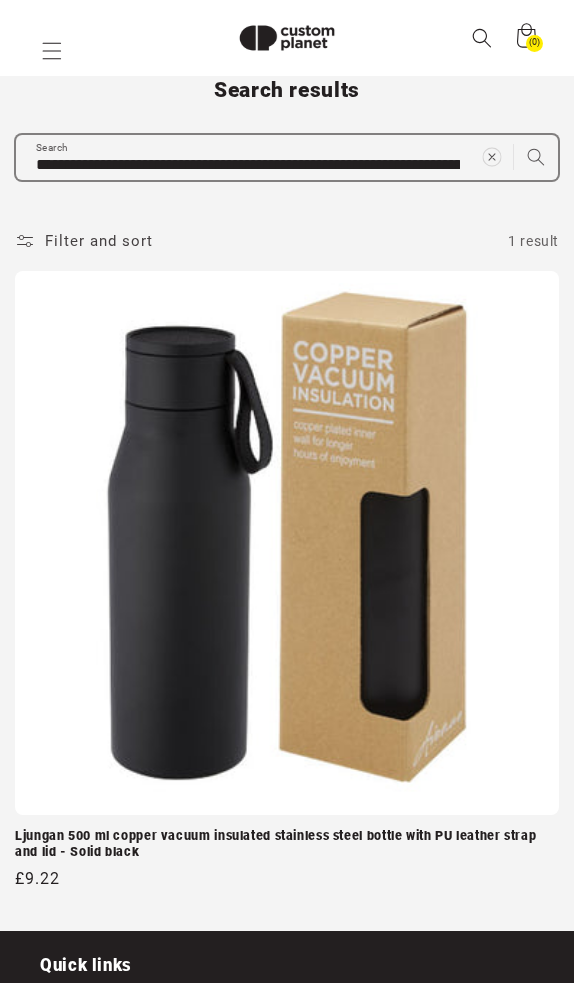 click at bounding box center (491, 156) 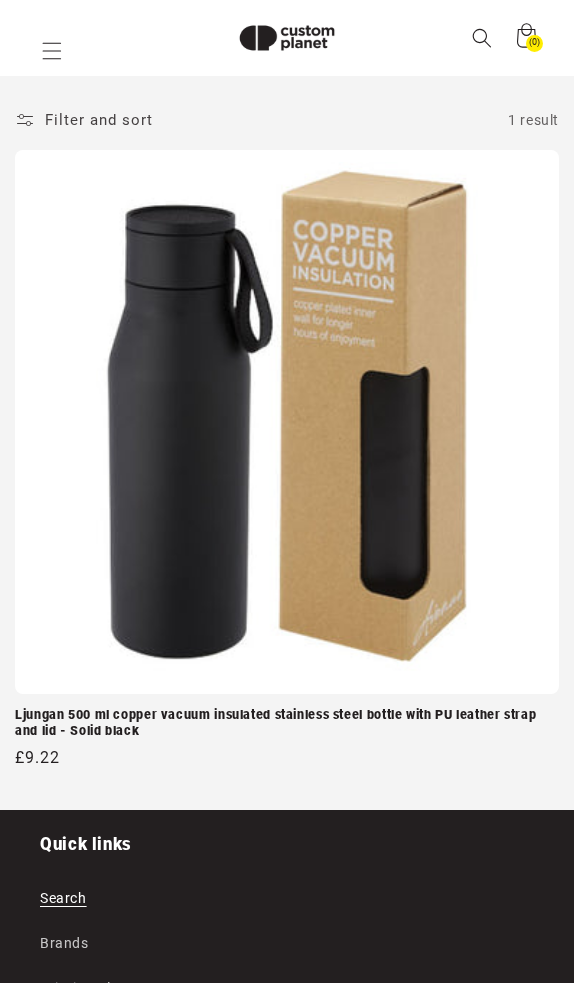 click on "Search results
Search
Filter:
Category
0 selected
Reset
Category
Water Bottles  (1)" at bounding box center [287, 361] 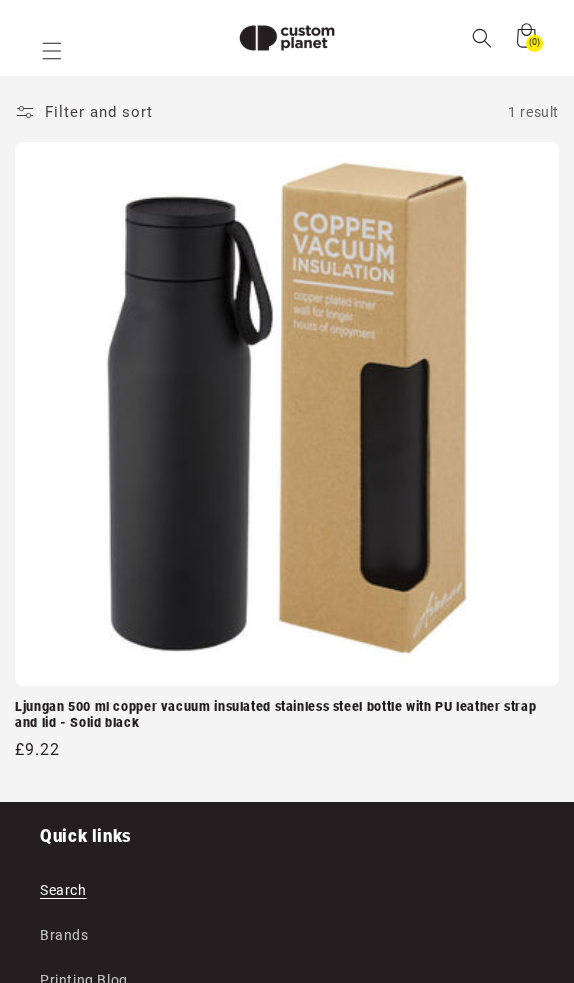 scroll, scrollTop: 215, scrollLeft: 0, axis: vertical 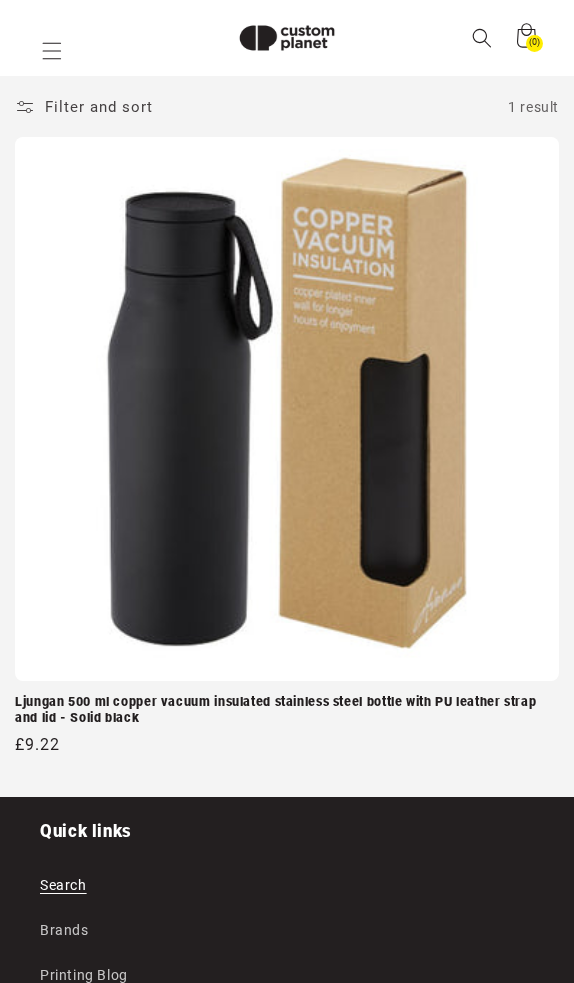 paste on "**********" 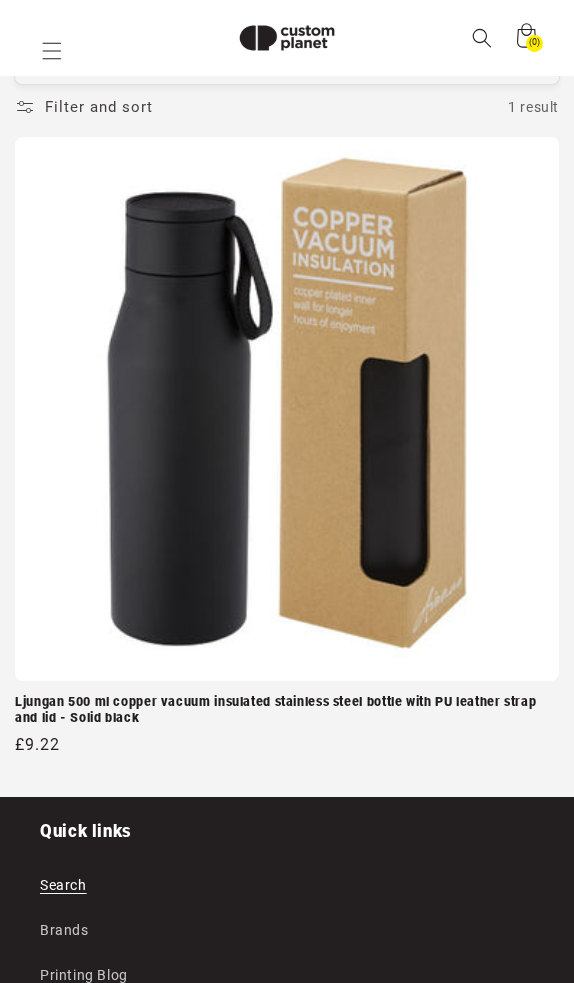 type on "**********" 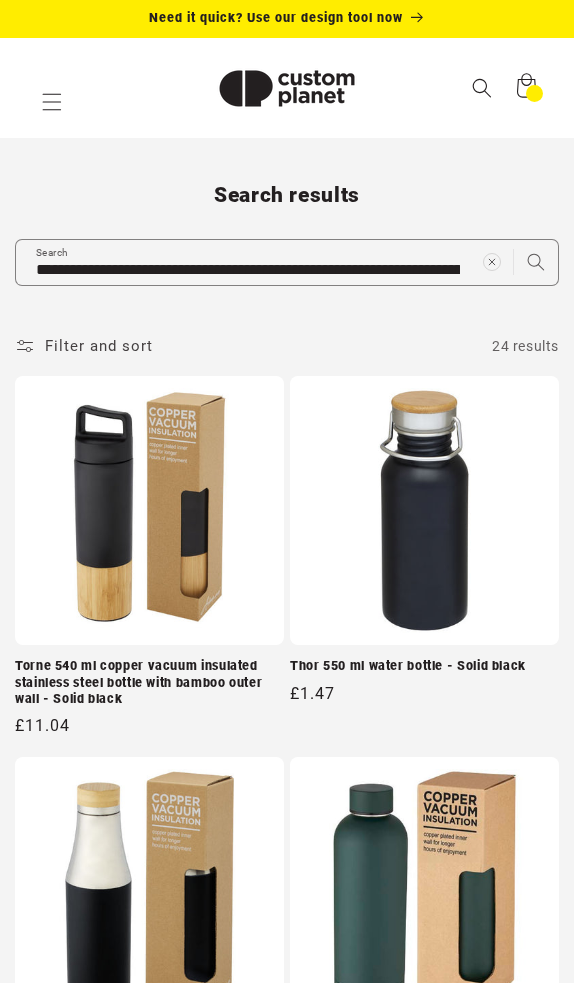 scroll, scrollTop: 0, scrollLeft: 0, axis: both 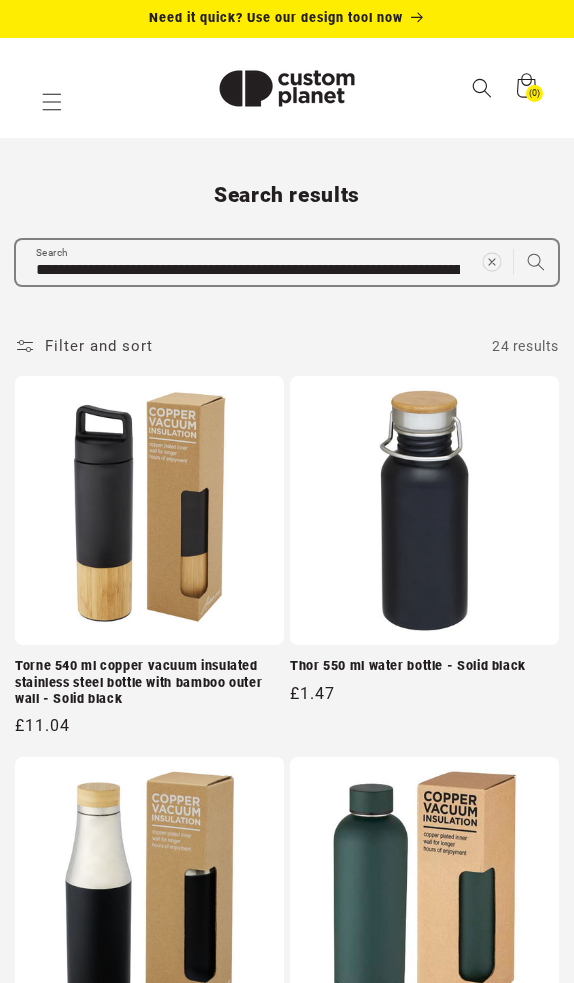 click at bounding box center (491, 262) 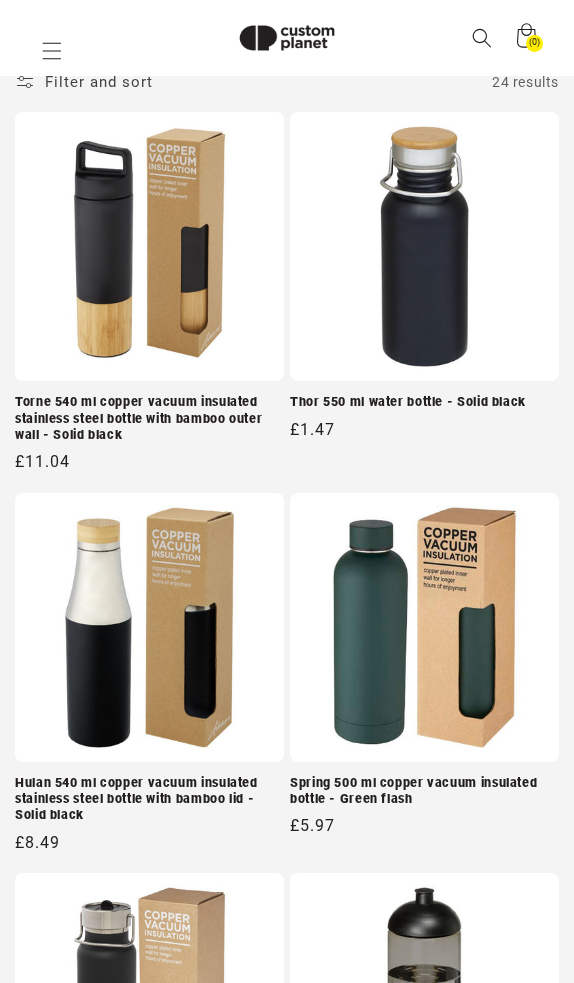paste on "**********" 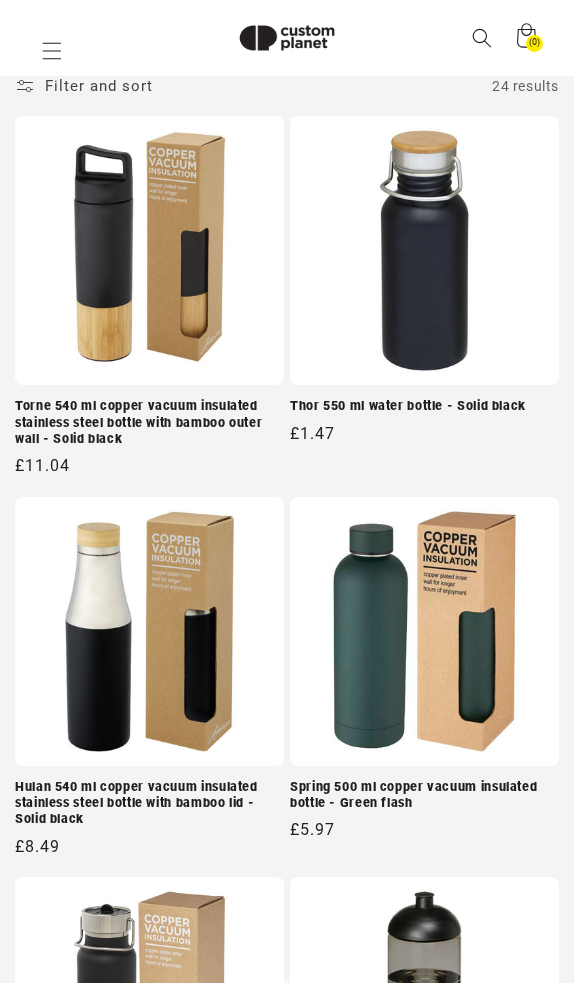 type on "**********" 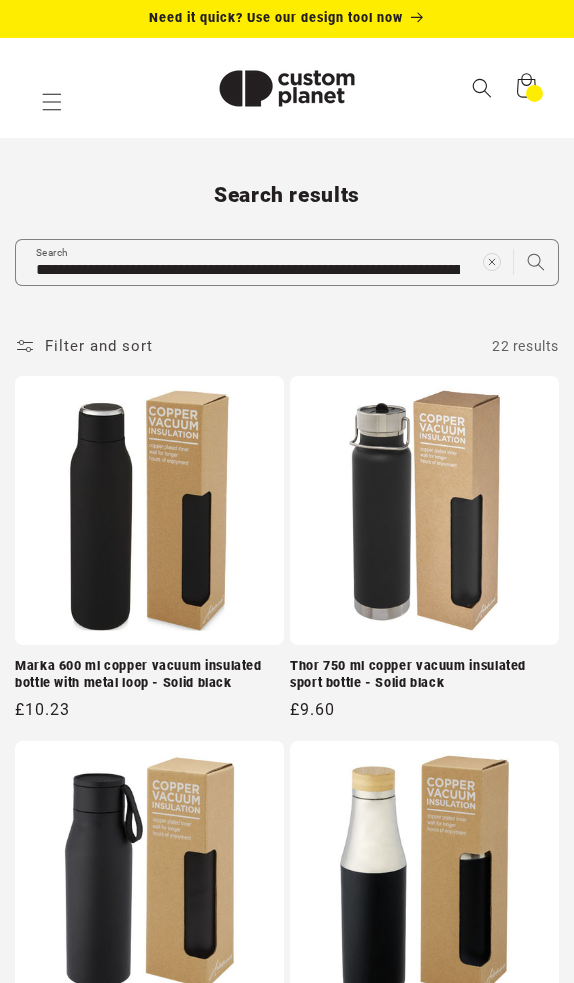 scroll, scrollTop: 0, scrollLeft: 0, axis: both 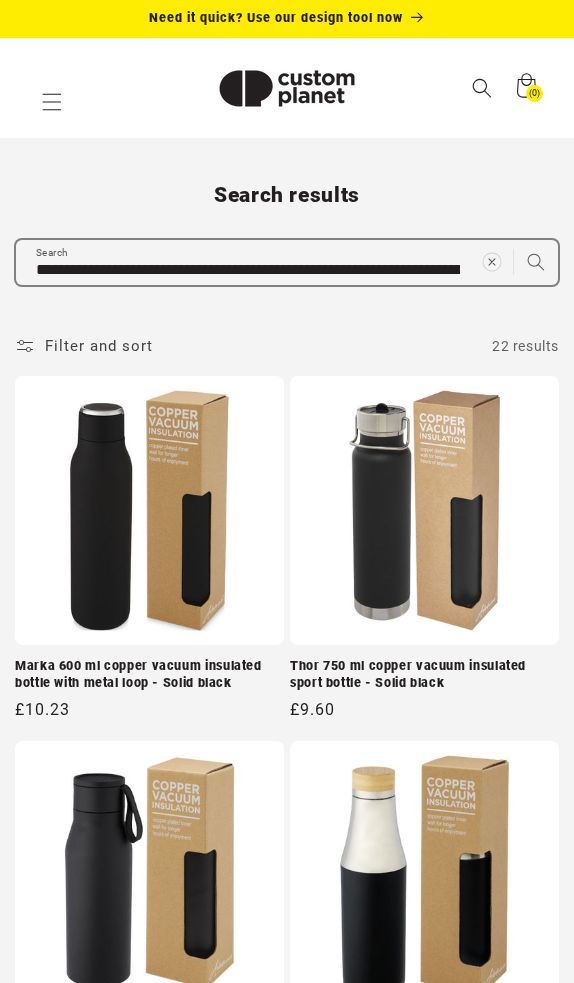 click at bounding box center [491, 262] 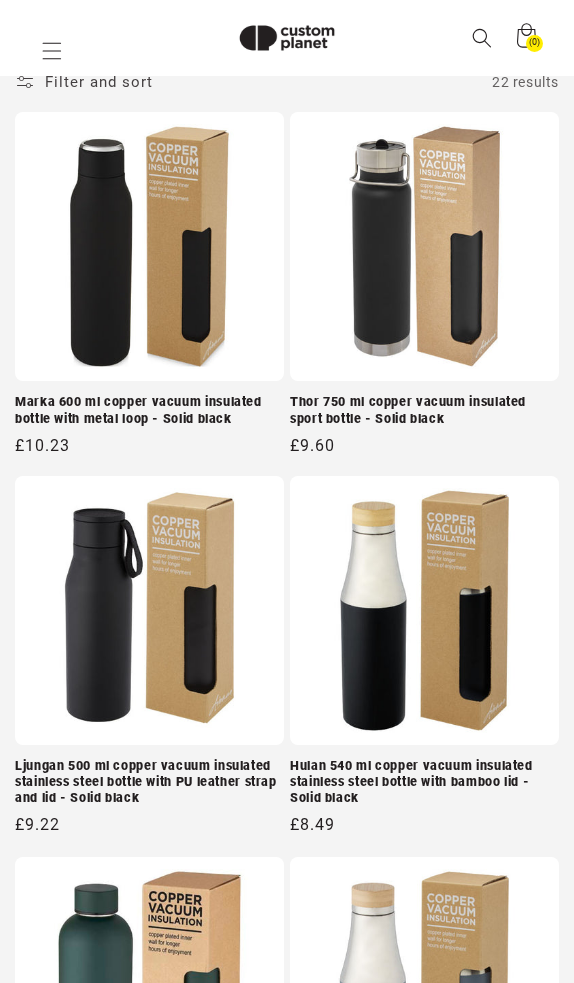 paste on "**********" 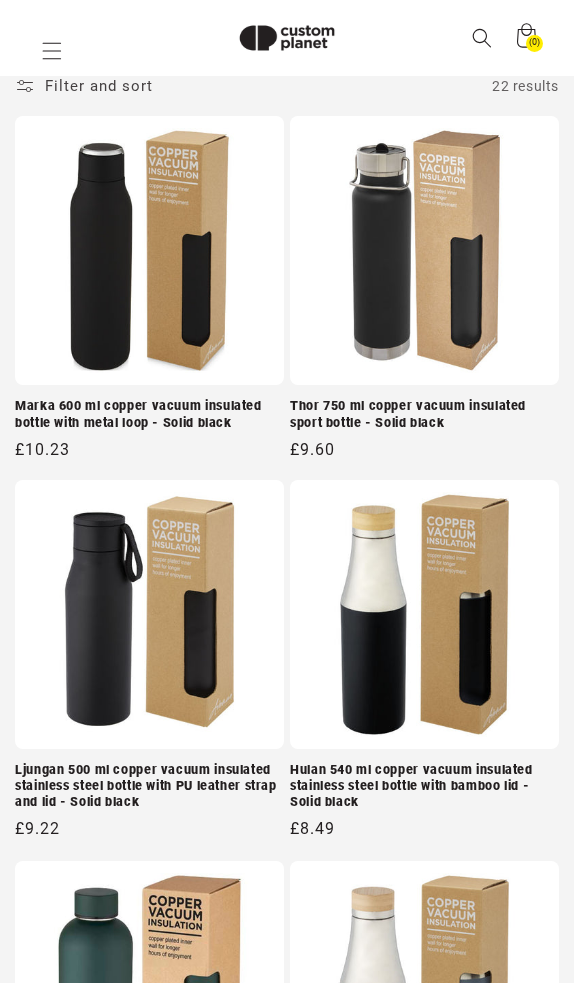 type on "**********" 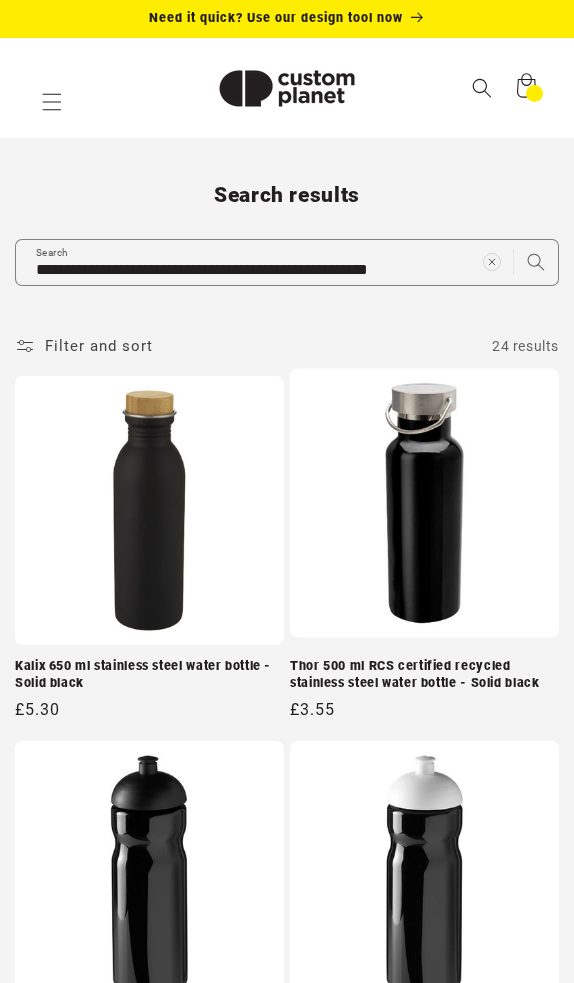 scroll, scrollTop: 0, scrollLeft: 0, axis: both 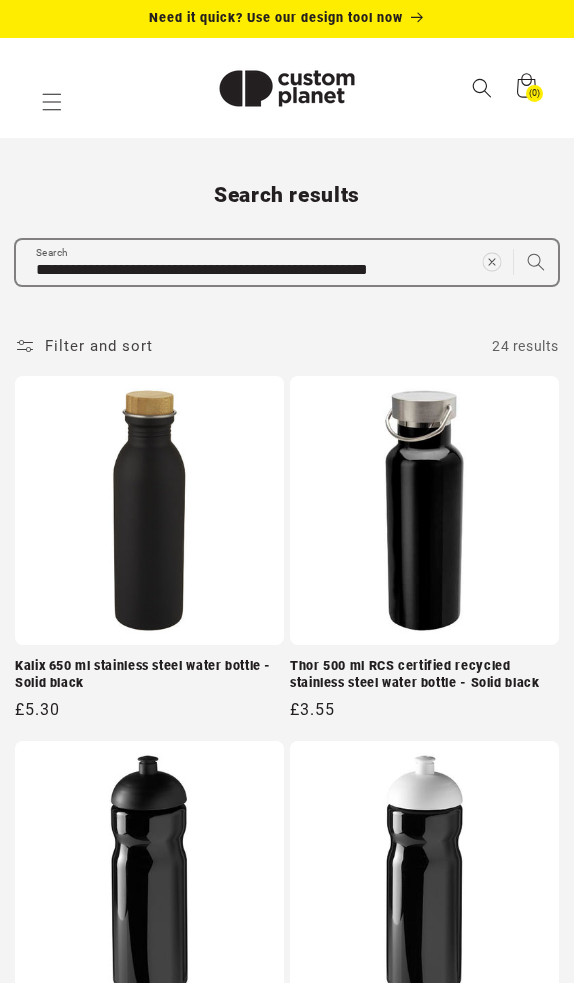 click at bounding box center [492, 262] 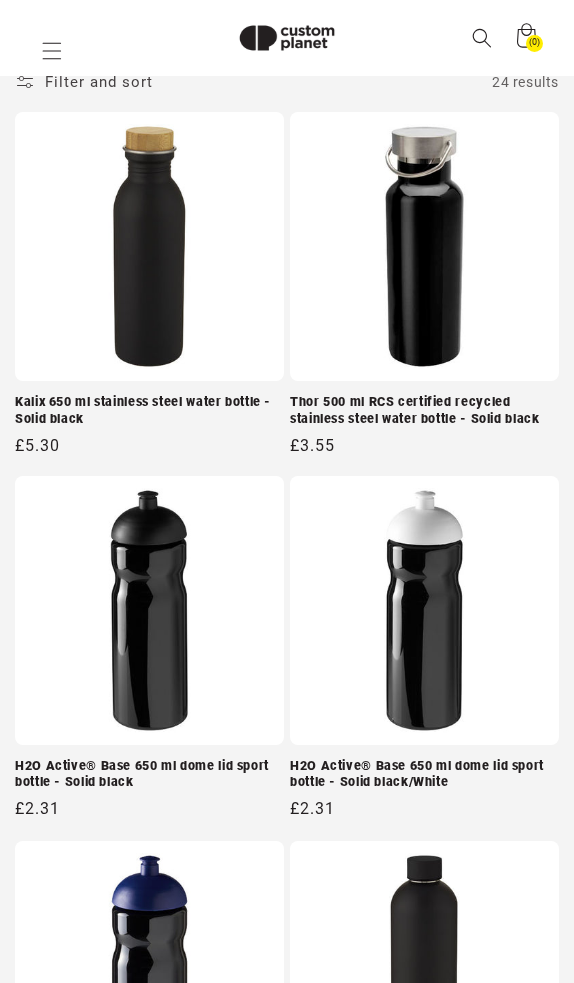 paste on "**********" 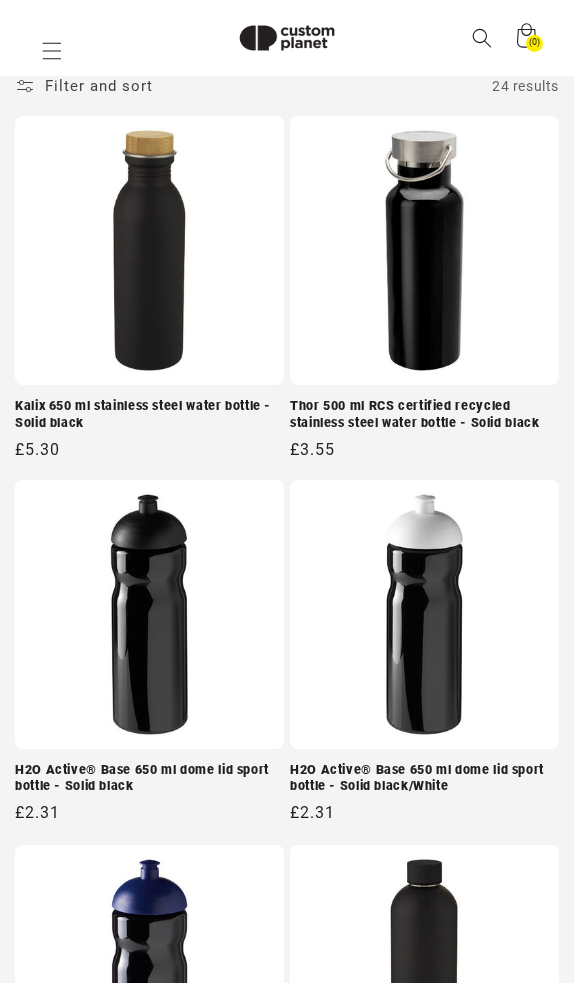 type on "**********" 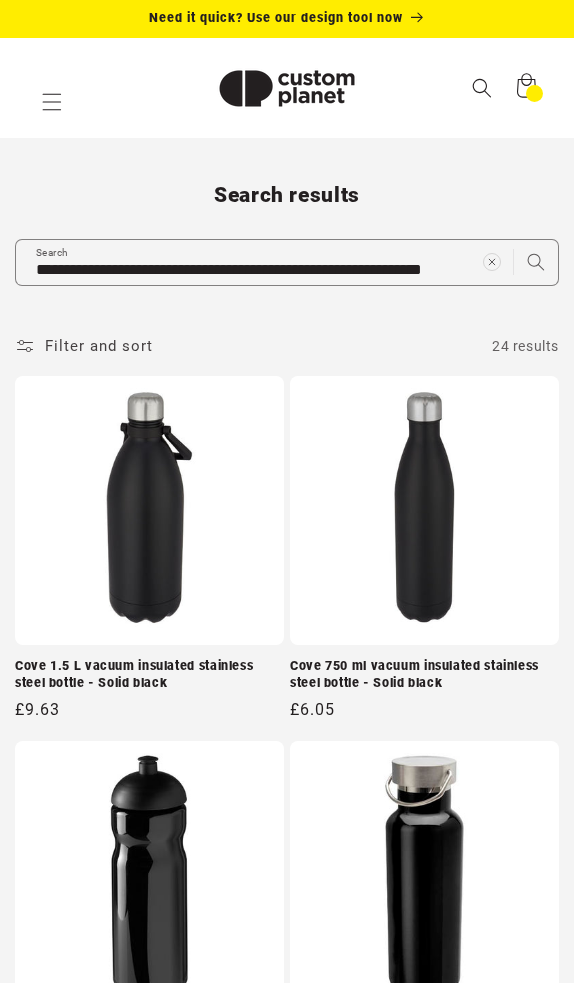 scroll, scrollTop: 0, scrollLeft: 0, axis: both 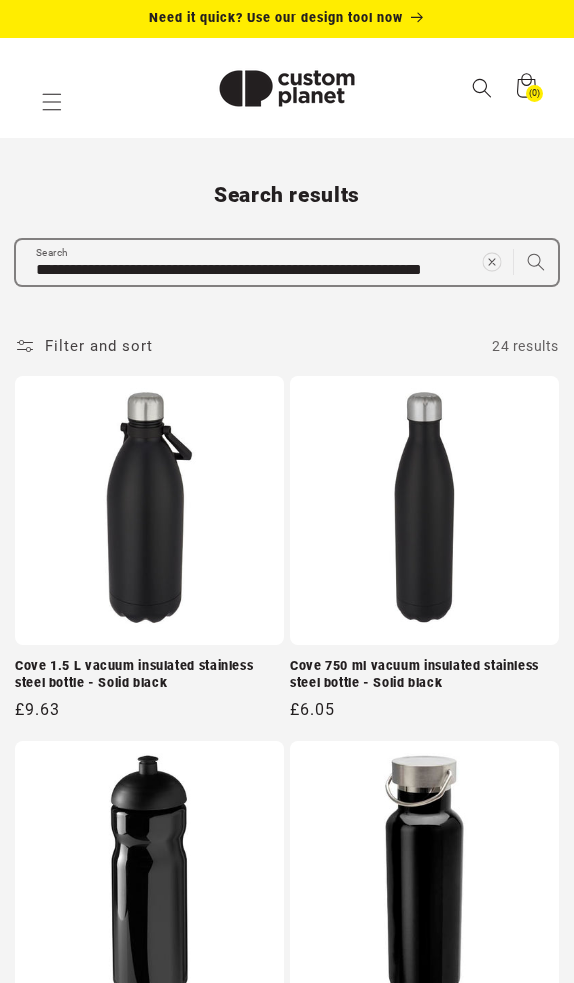 click at bounding box center [491, 262] 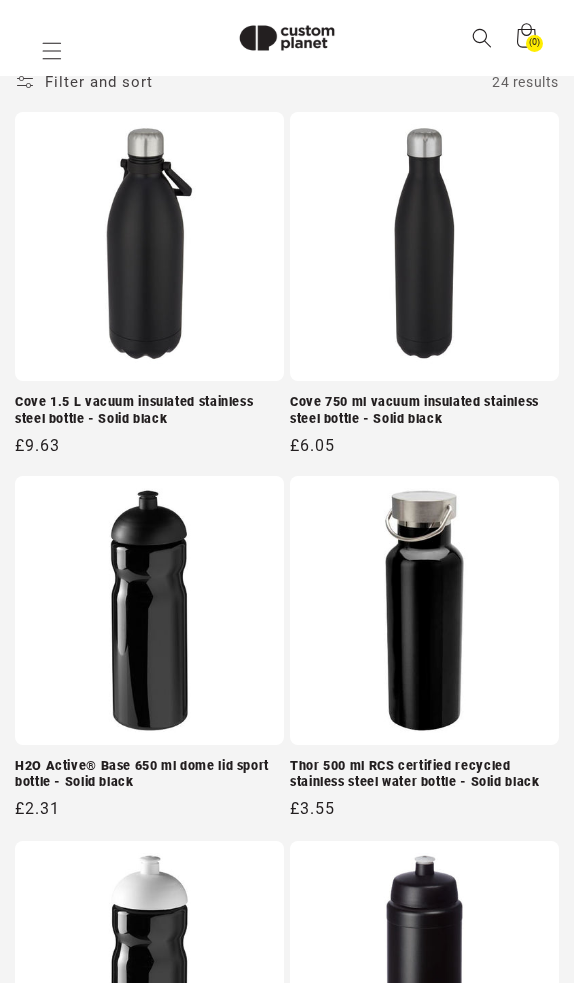 paste on "**********" 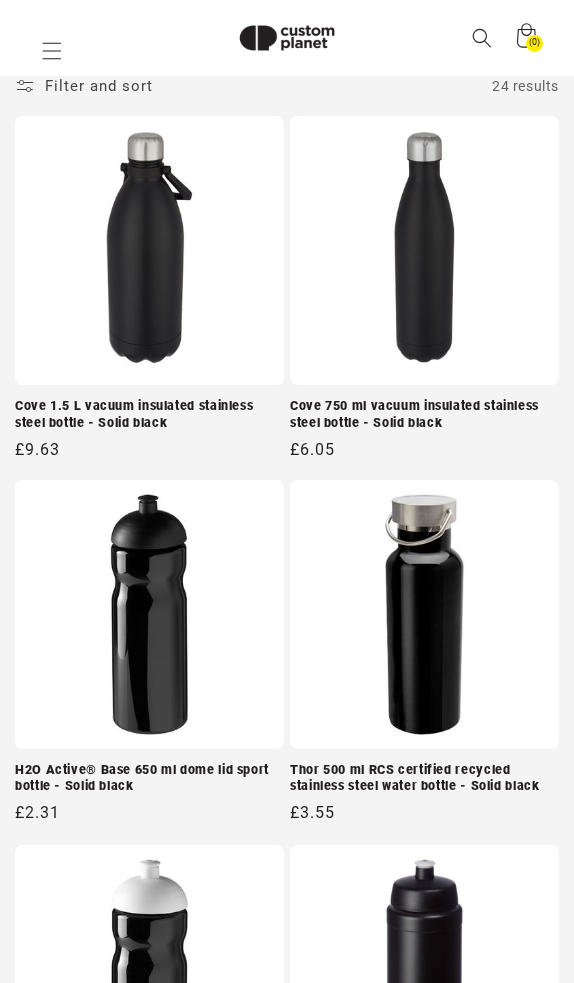 type on "**********" 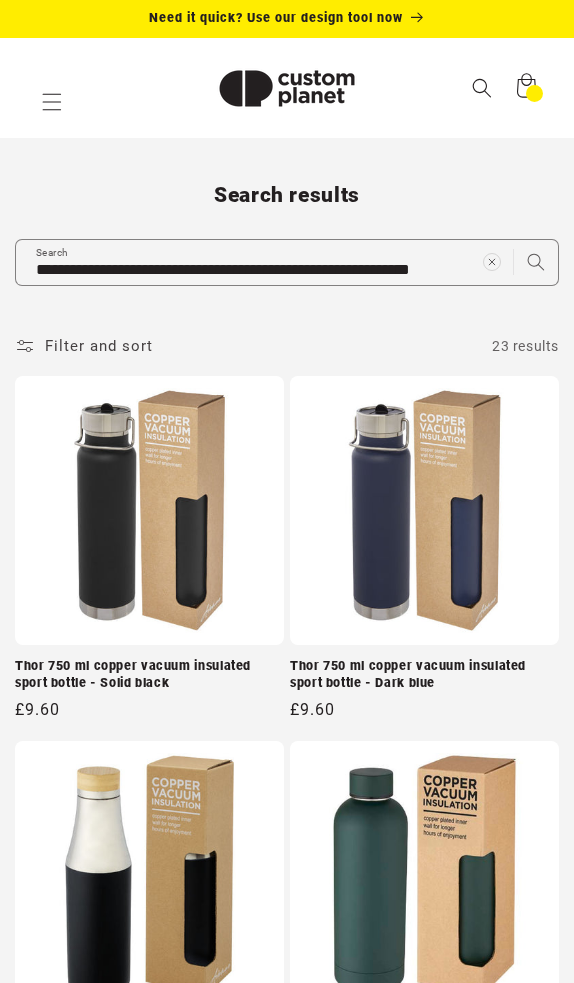 scroll, scrollTop: 0, scrollLeft: 0, axis: both 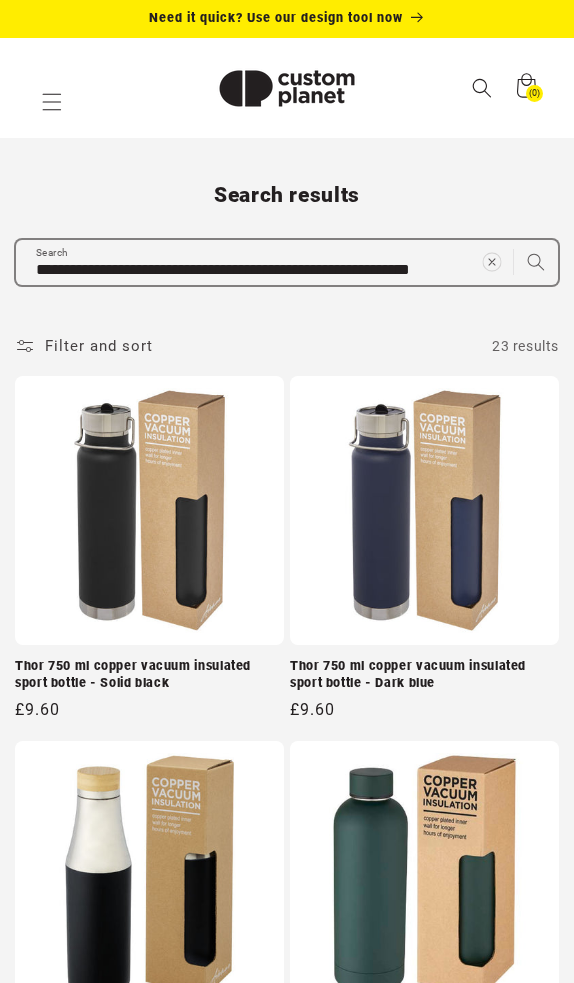 click at bounding box center [491, 262] 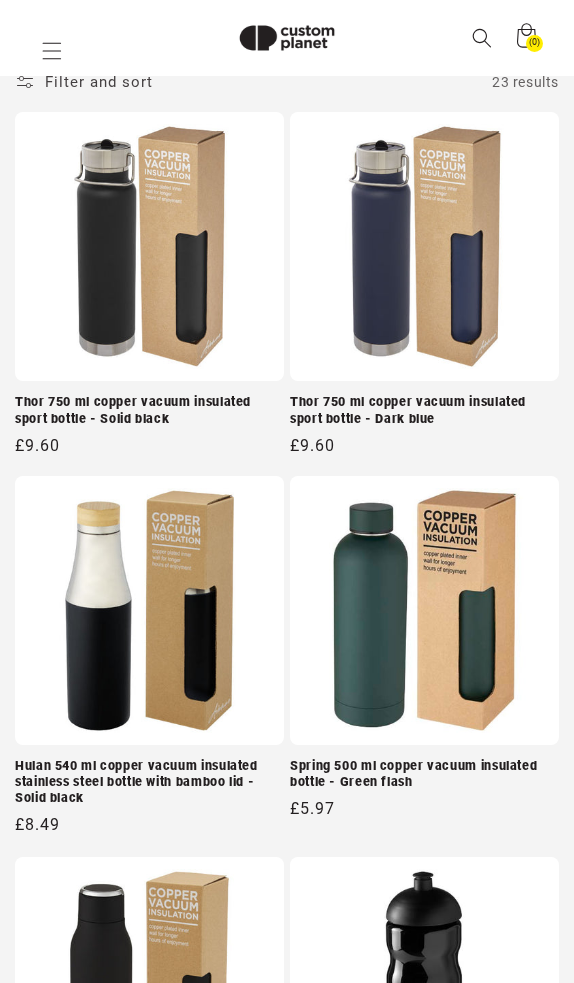 paste on "**********" 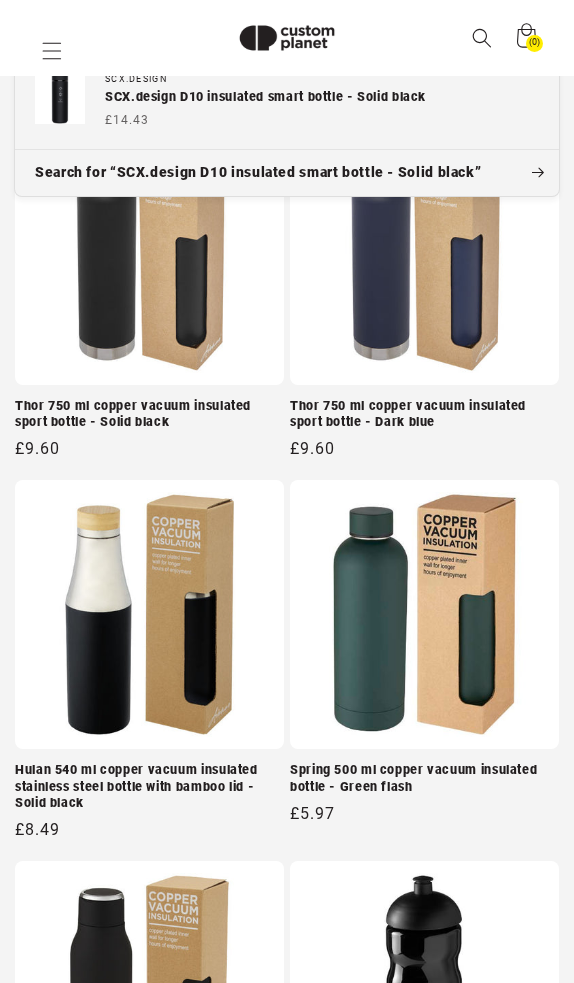 type on "**********" 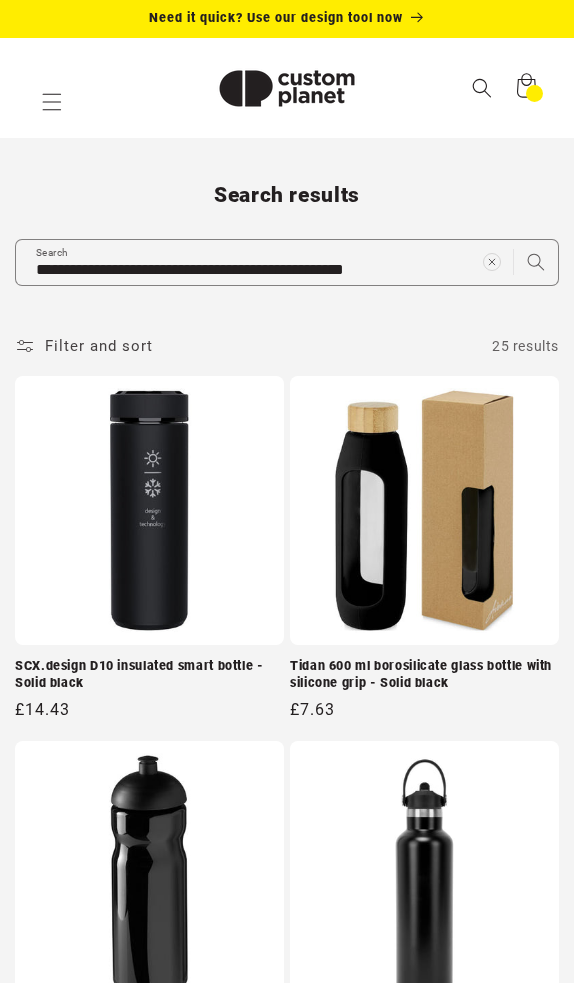 scroll, scrollTop: 0, scrollLeft: 0, axis: both 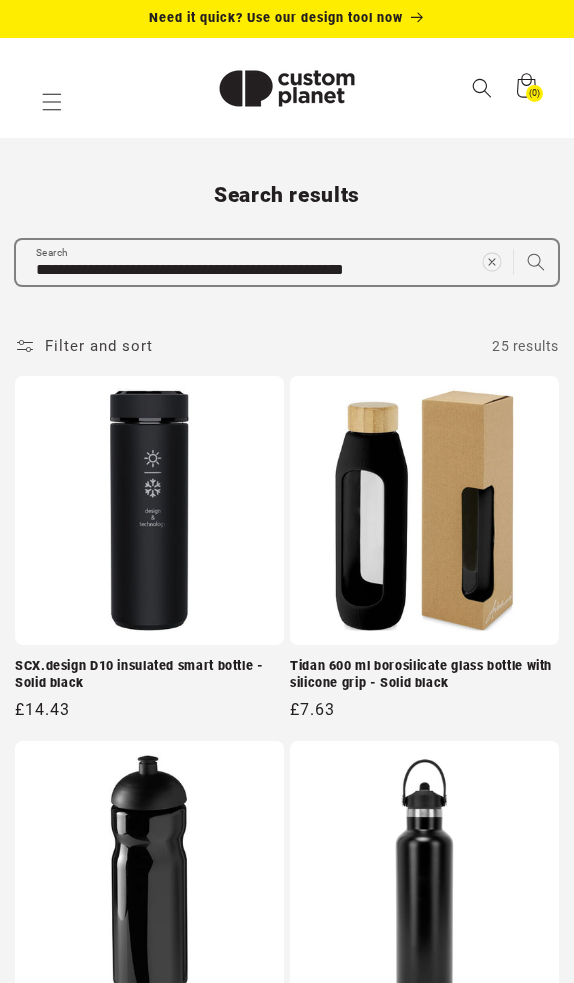 click at bounding box center (492, 262) 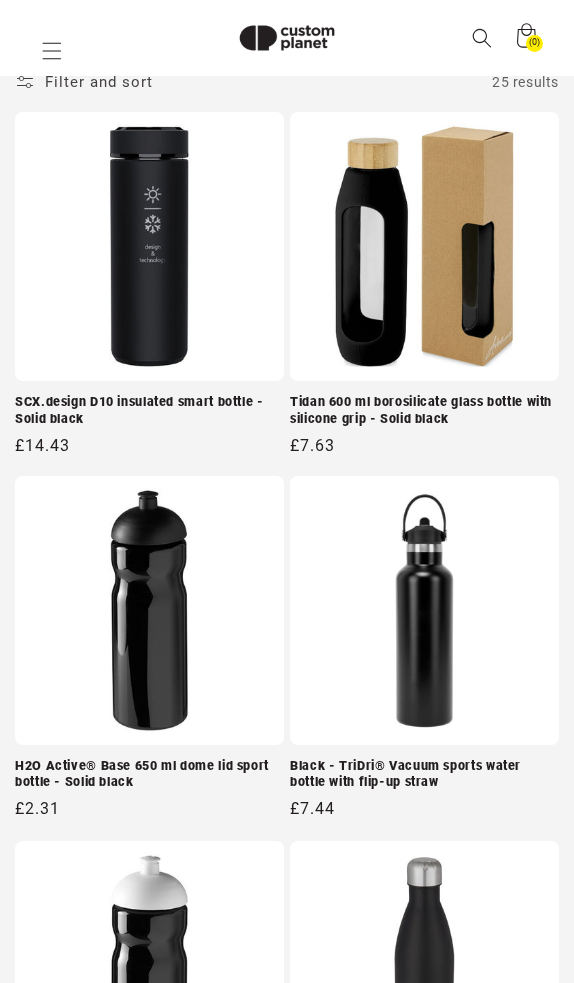 paste on "**********" 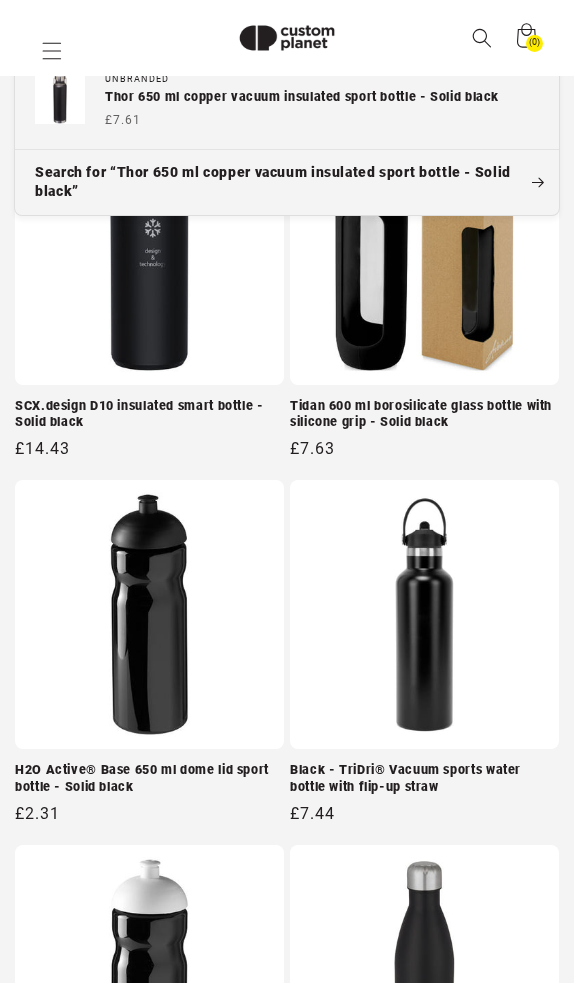type on "**********" 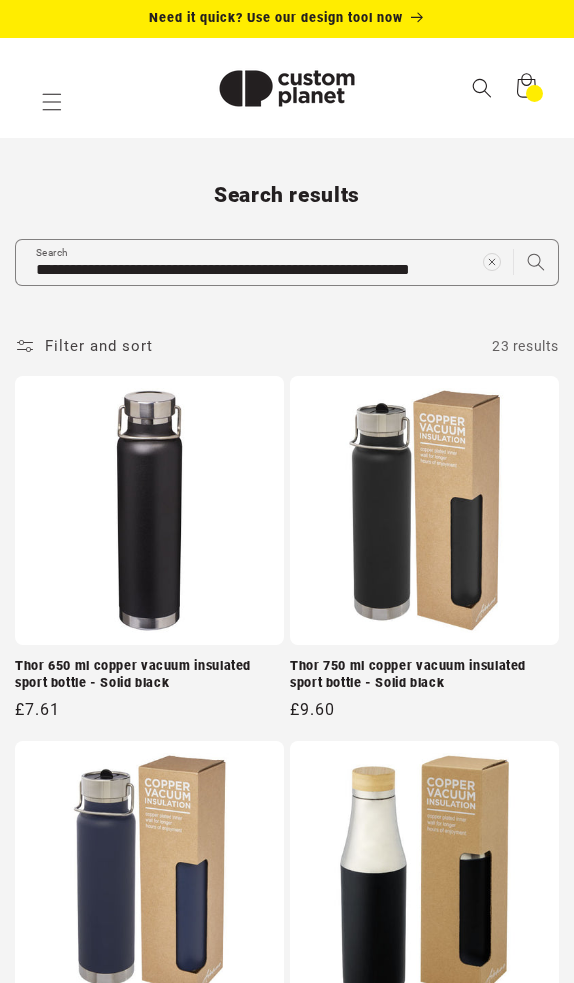 scroll, scrollTop: 0, scrollLeft: 0, axis: both 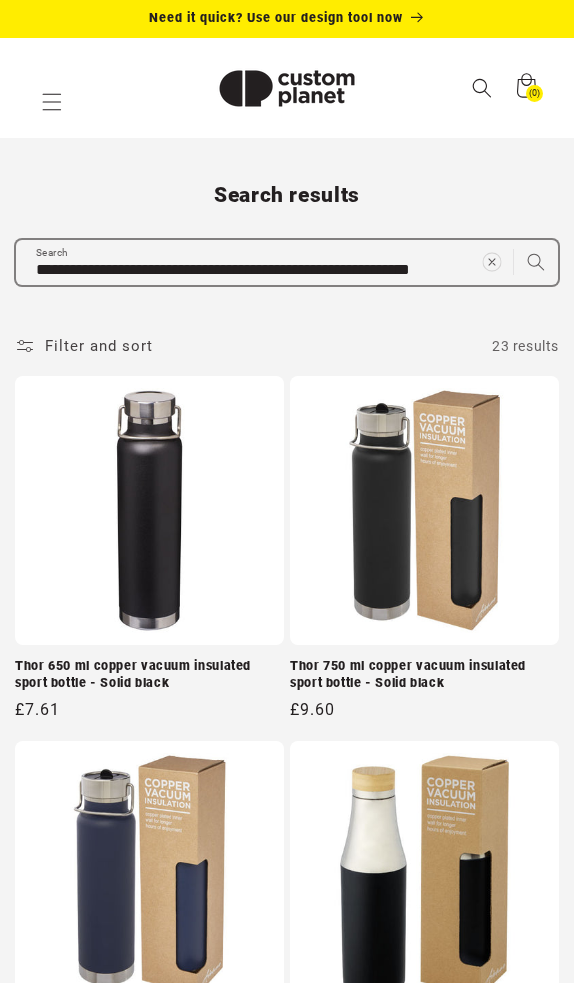 click at bounding box center [491, 262] 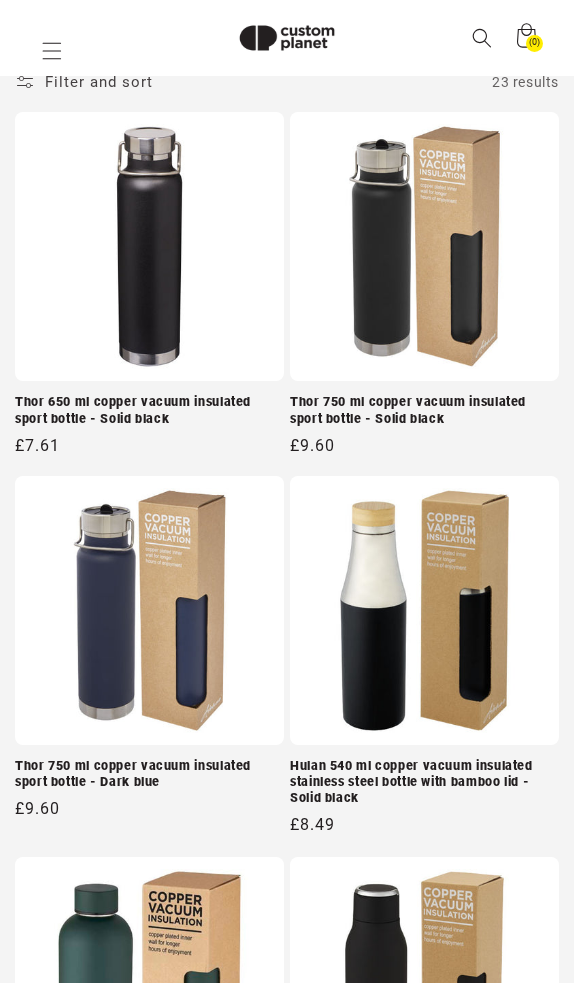 paste on "**********" 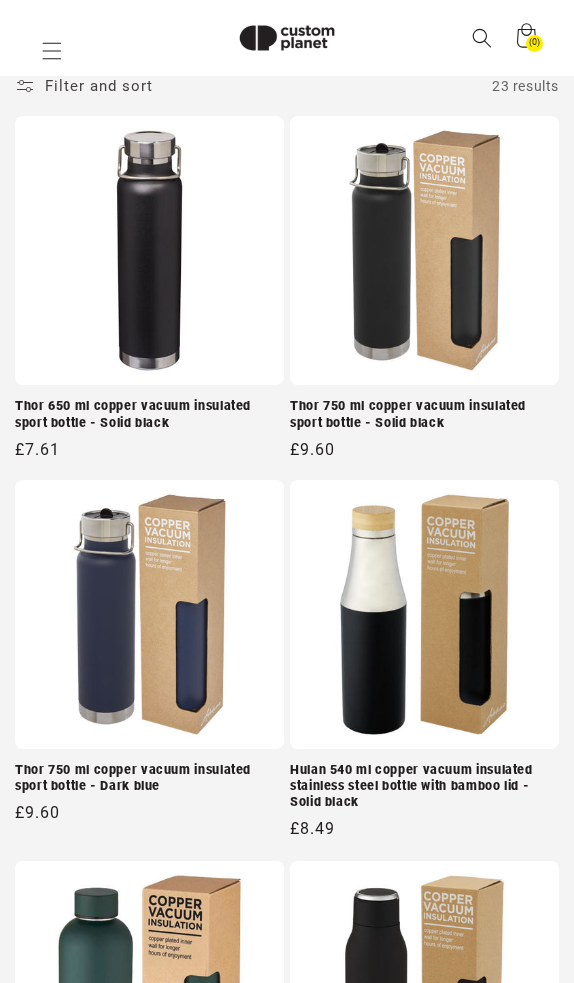type on "**********" 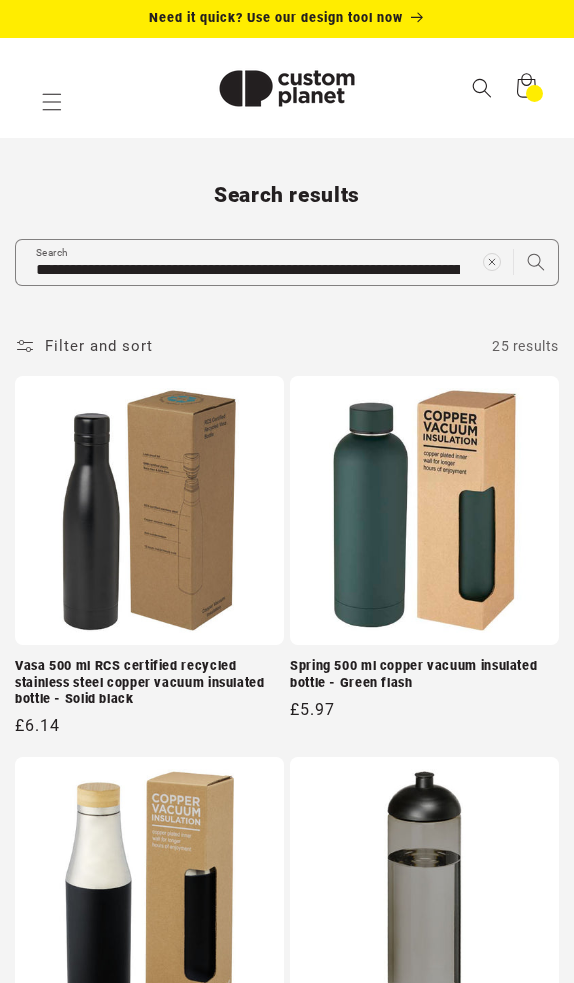 scroll, scrollTop: 0, scrollLeft: 0, axis: both 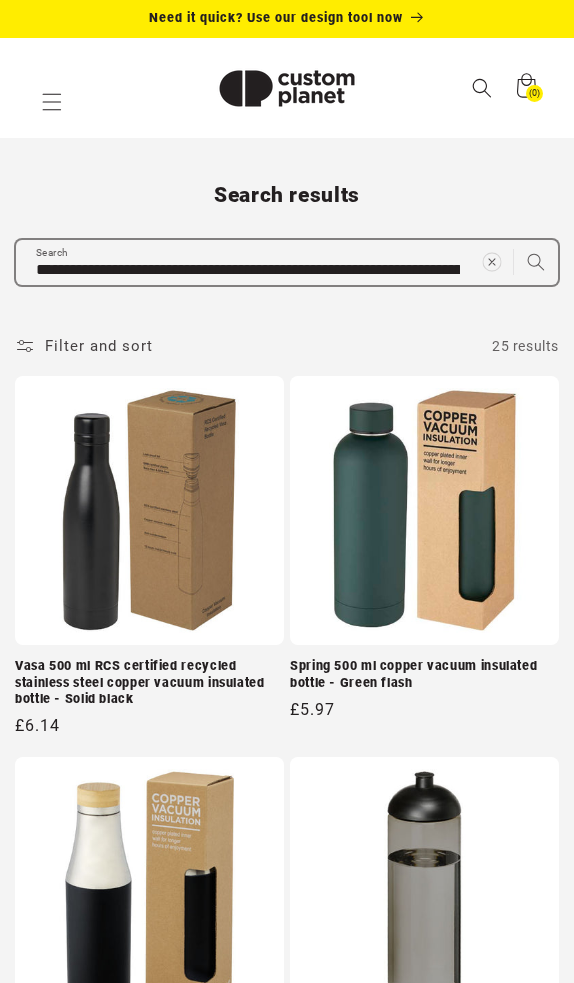 click at bounding box center (491, 262) 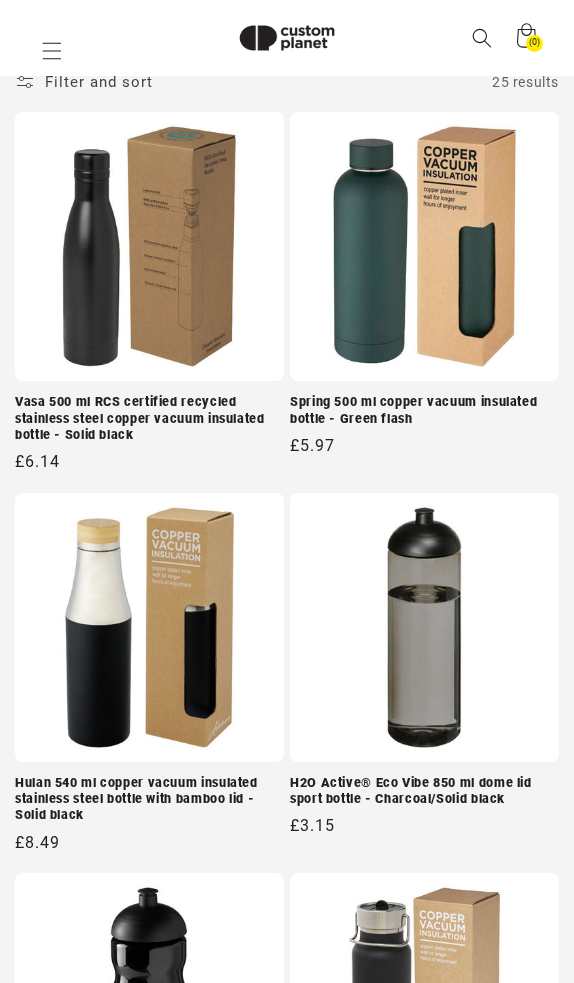 paste on "**********" 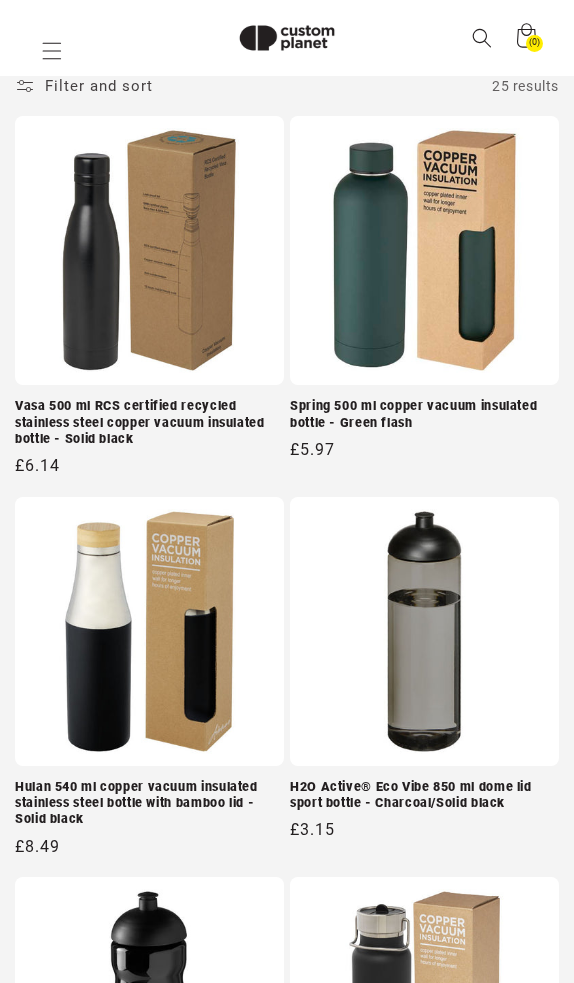 type on "**********" 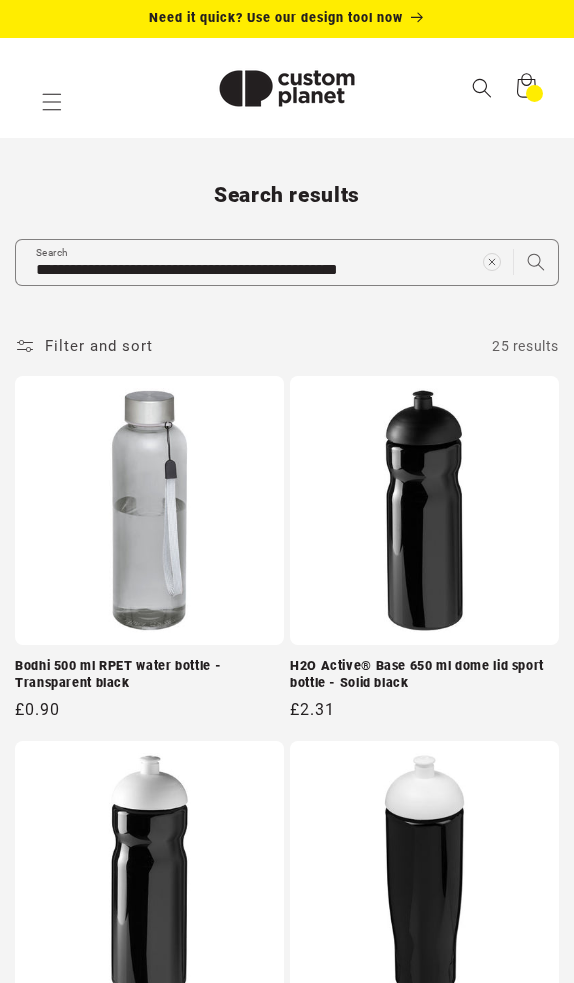 scroll, scrollTop: 0, scrollLeft: 0, axis: both 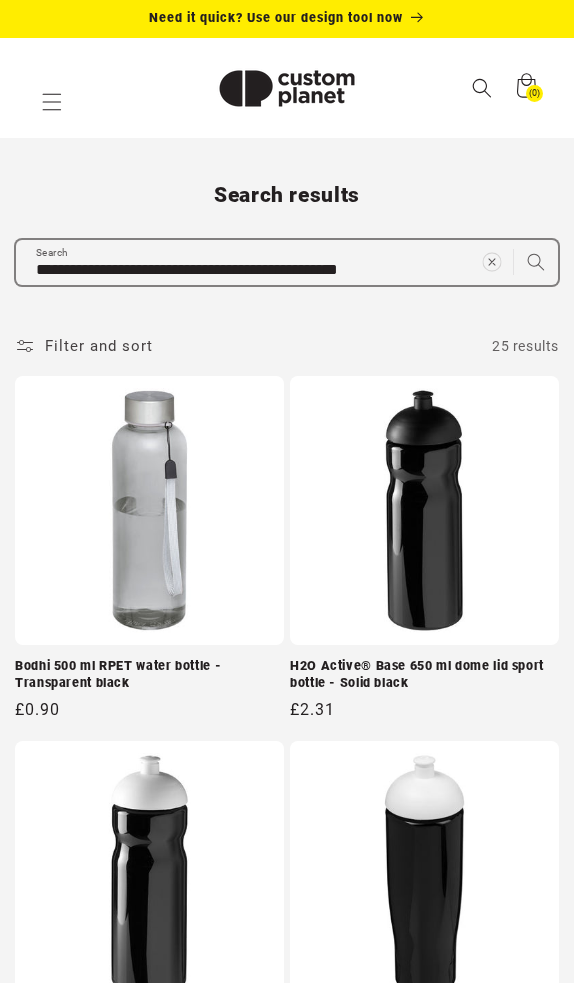 click at bounding box center (491, 262) 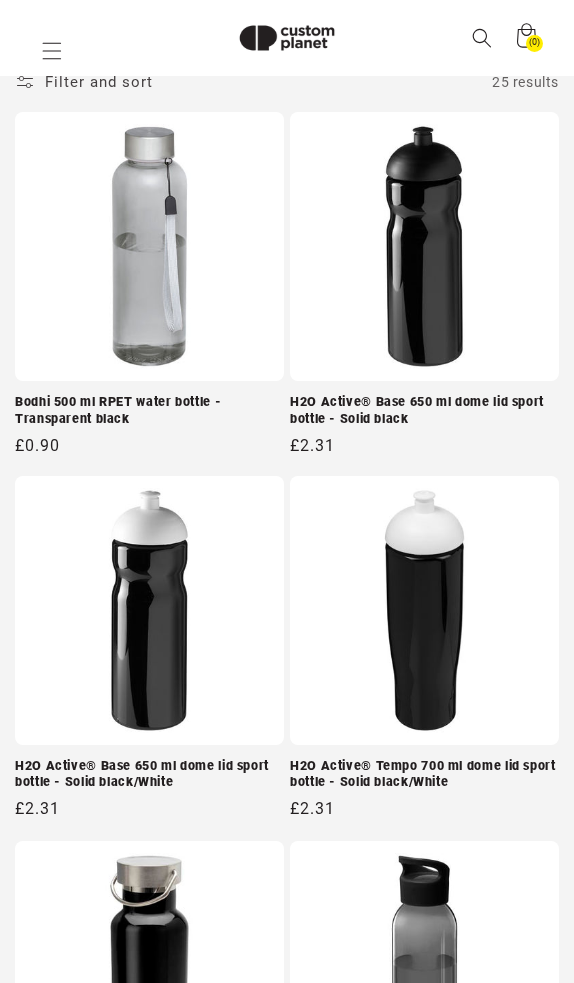 paste on "**********" 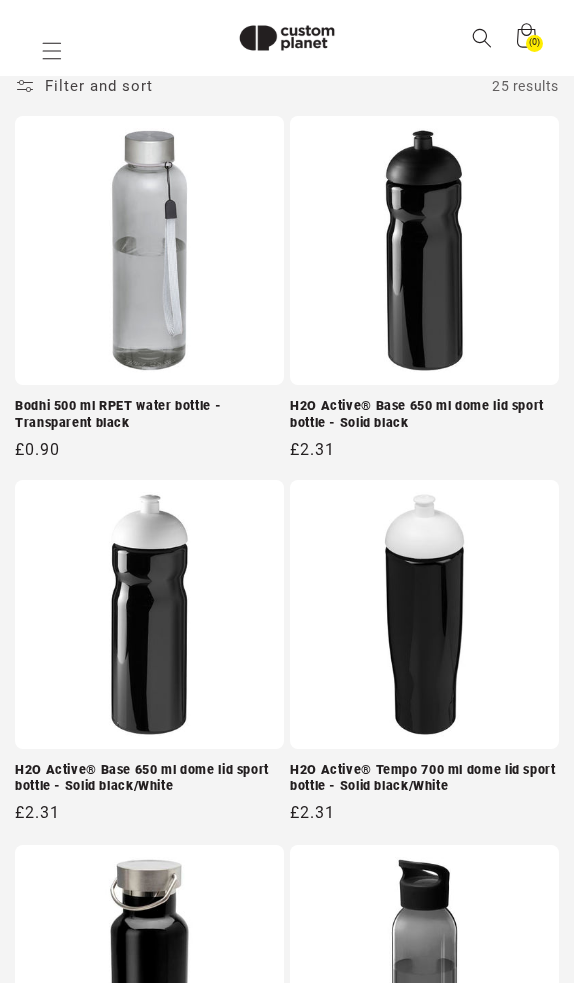 type on "**********" 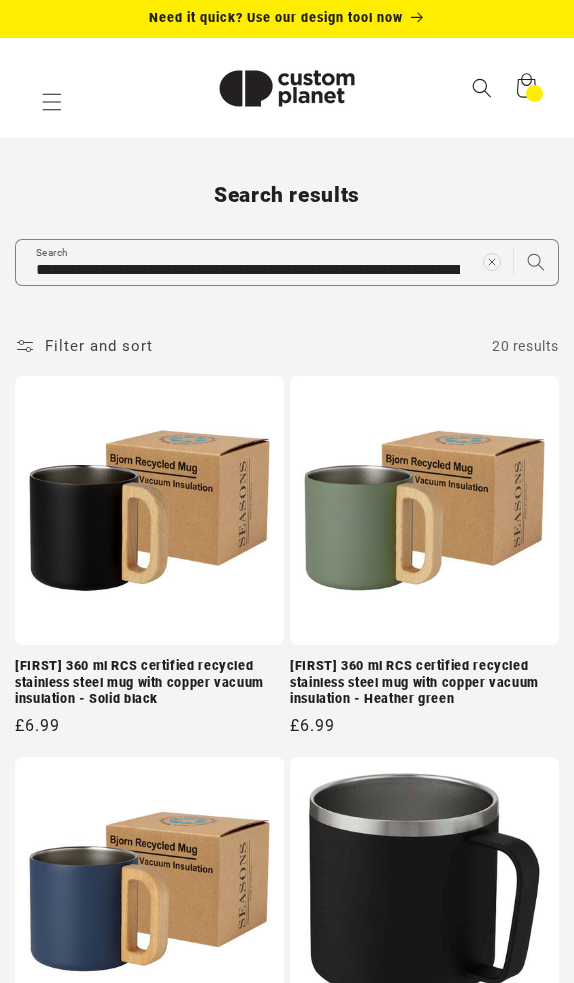 scroll, scrollTop: 0, scrollLeft: 0, axis: both 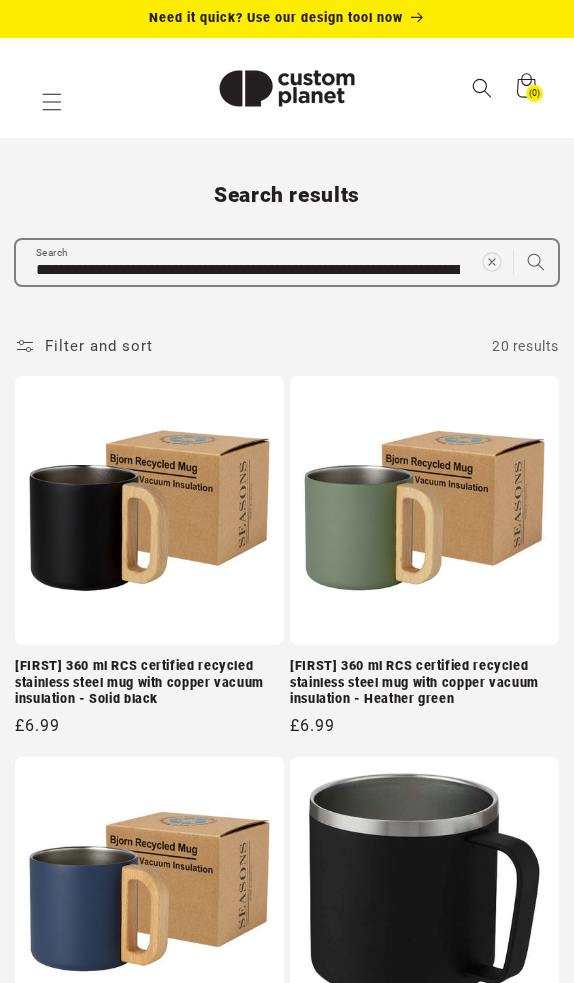click at bounding box center [491, 262] 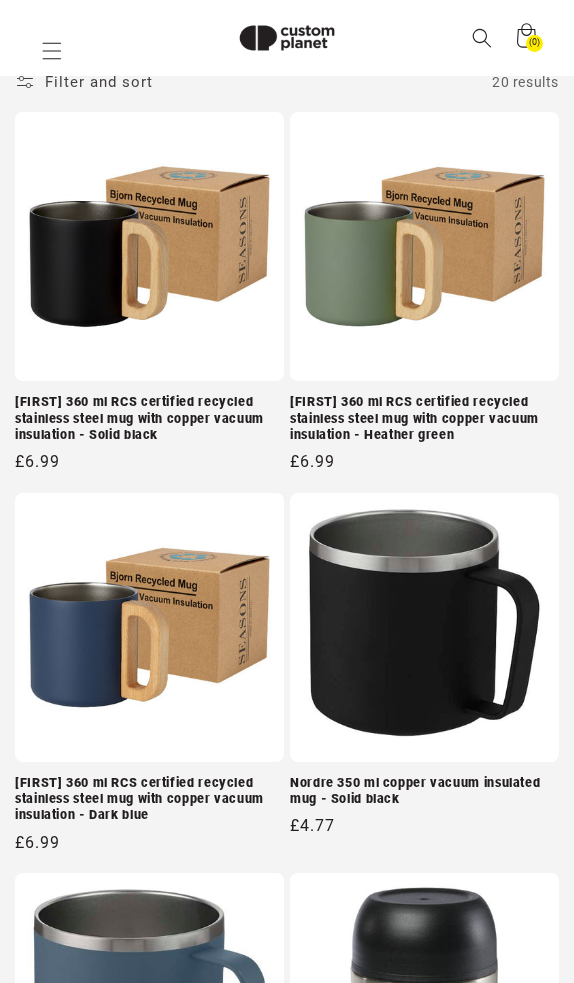 paste on "**********" 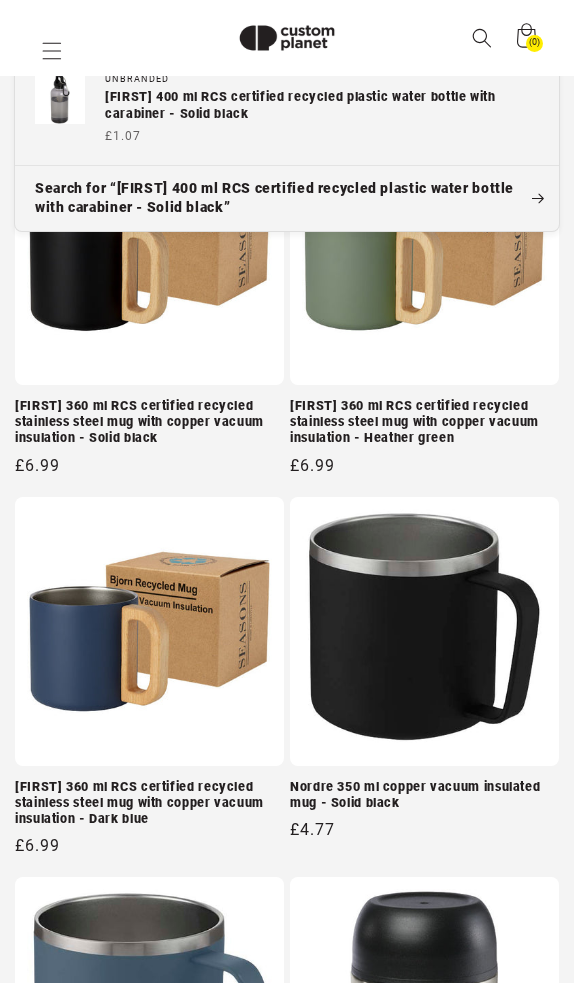 type on "**********" 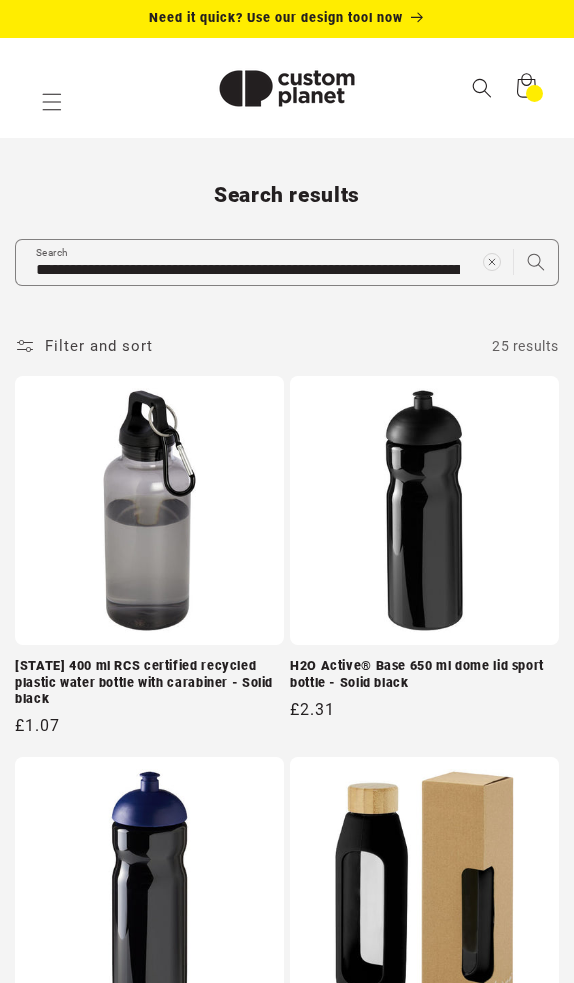 scroll, scrollTop: 0, scrollLeft: 0, axis: both 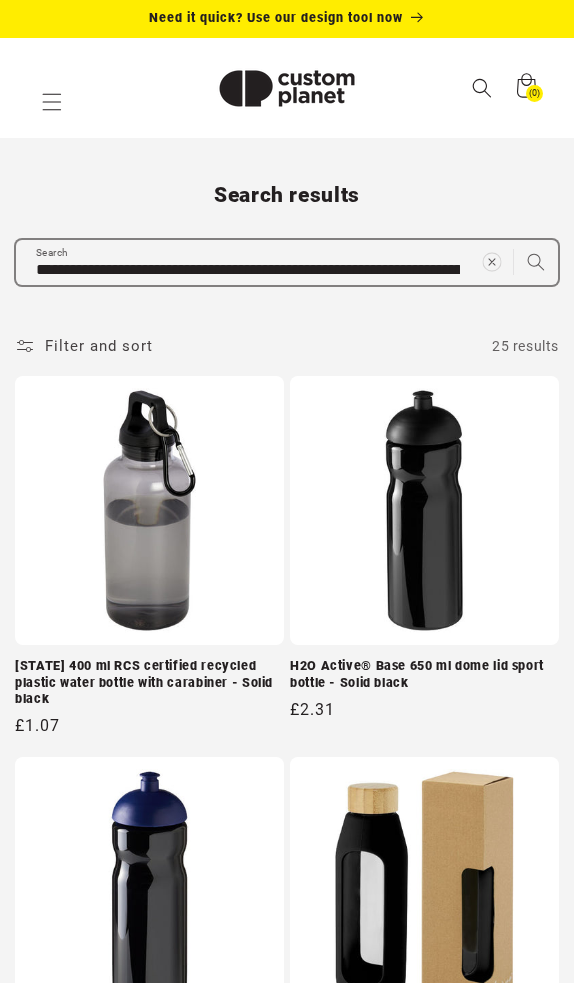click at bounding box center (492, 262) 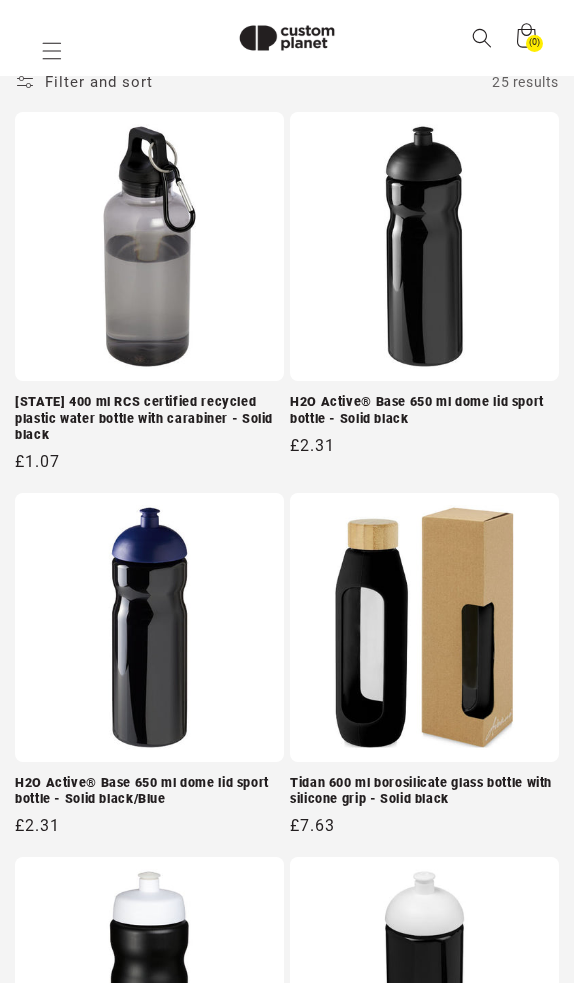 paste on "**********" 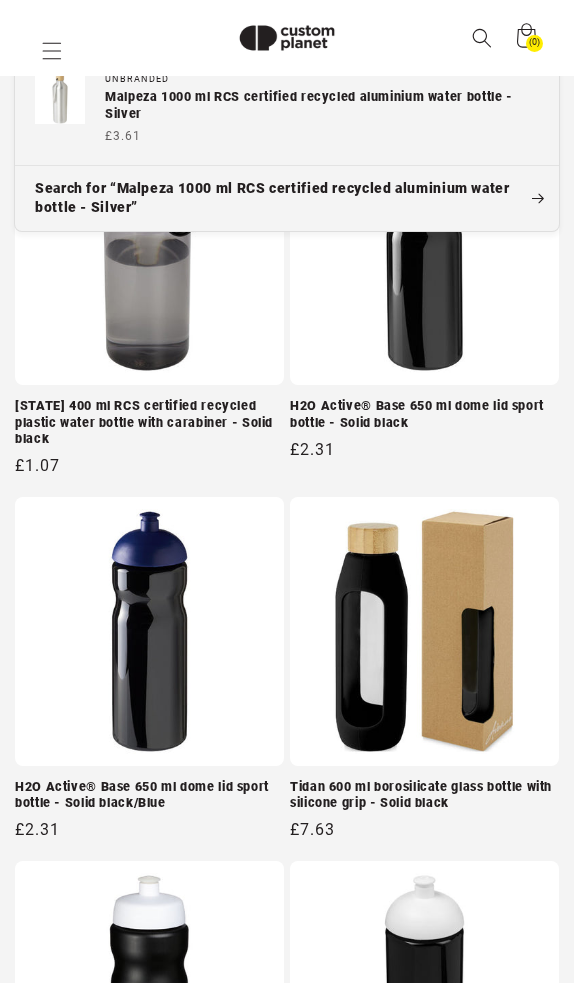 type on "**********" 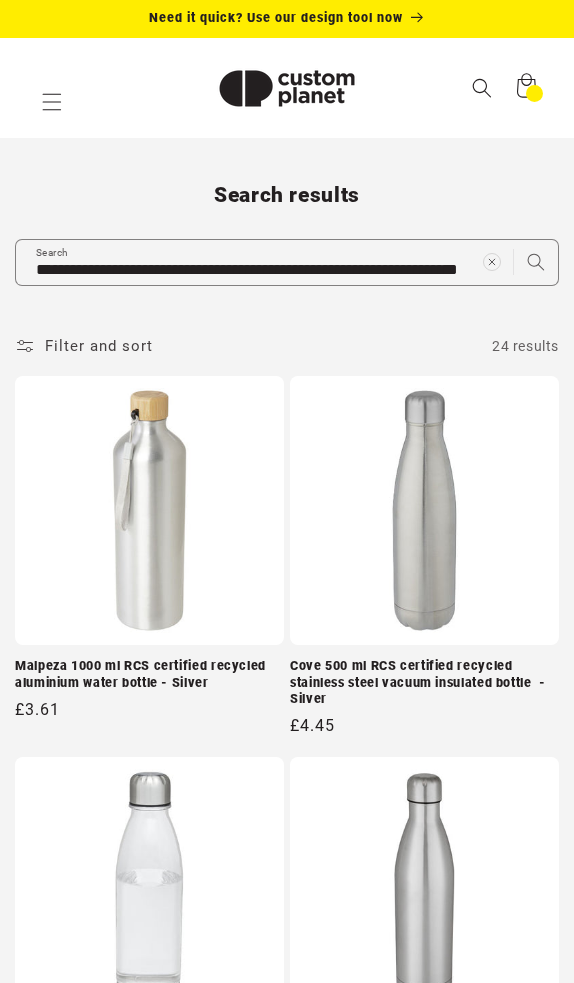 scroll, scrollTop: 0, scrollLeft: 0, axis: both 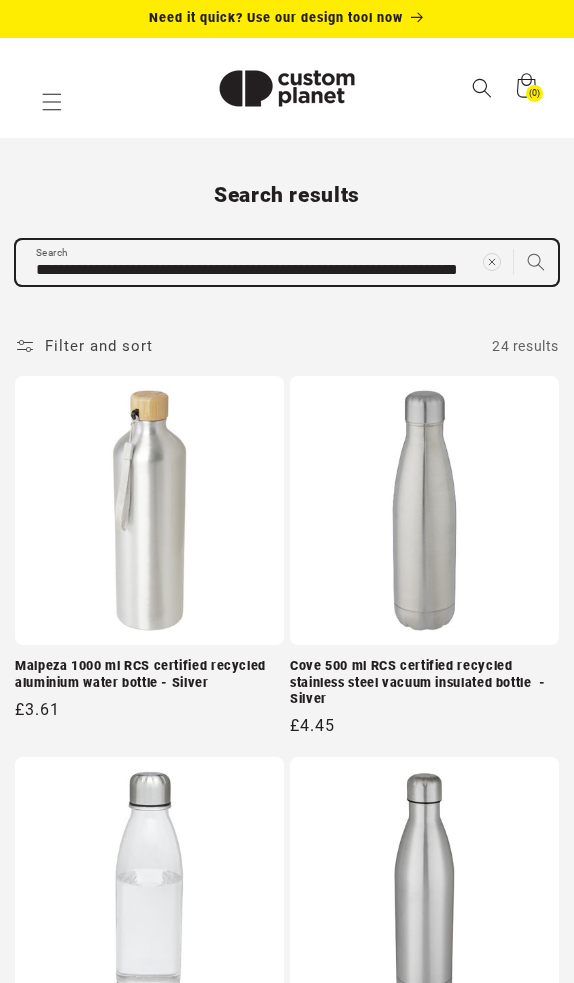 click on "**********" at bounding box center [287, 2486] 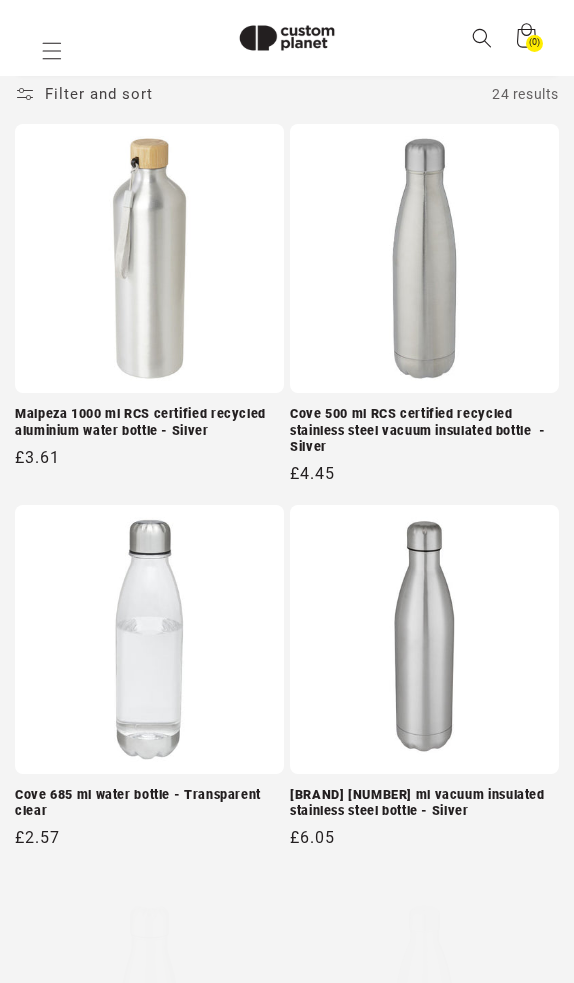 click on "Cove 500 ml RCS certified recycled stainless steel vacuum insulated bottle  - Silver" at bounding box center (424, 430) 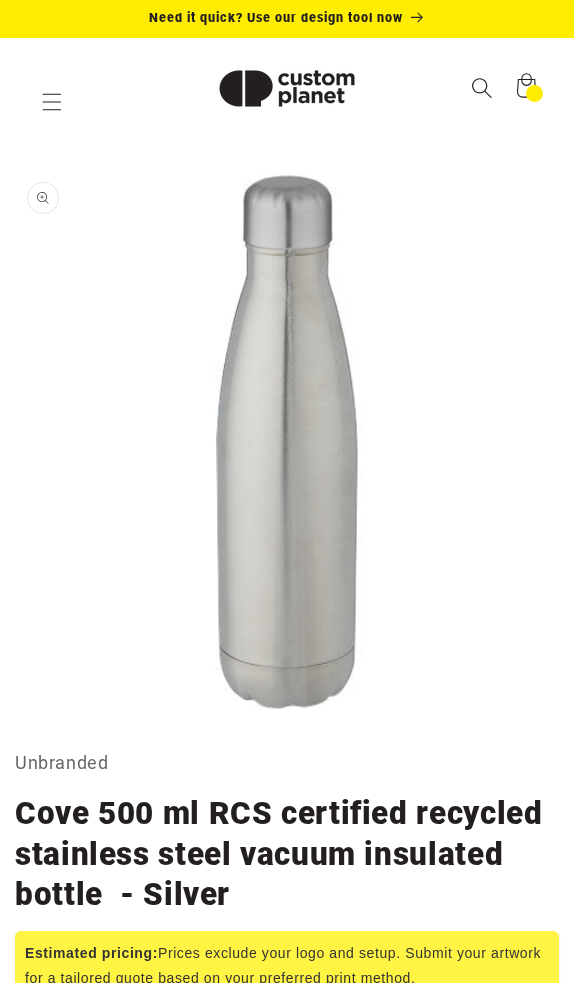scroll, scrollTop: 0, scrollLeft: 0, axis: both 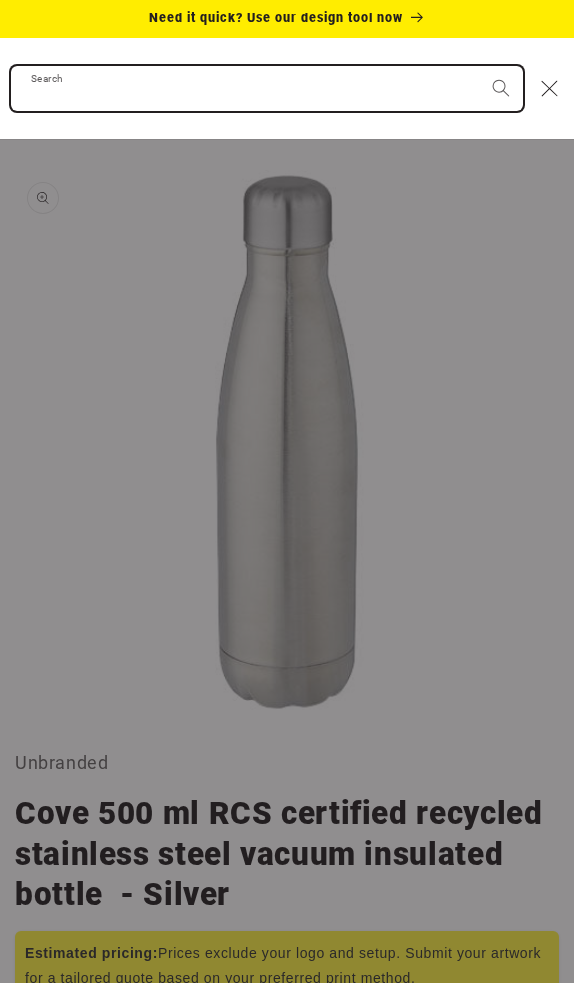 paste on "**********" 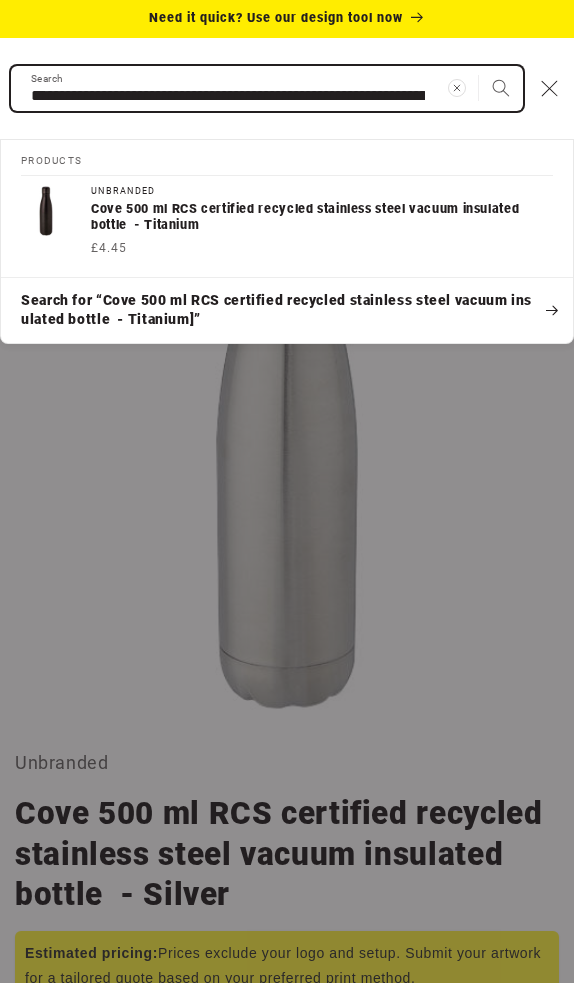 type on "**********" 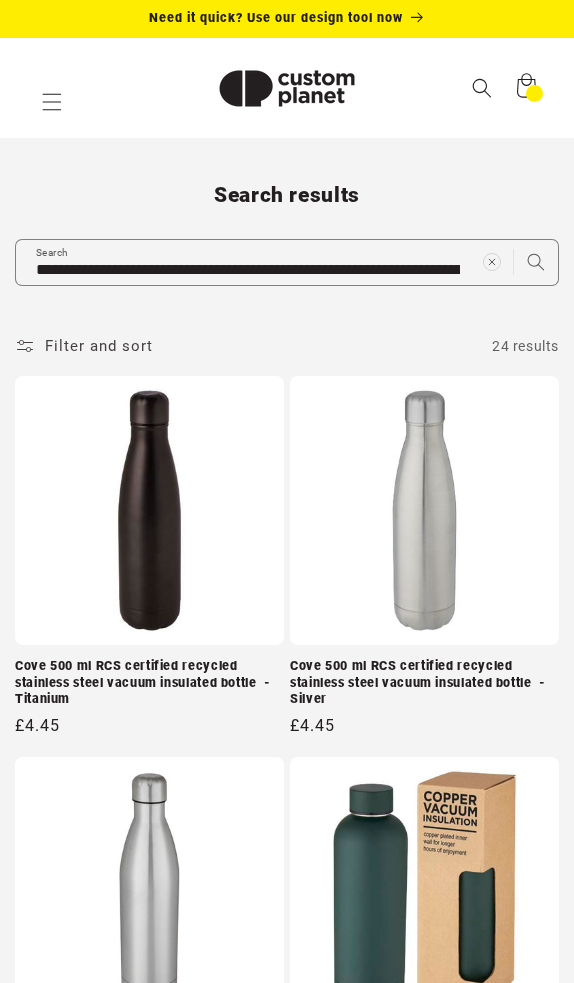 scroll, scrollTop: 0, scrollLeft: 0, axis: both 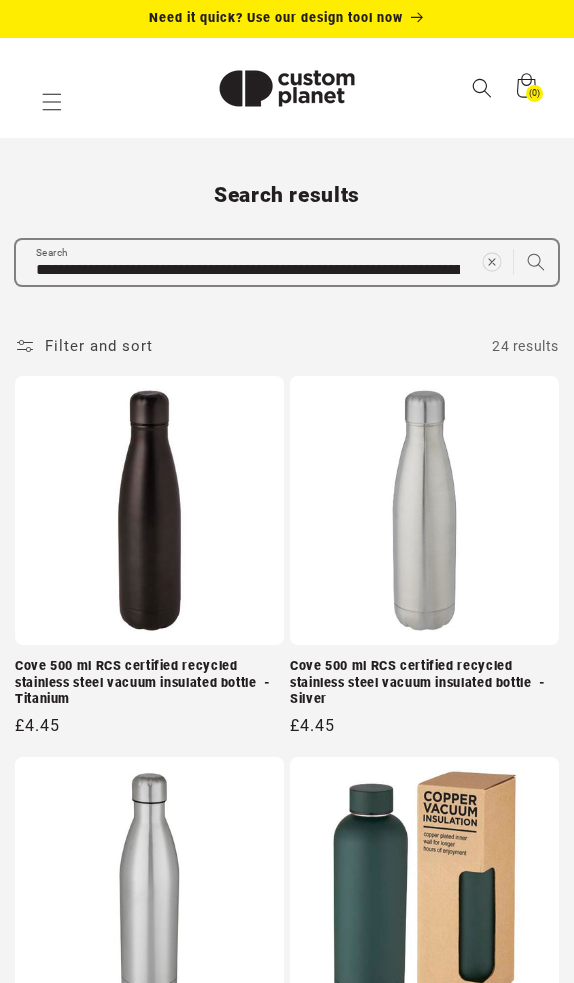 click at bounding box center [491, 262] 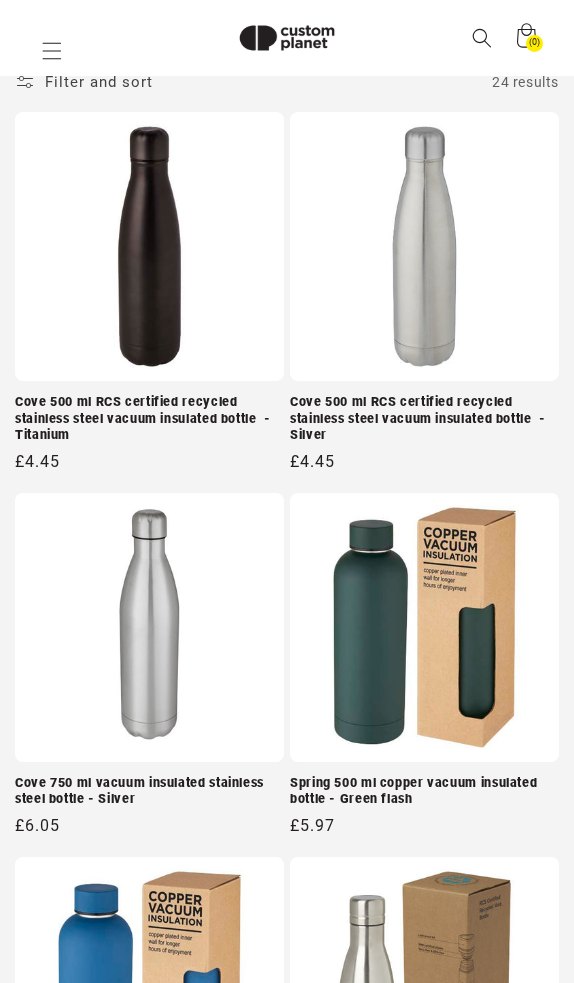 paste on "**********" 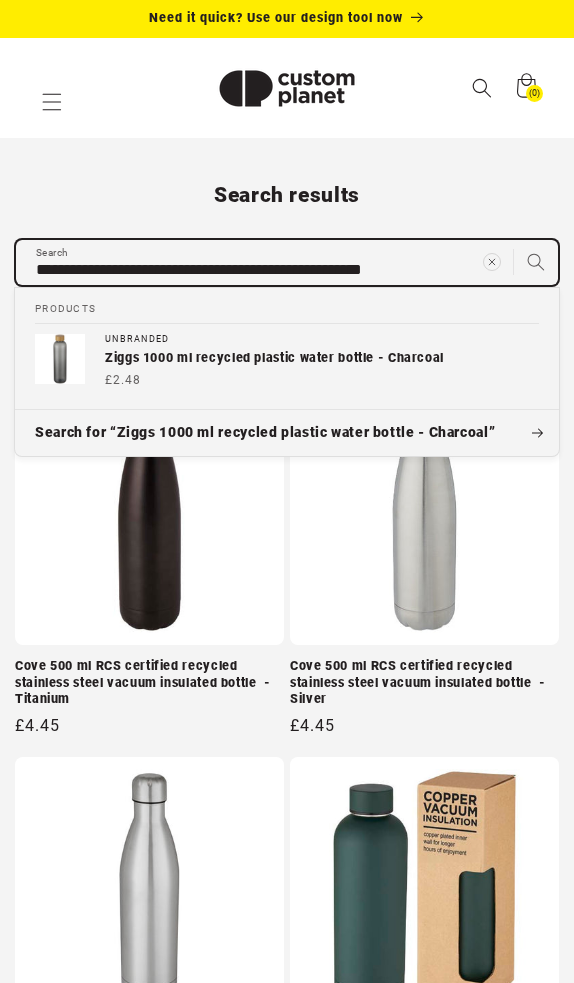 scroll, scrollTop: 0, scrollLeft: 0, axis: both 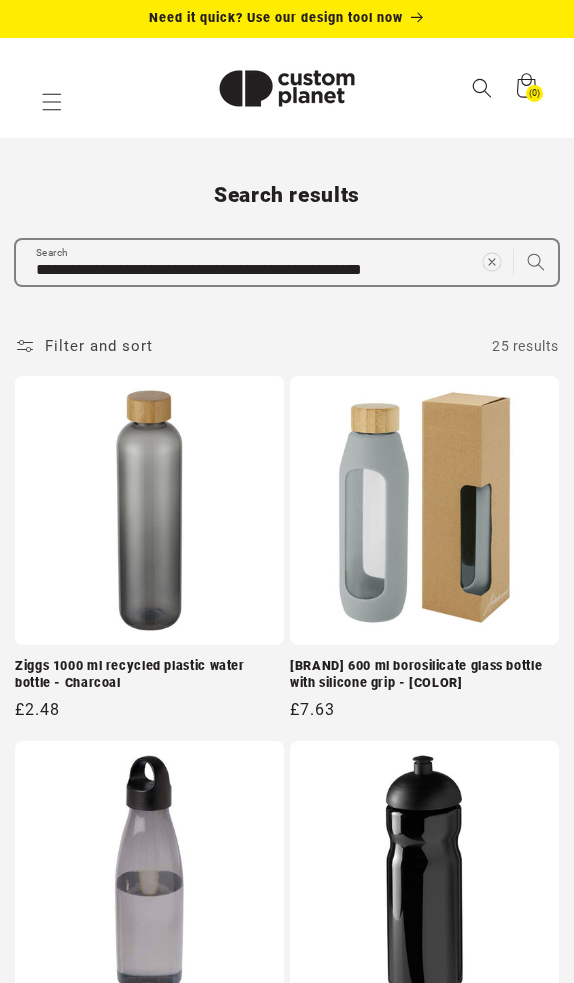 click at bounding box center (492, 262) 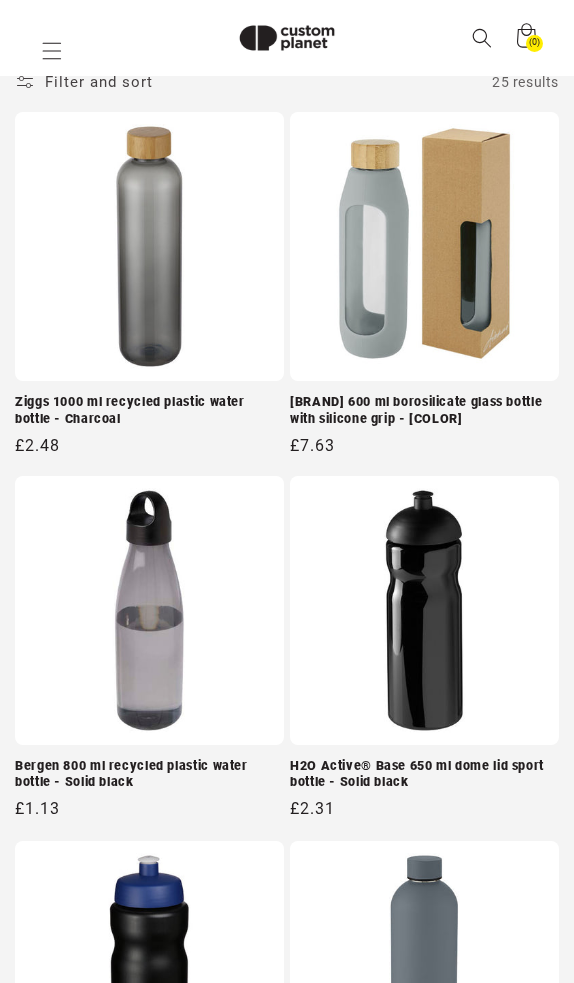 paste on "**********" 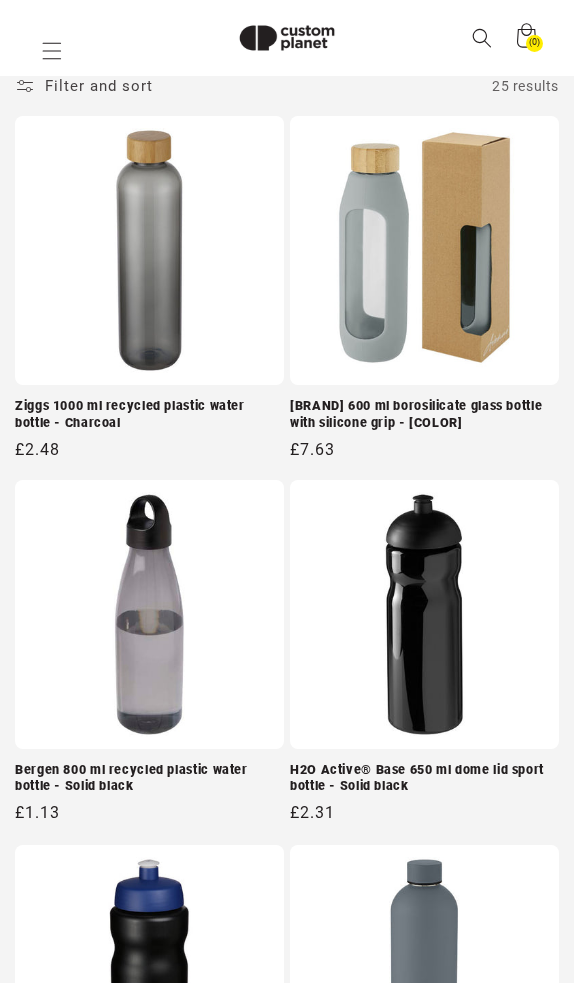 type on "**********" 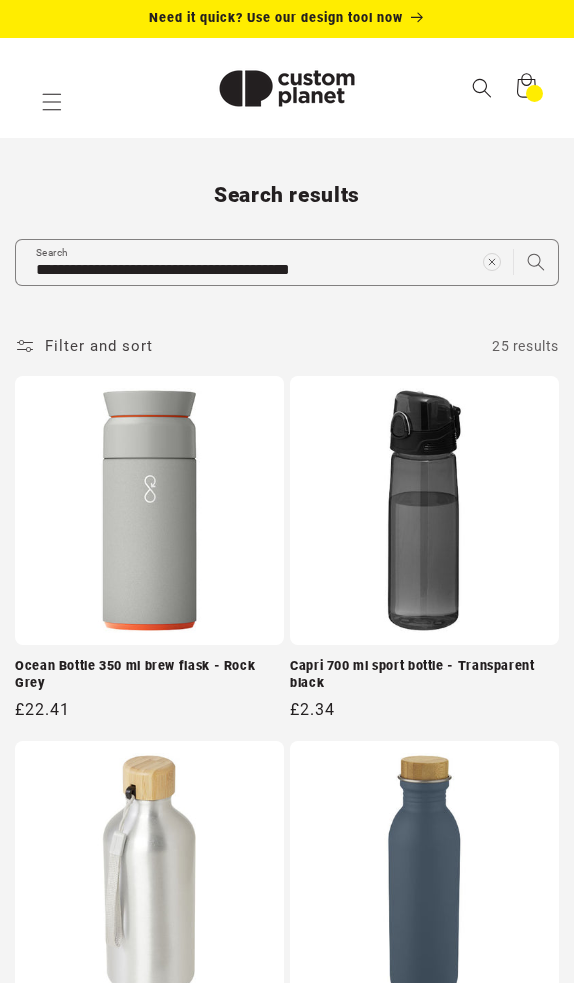 scroll, scrollTop: 0, scrollLeft: 0, axis: both 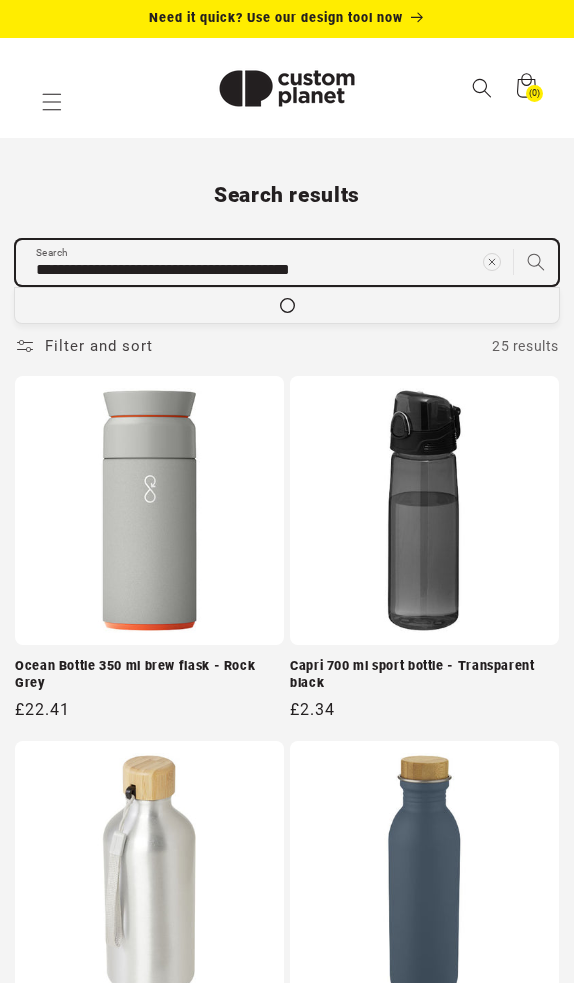 click on "**********" at bounding box center [287, 262] 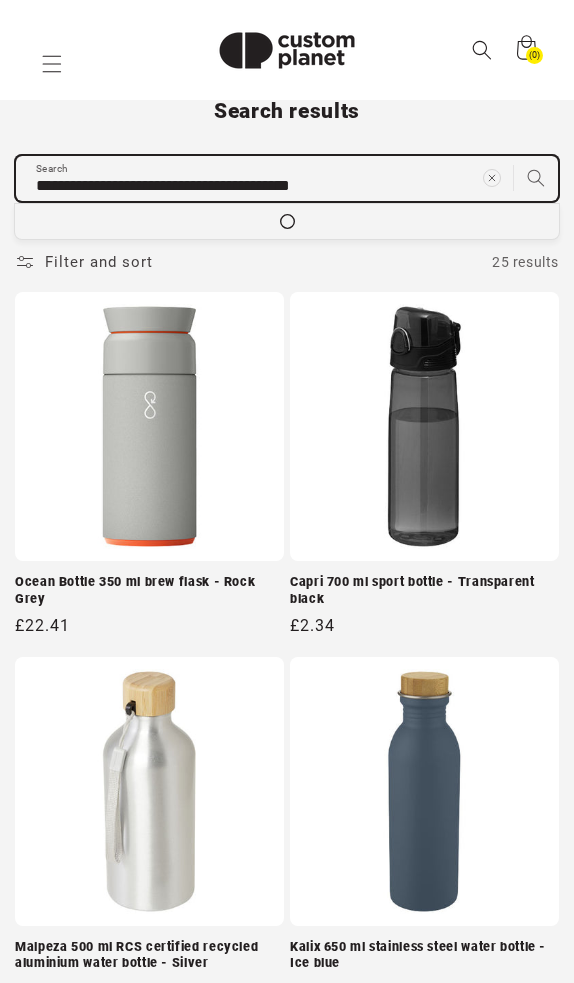 click on "Search results
[REDACTED]
Search
Loading...
Filter:
Colour
0 selected
Reset
Colour
Blue" at bounding box center [287, 2420] 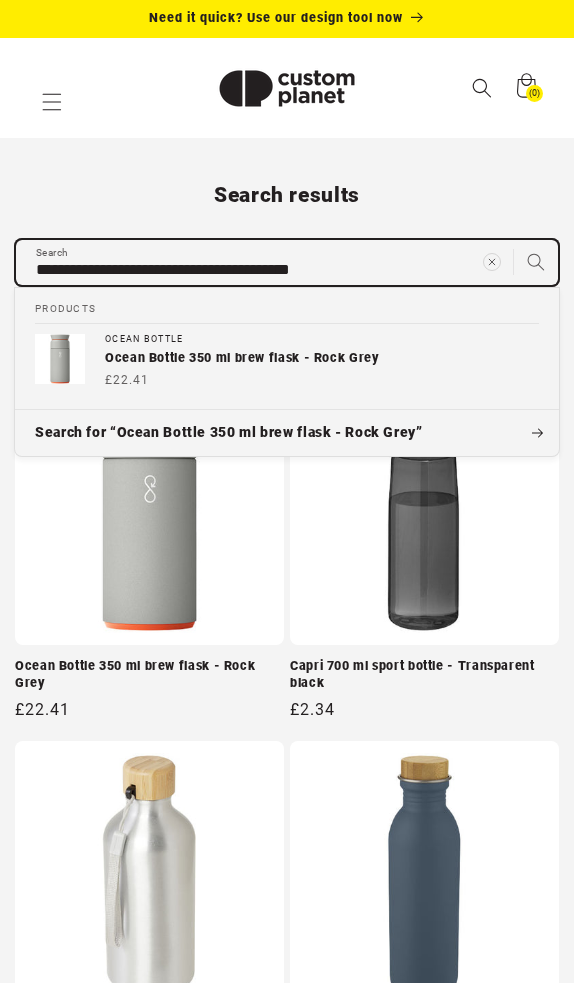 scroll, scrollTop: 0, scrollLeft: 0, axis: both 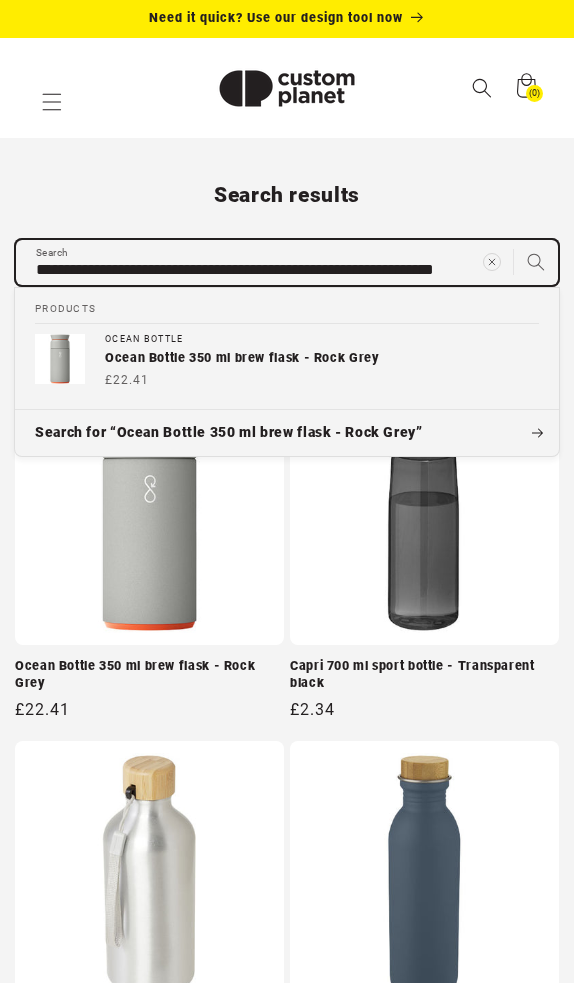 type on "[REDACTED]" 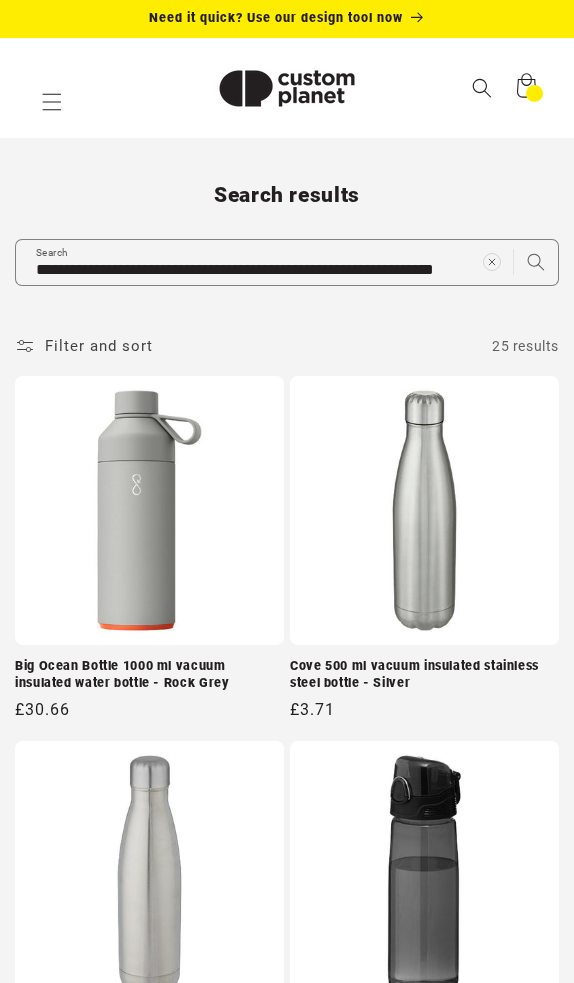 scroll, scrollTop: 0, scrollLeft: 0, axis: both 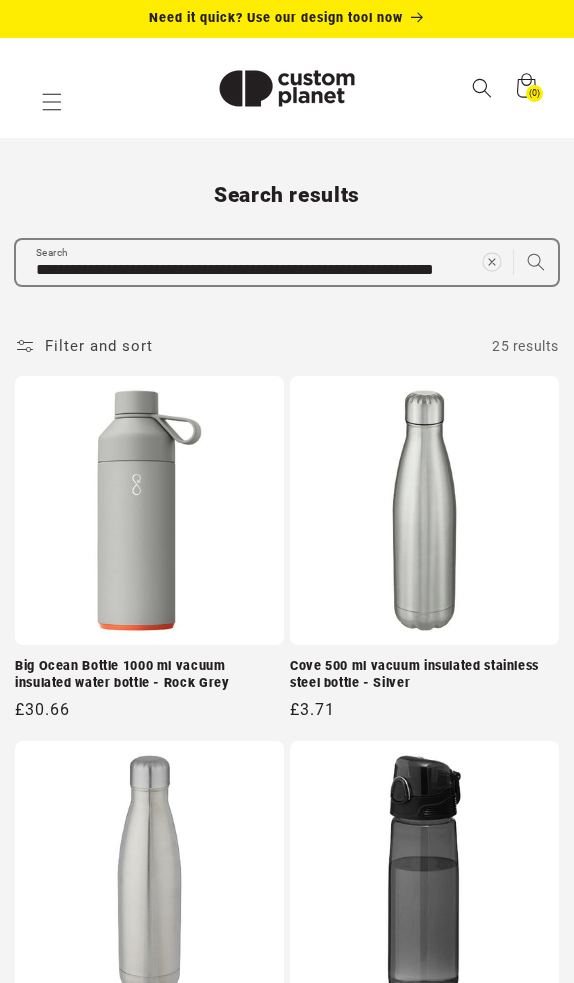 click at bounding box center (492, 262) 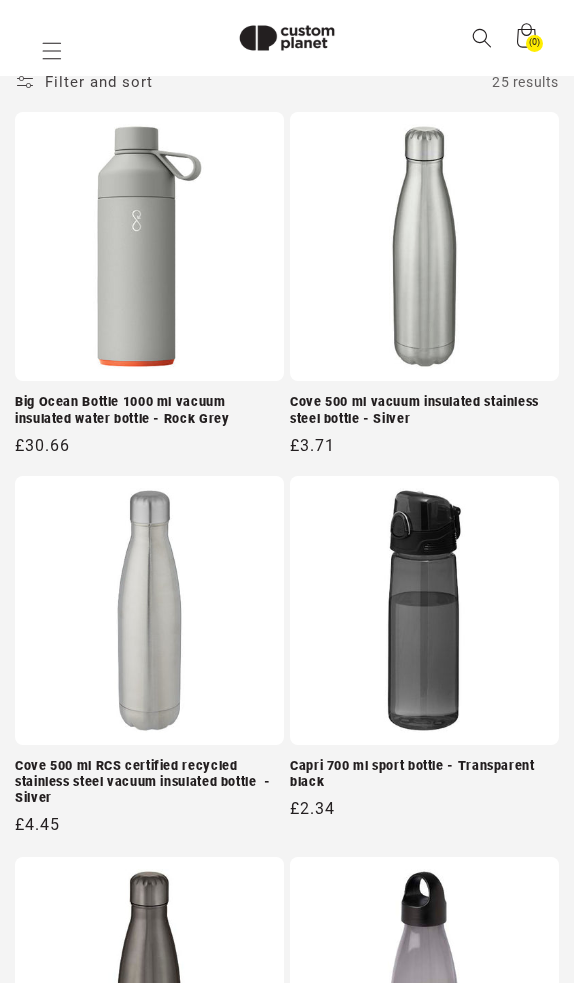 paste on "**********" 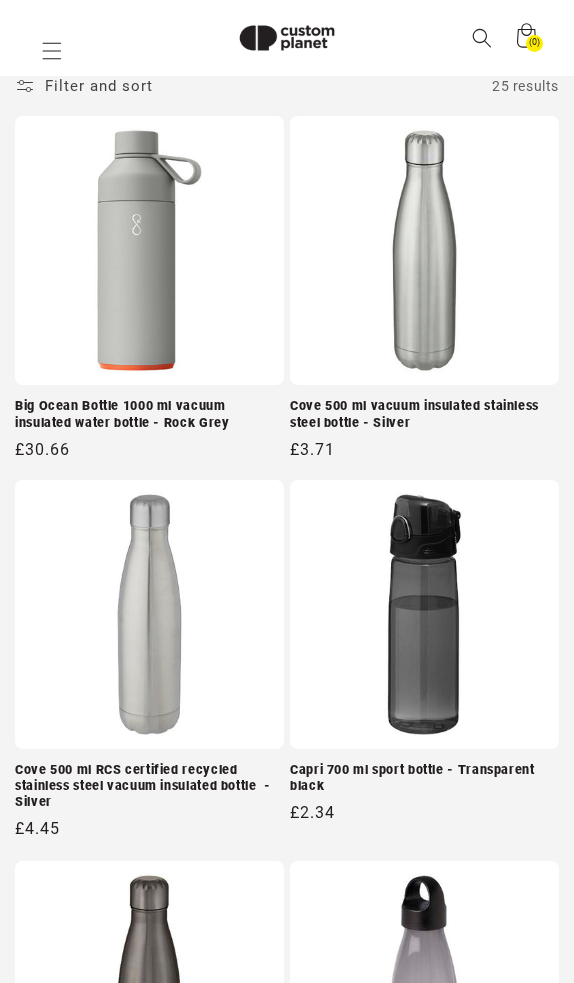 type on "**********" 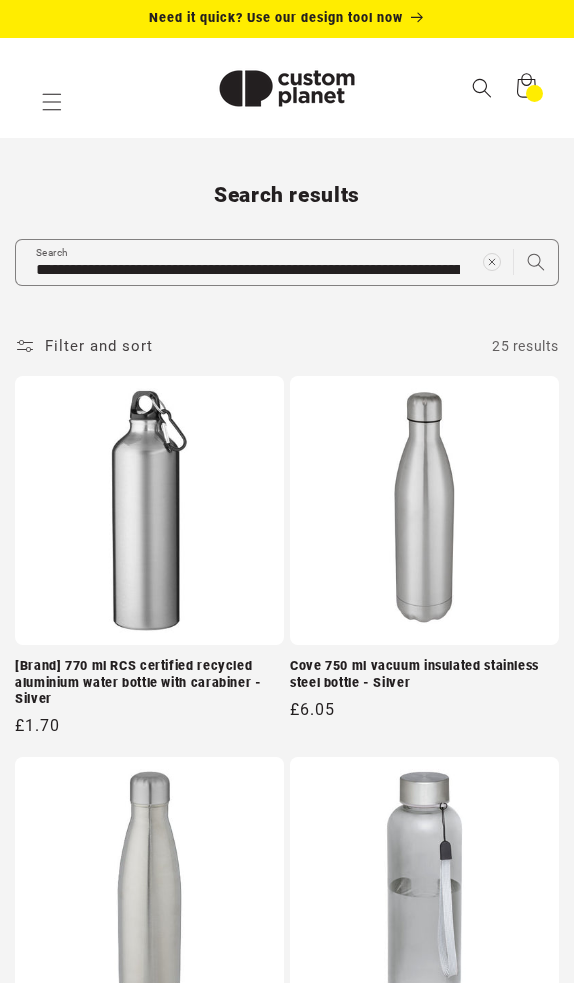 scroll, scrollTop: 0, scrollLeft: 0, axis: both 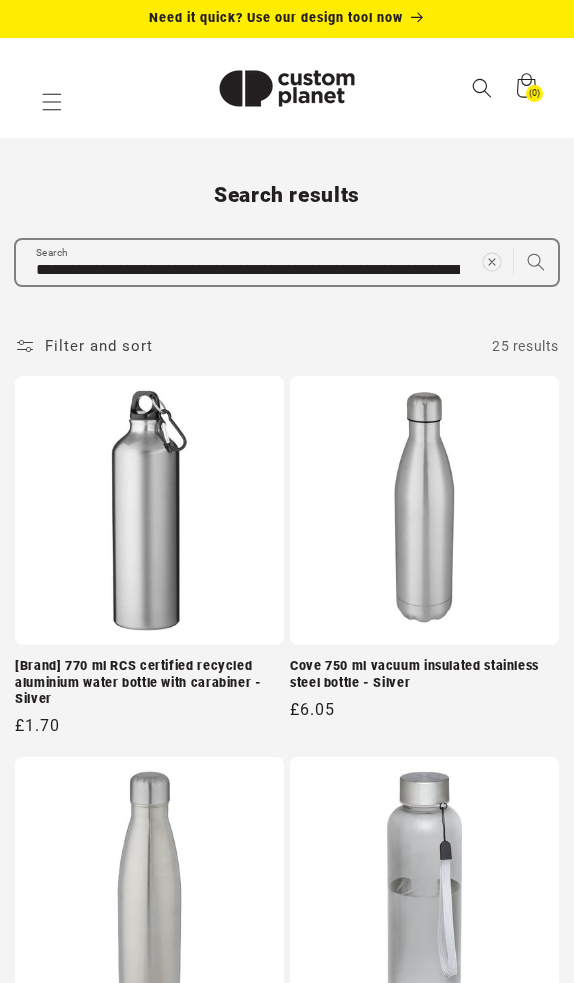 click at bounding box center (491, 262) 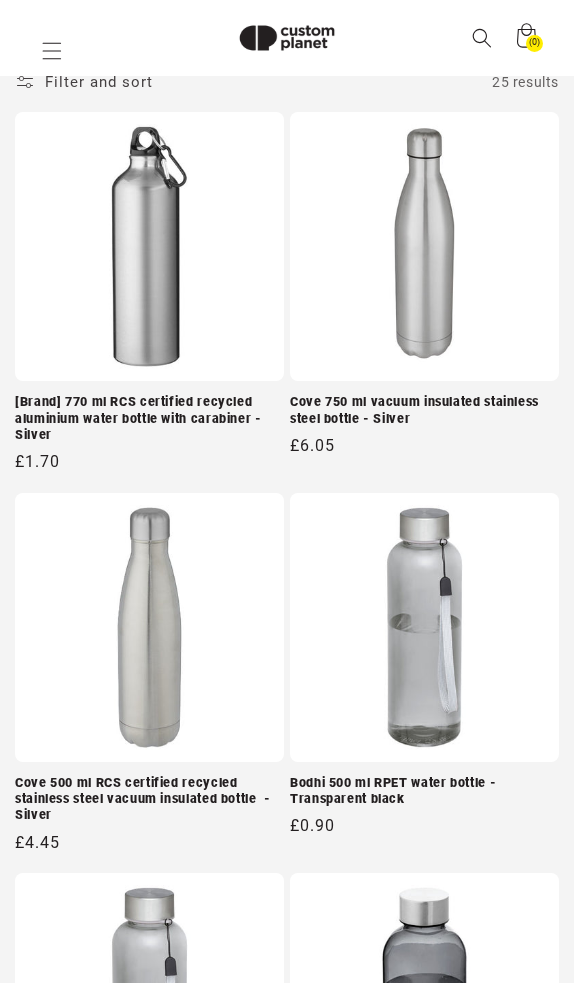 paste on "**********" 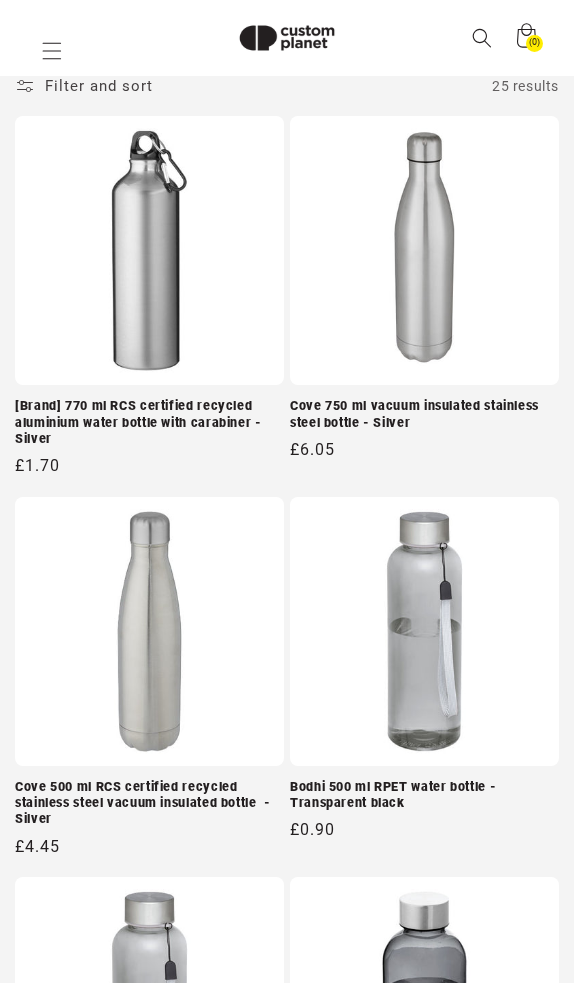 type on "**********" 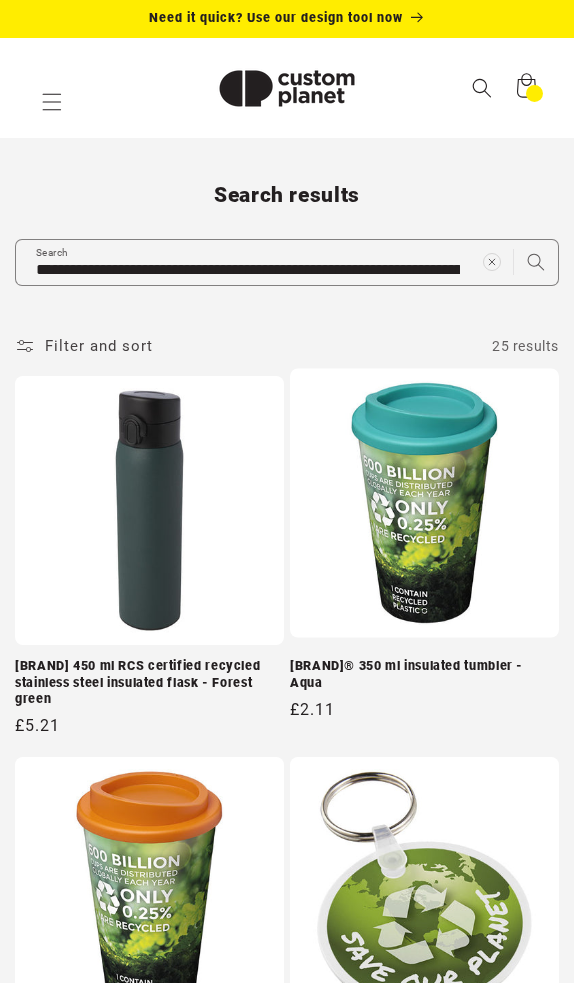 scroll, scrollTop: 0, scrollLeft: 0, axis: both 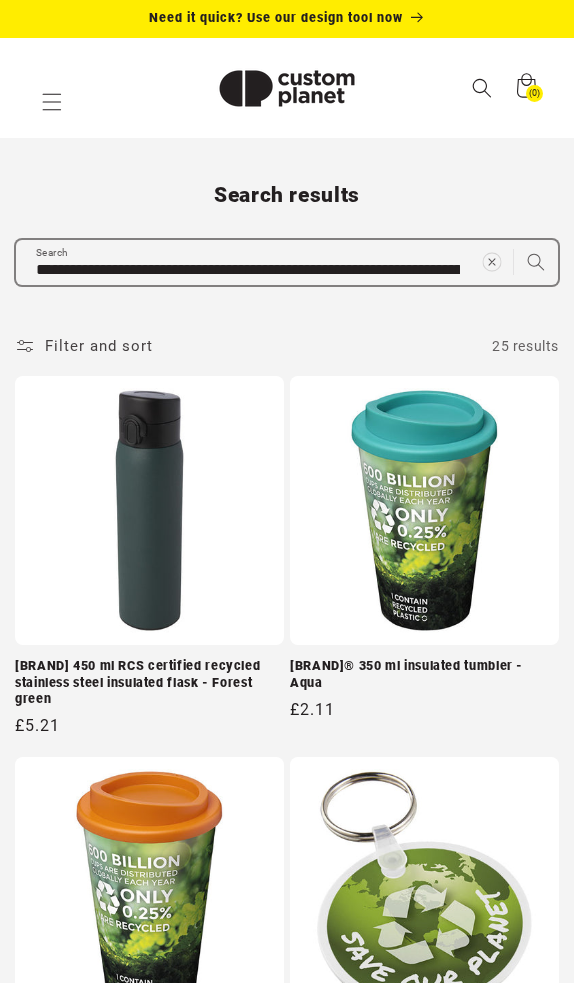 click at bounding box center (491, 262) 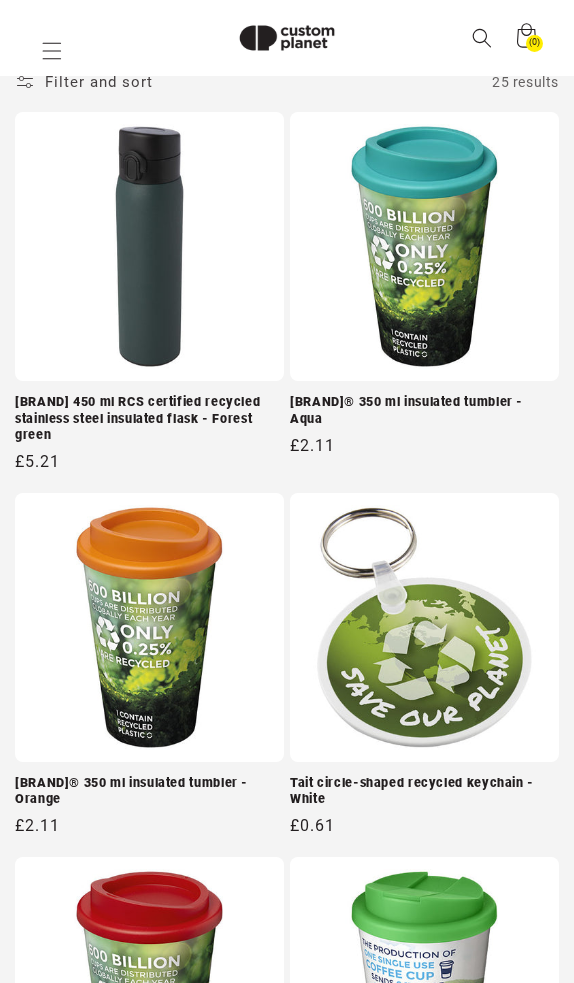 paste on "**********" 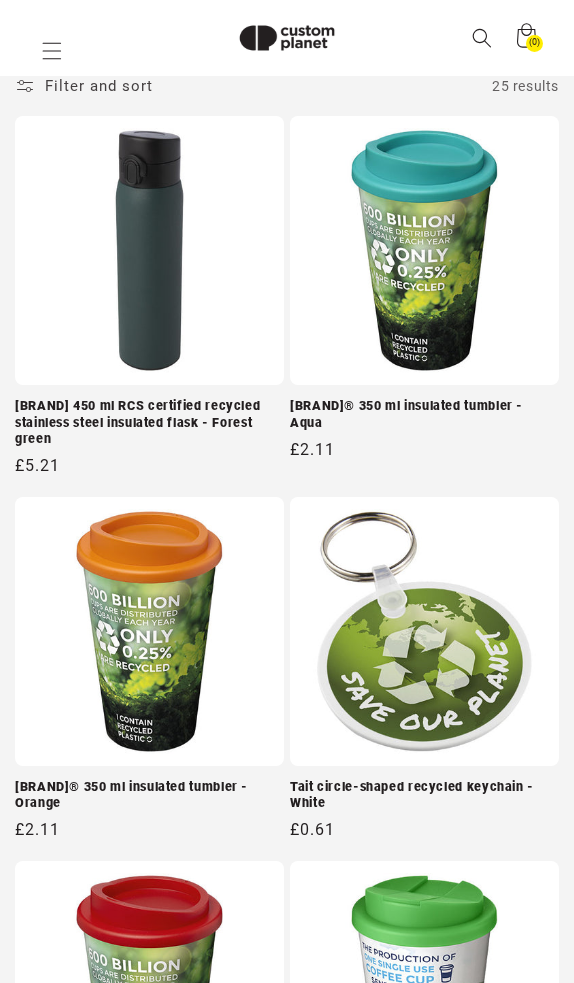 type on "**********" 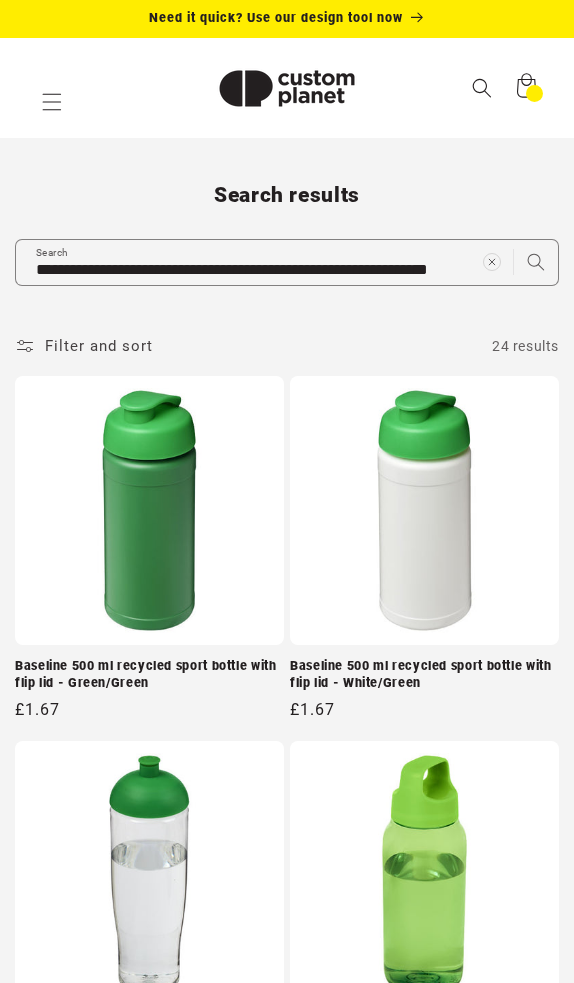 scroll, scrollTop: 0, scrollLeft: 0, axis: both 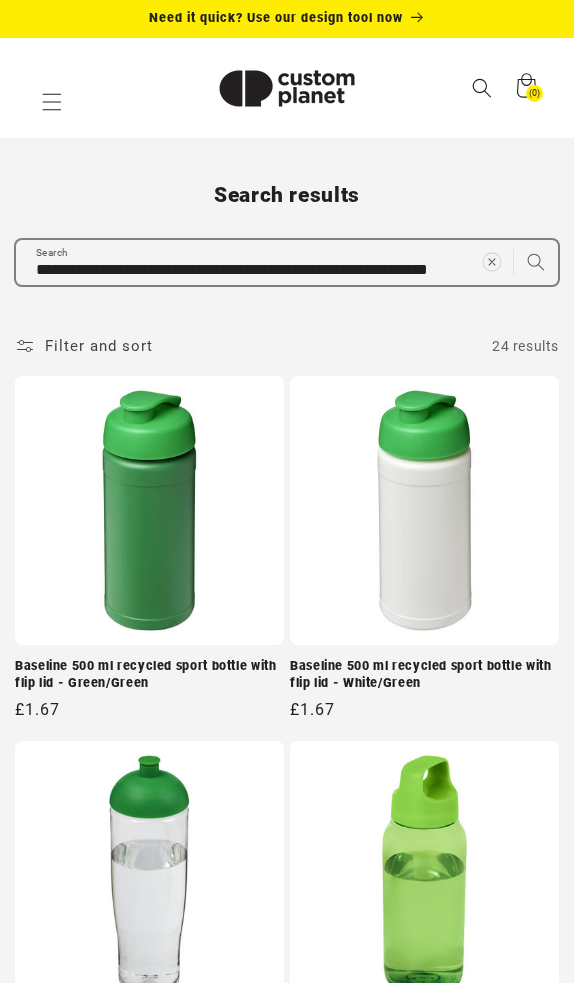 click at bounding box center (491, 262) 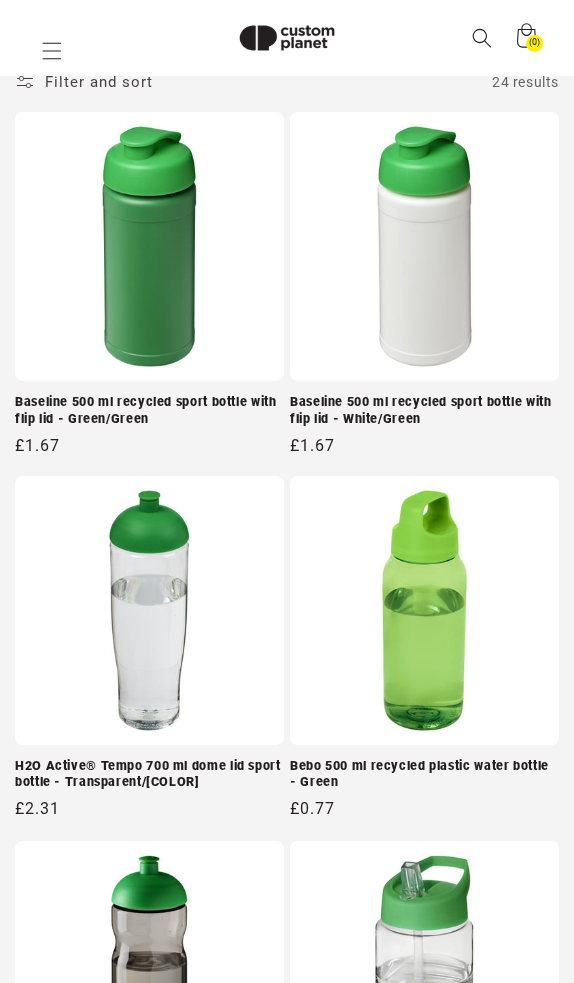 paste on "**********" 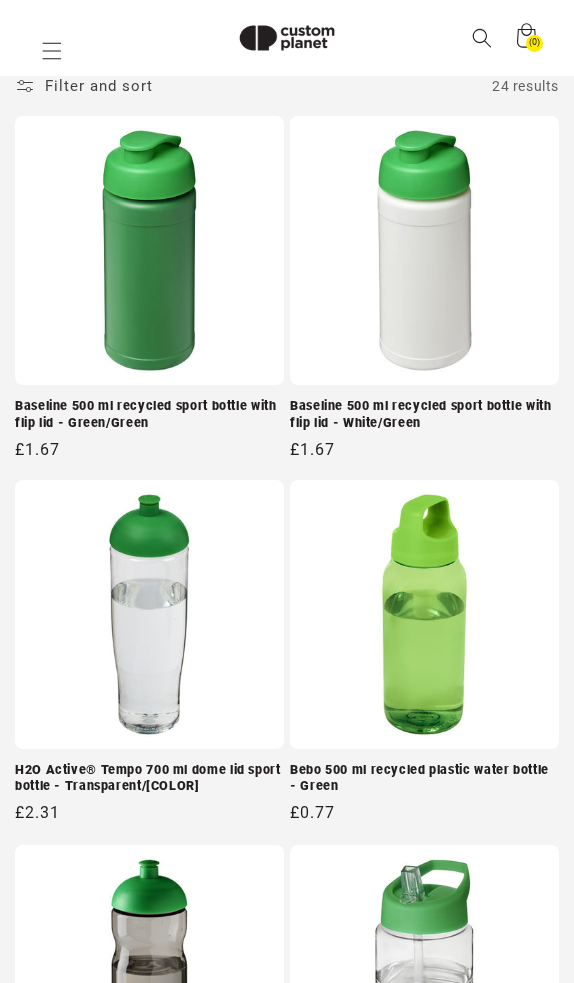 type on "**********" 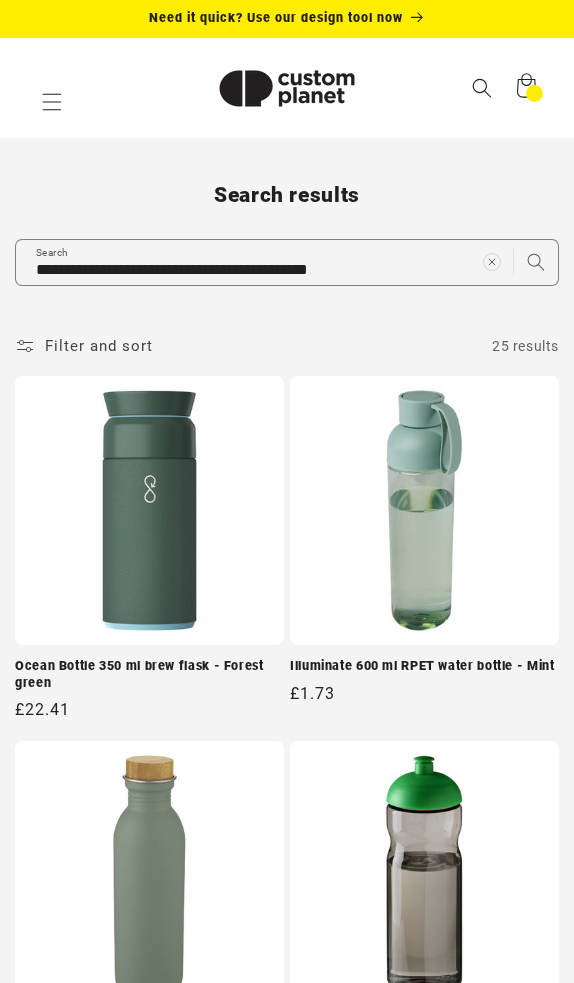scroll, scrollTop: 0, scrollLeft: 0, axis: both 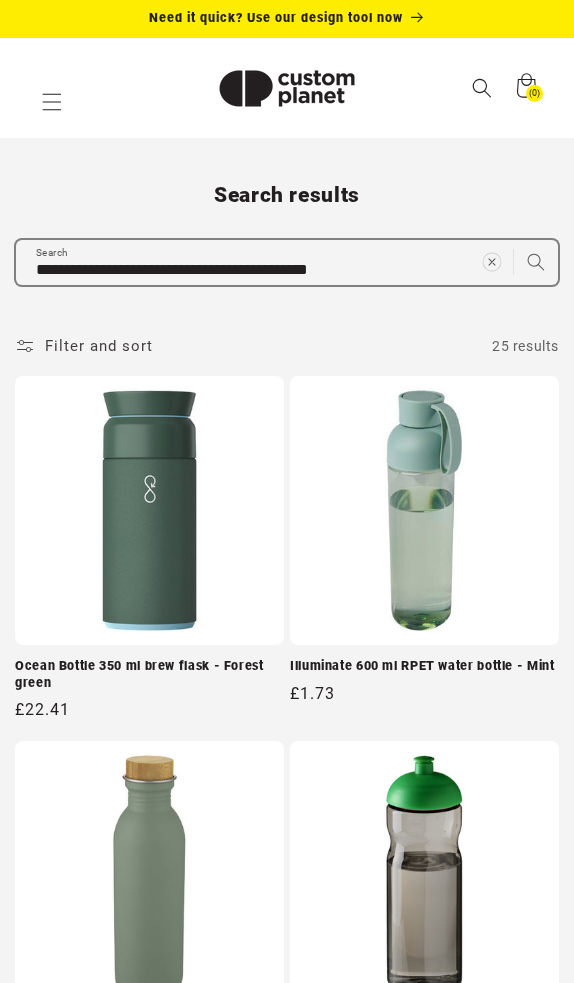 click at bounding box center (492, 262) 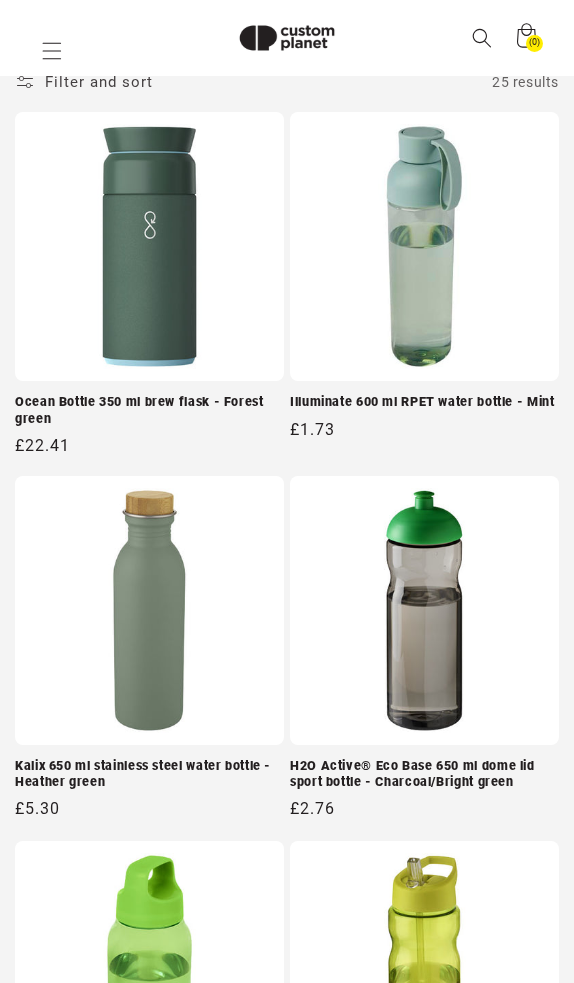 paste on "**********" 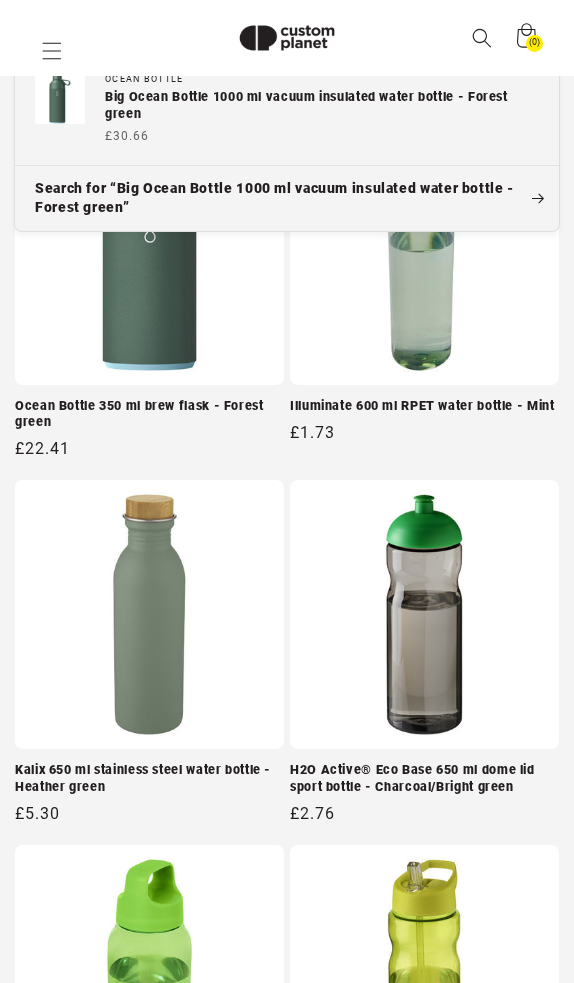 type on "**********" 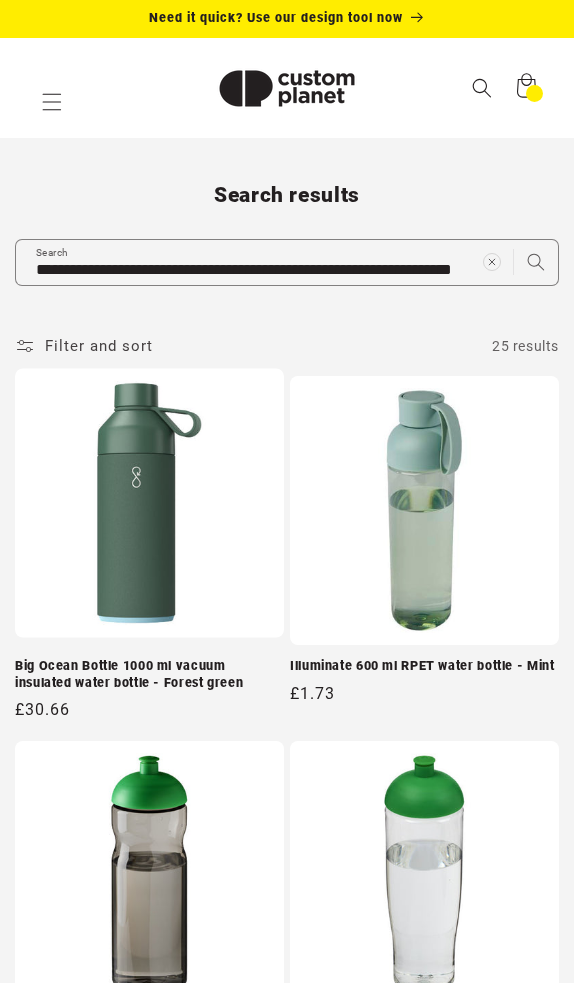 scroll, scrollTop: 0, scrollLeft: 0, axis: both 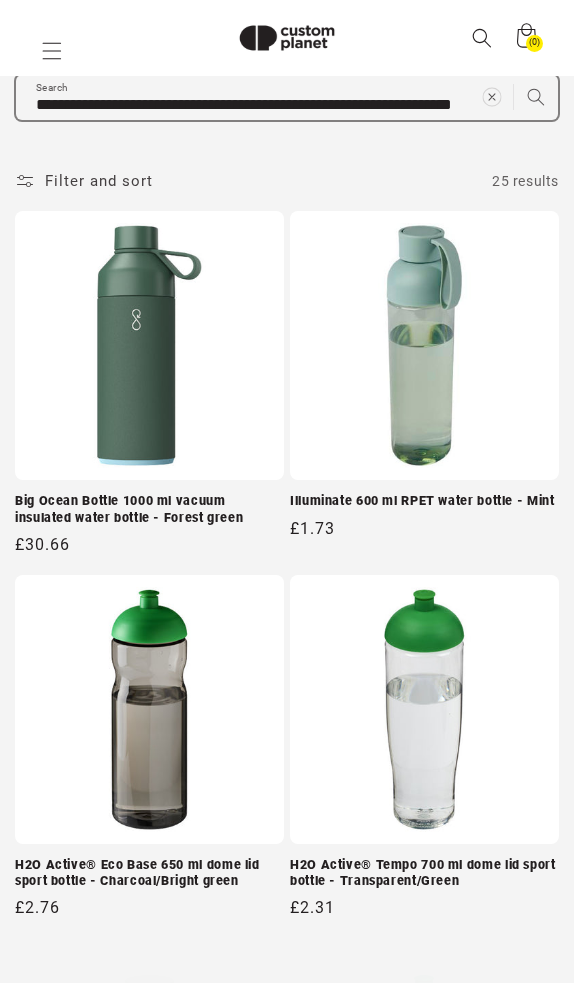 click at bounding box center [492, 97] 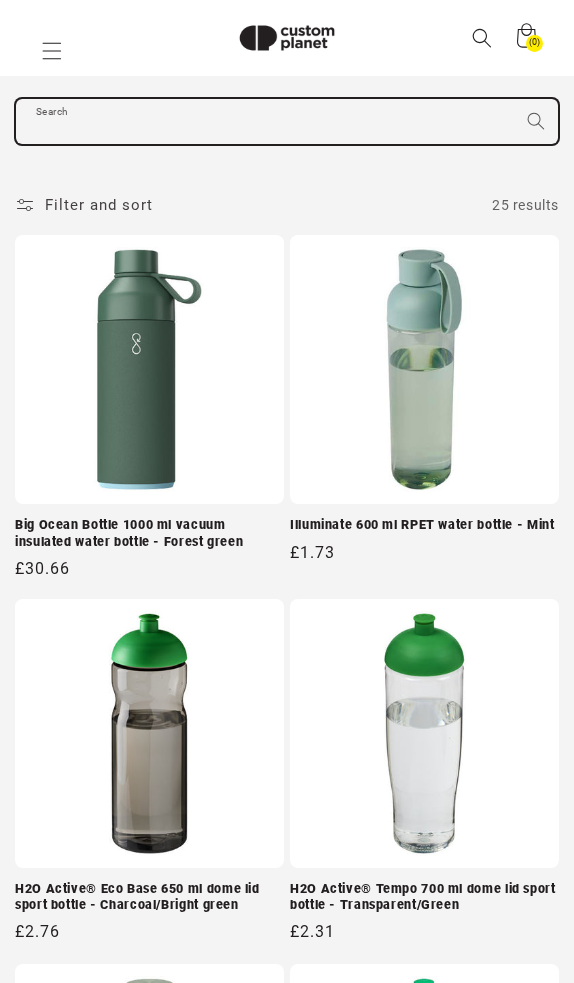 scroll, scrollTop: 108, scrollLeft: 0, axis: vertical 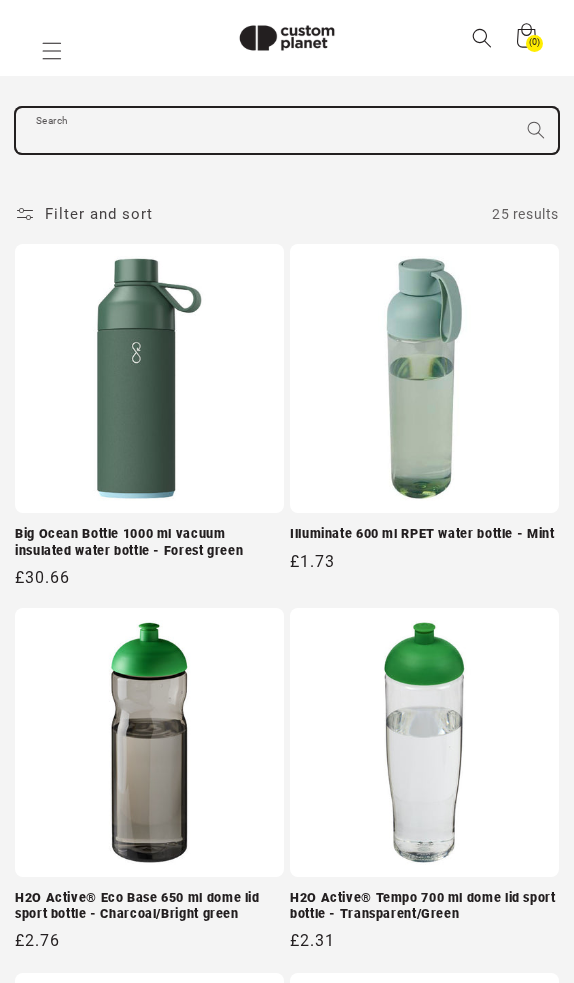paste on "**********" 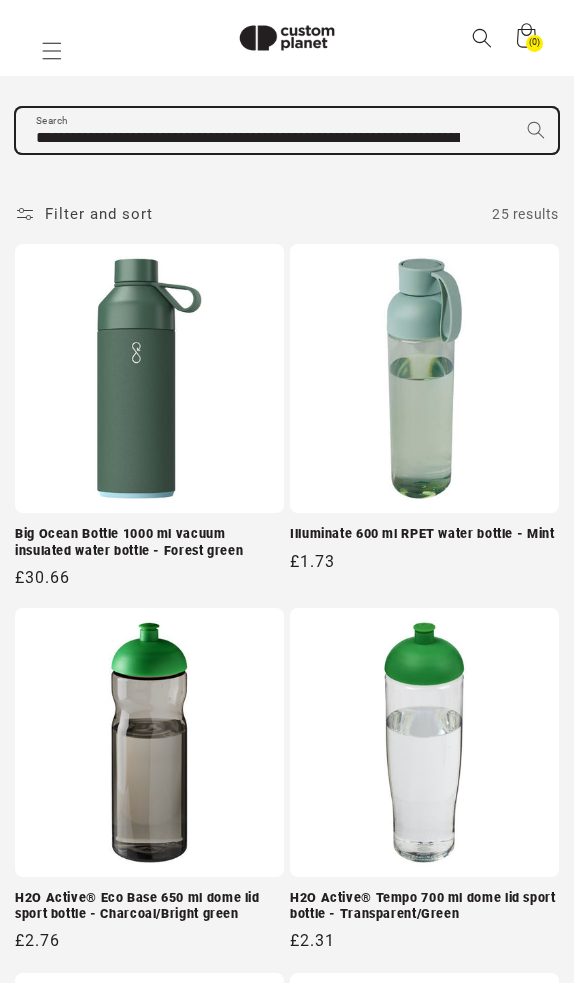 type on "**********" 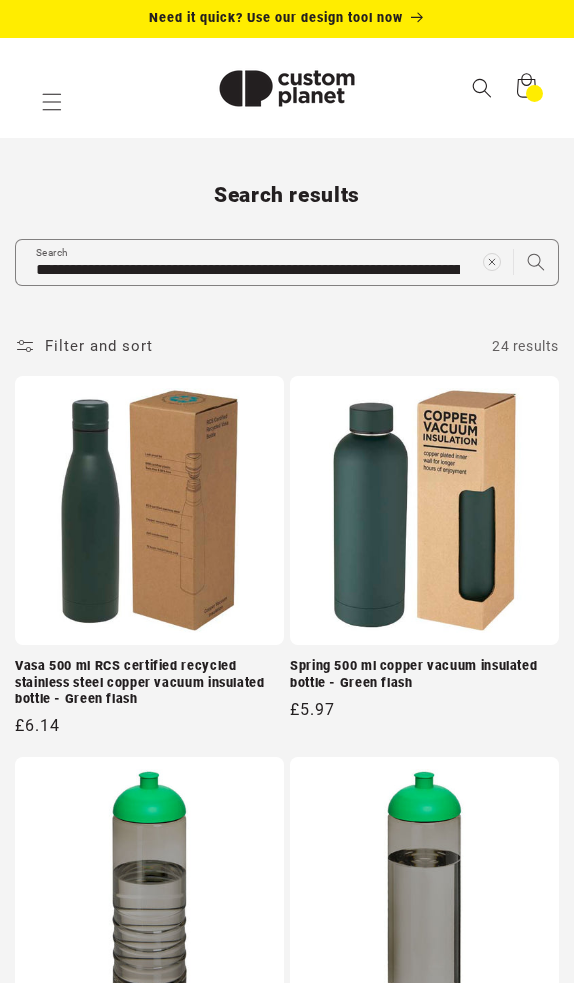 scroll, scrollTop: 0, scrollLeft: 0, axis: both 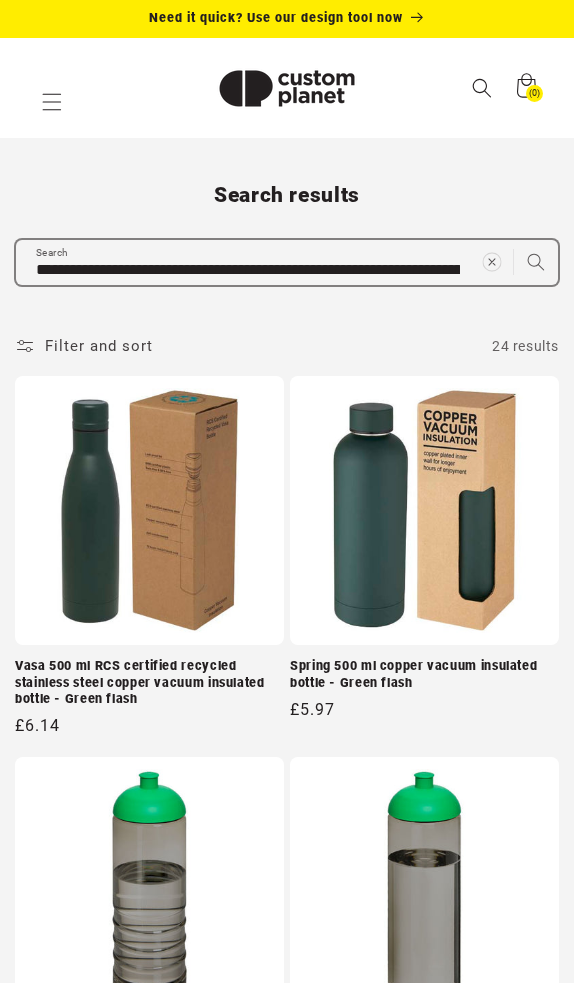 click at bounding box center [491, 262] 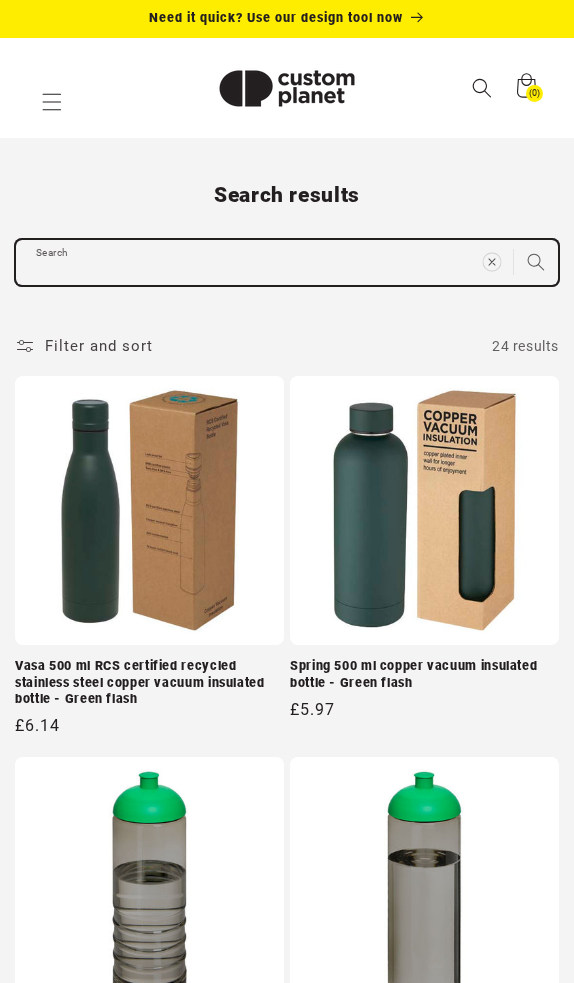 click on "Search" at bounding box center [287, 262] 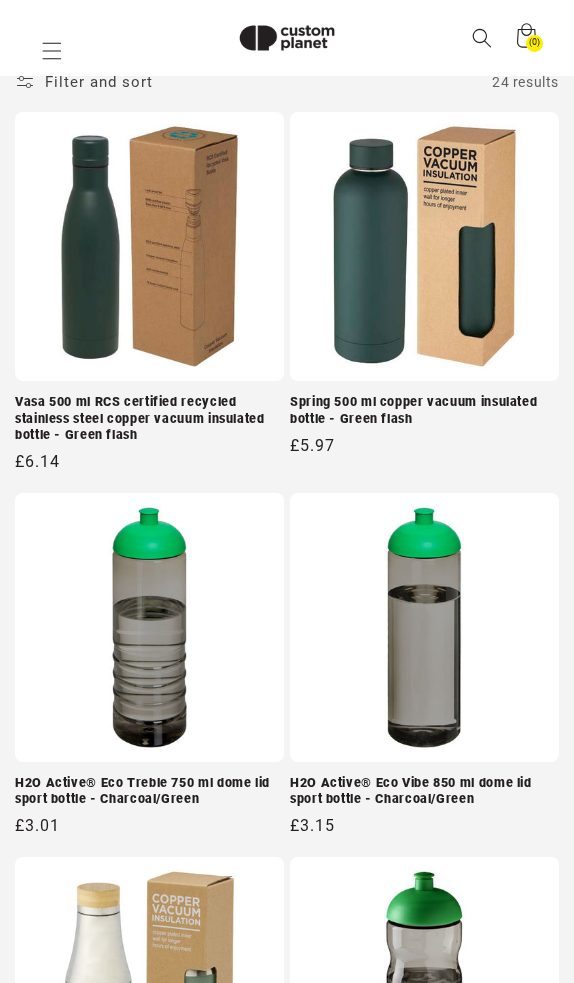 paste on "**********" 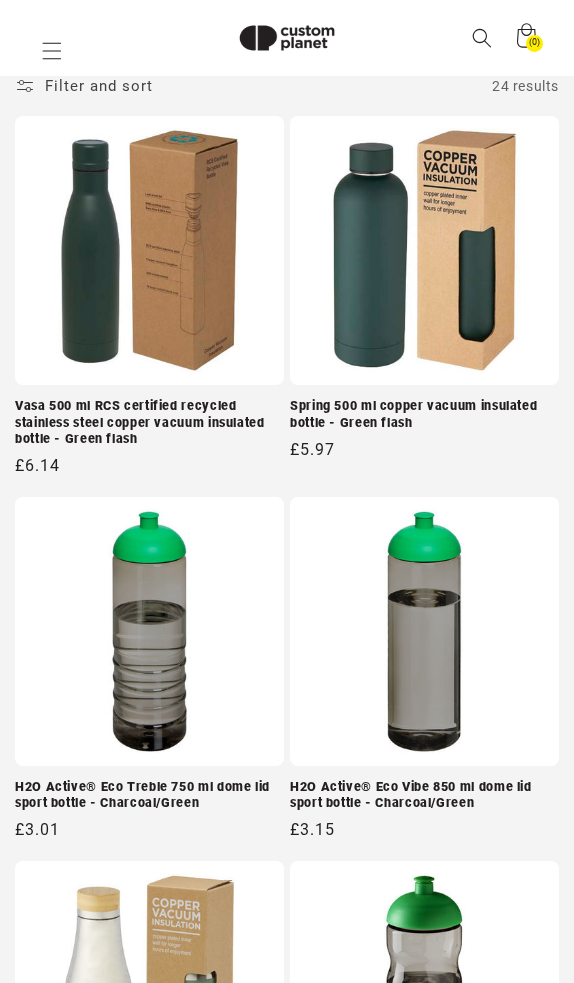 type on "**********" 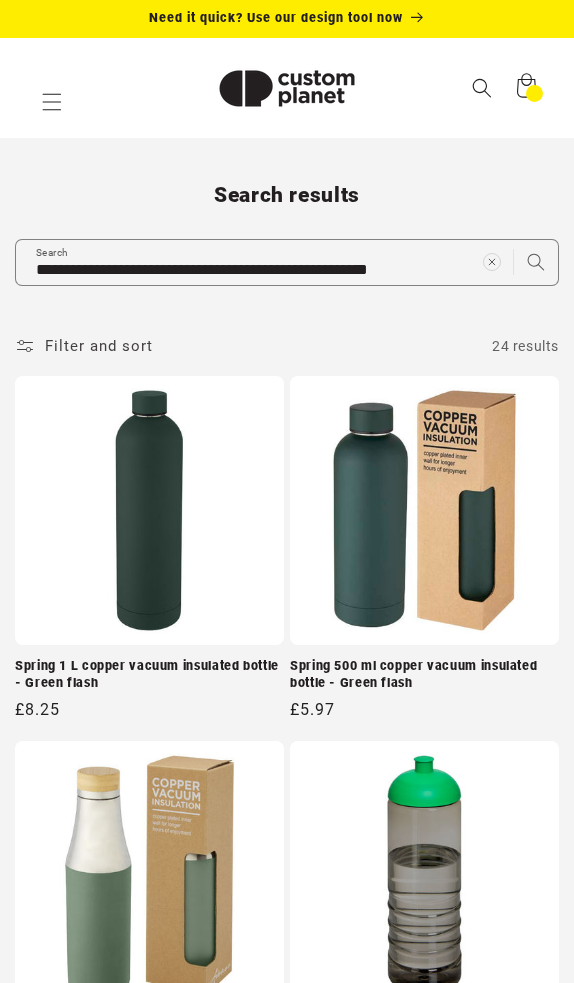 scroll, scrollTop: 0, scrollLeft: 0, axis: both 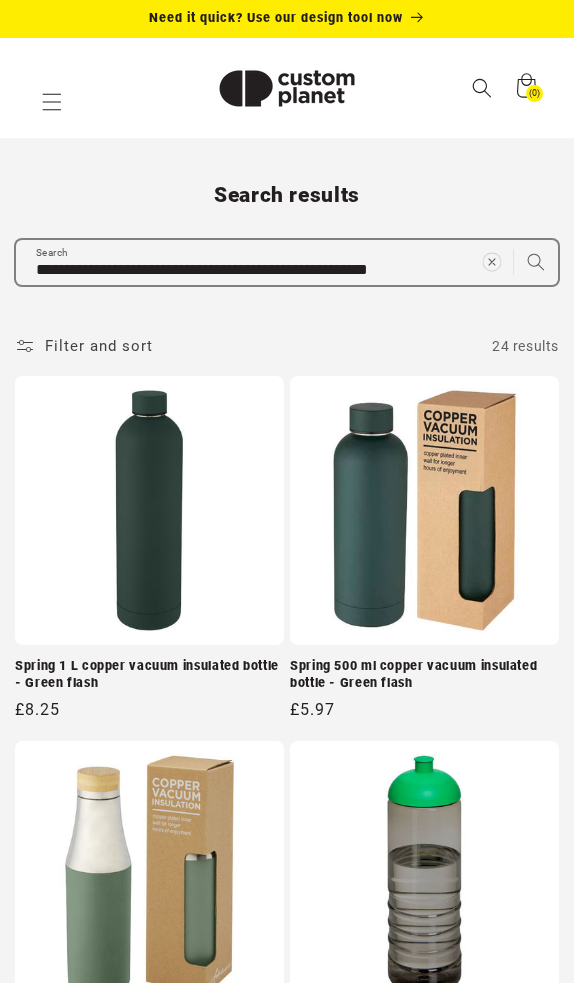 click at bounding box center [491, 262] 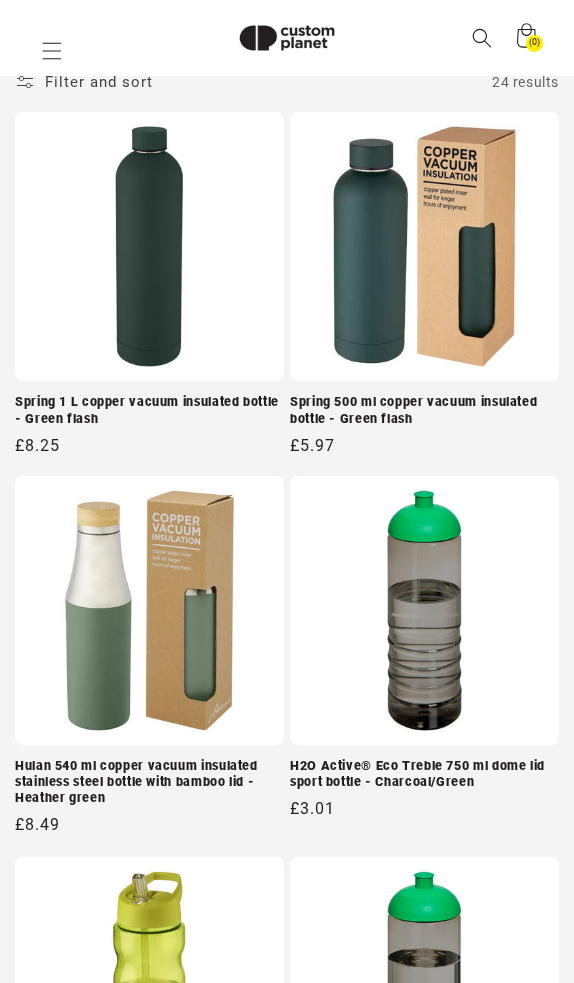 paste on "**********" 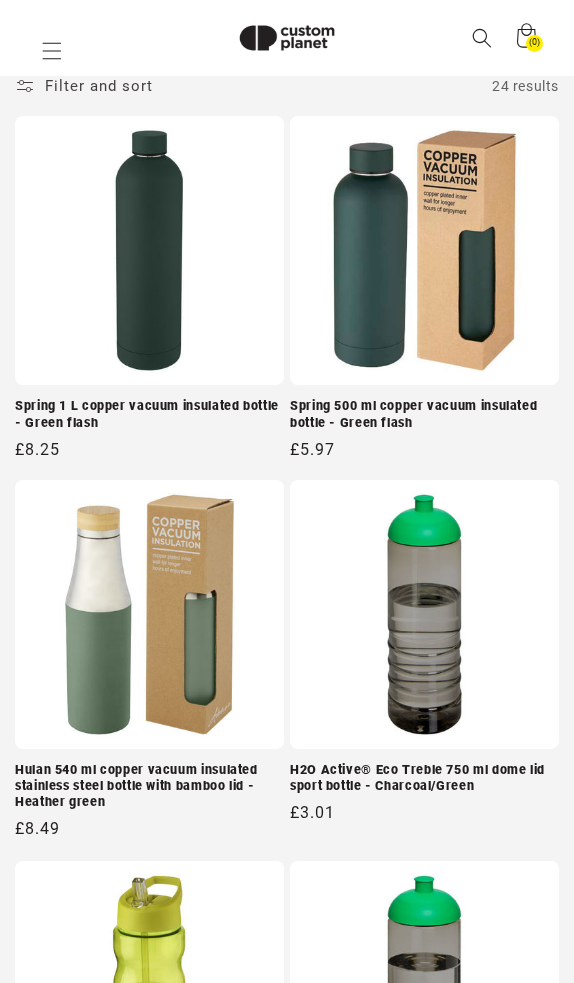 type on "**********" 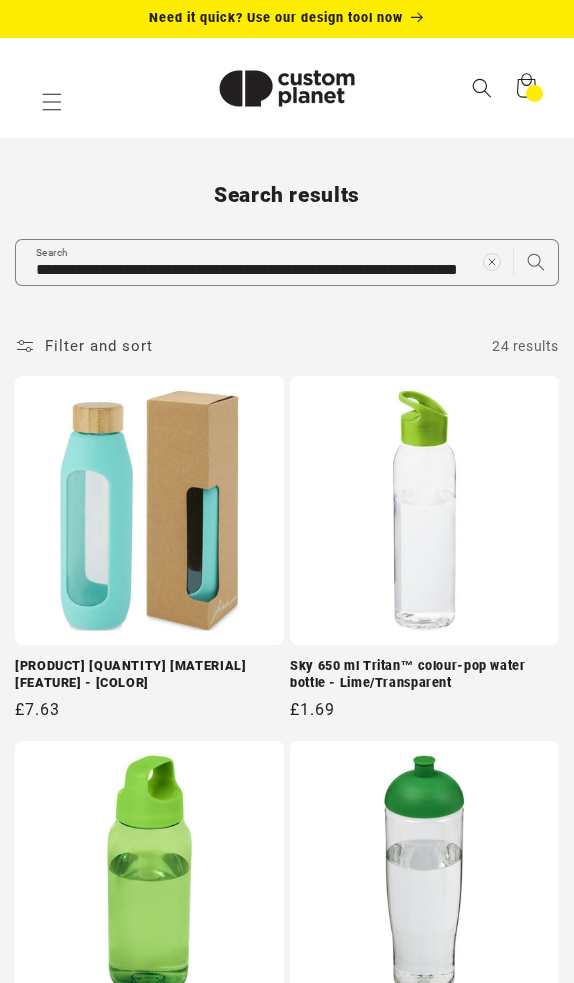 scroll, scrollTop: 0, scrollLeft: 0, axis: both 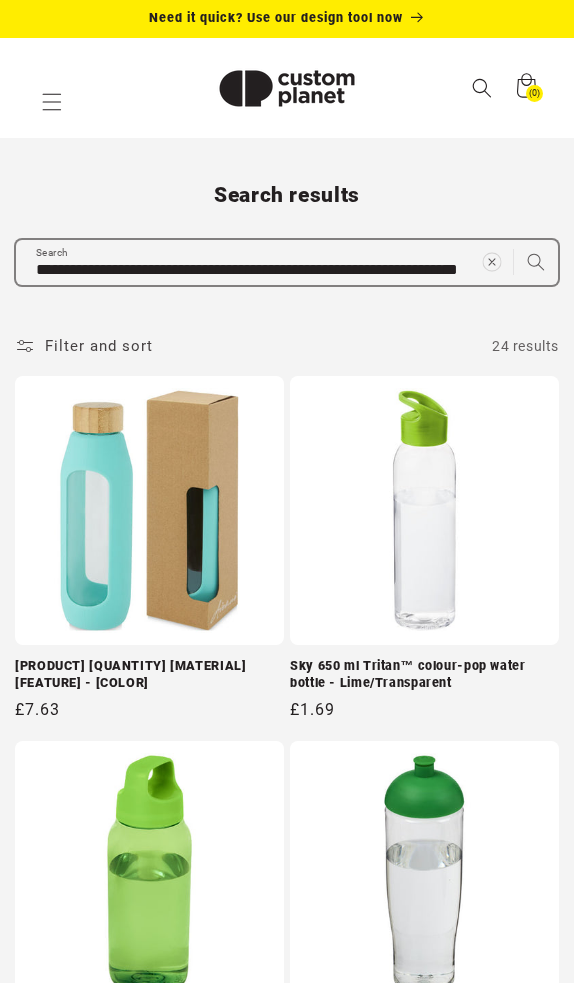 click at bounding box center (492, 262) 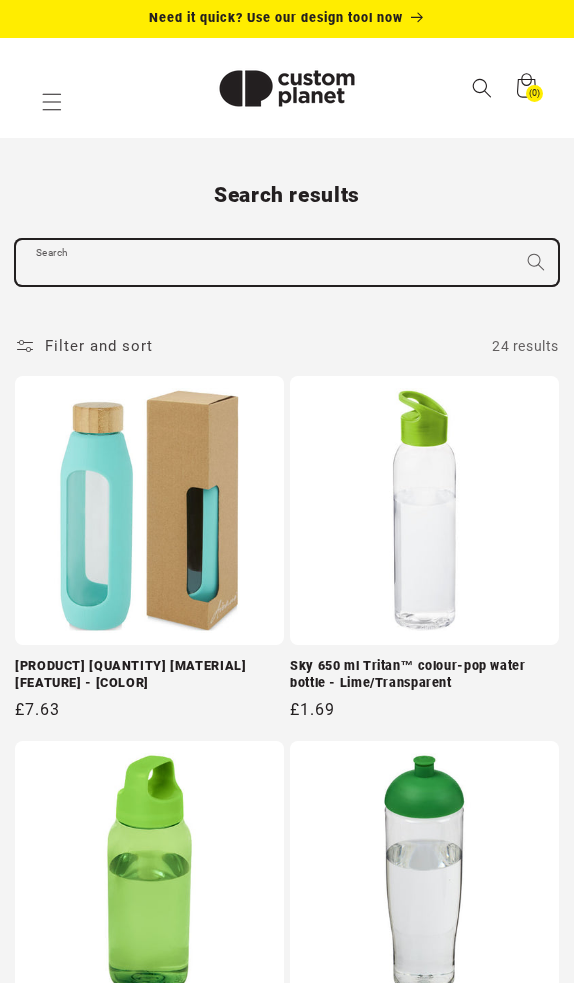 click on "Search" at bounding box center [287, 262] 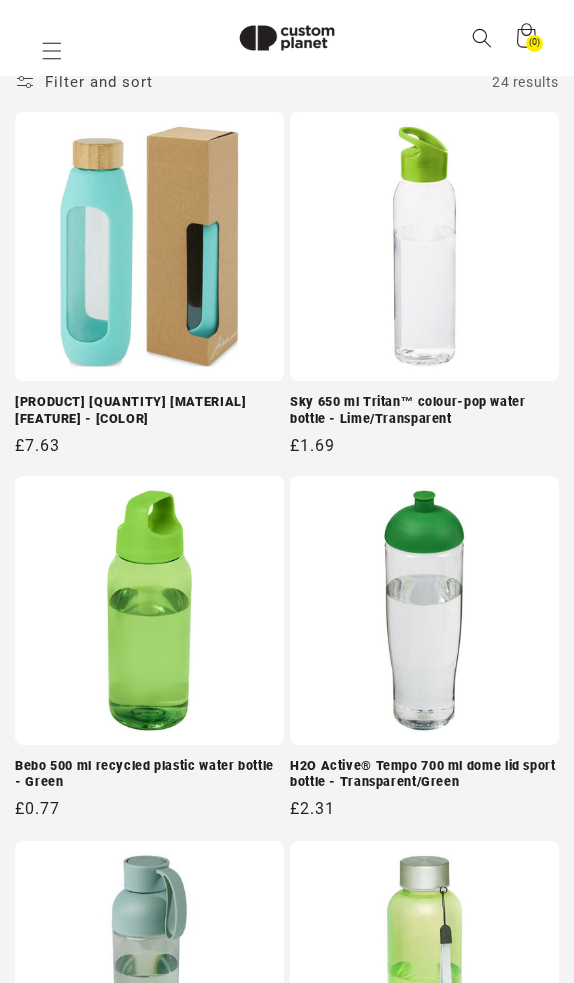 paste on "**********" 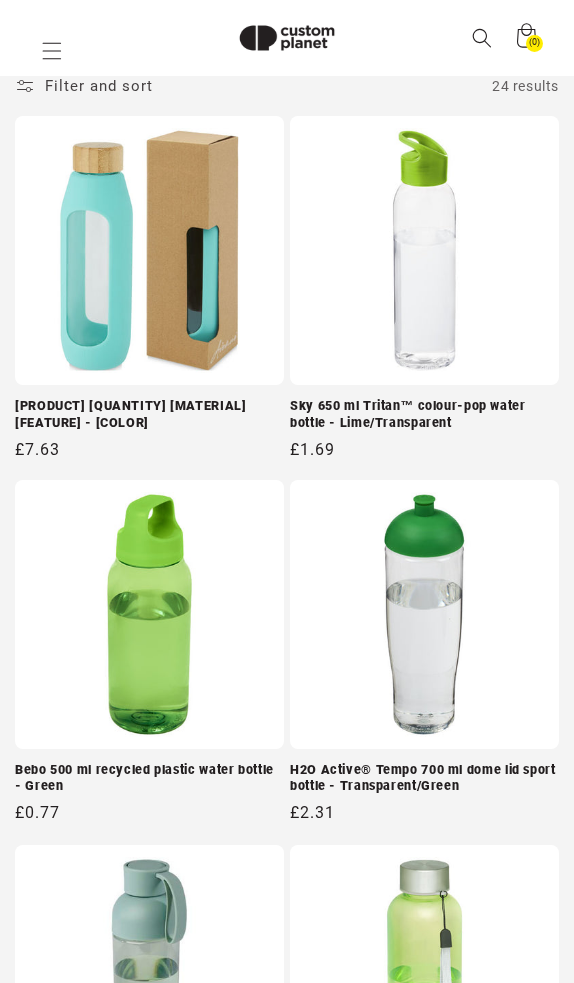 type on "**********" 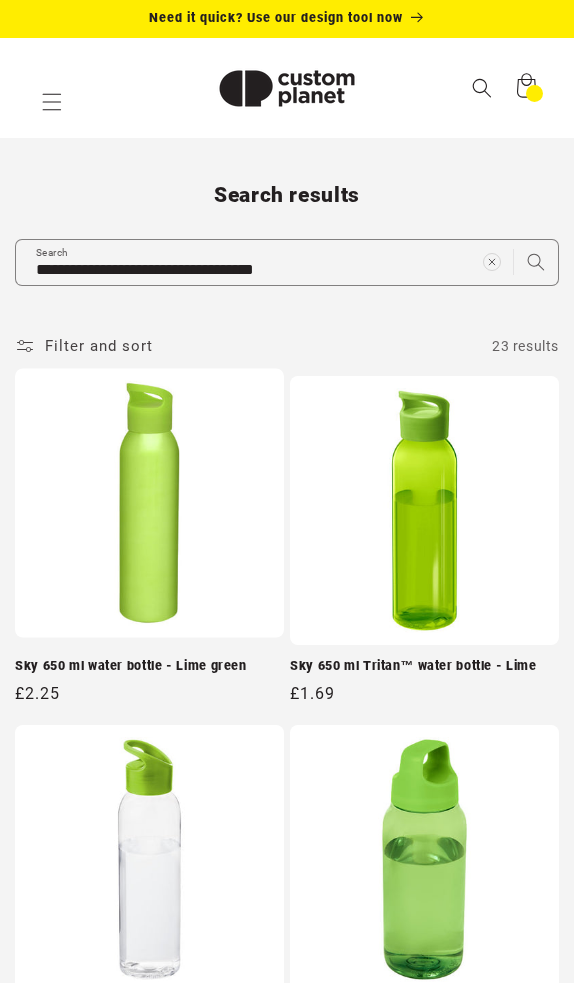 scroll, scrollTop: 0, scrollLeft: 0, axis: both 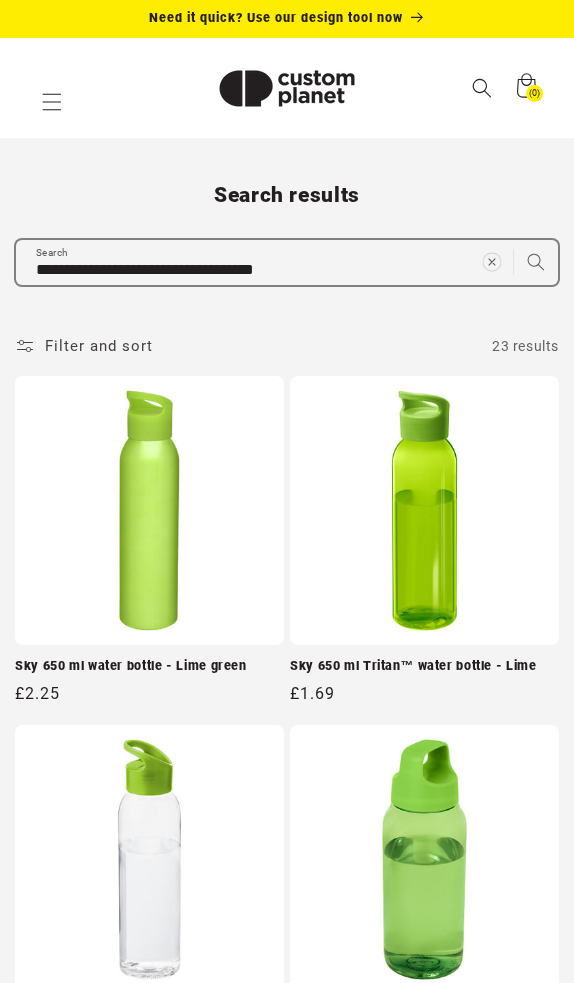 click at bounding box center (492, 262) 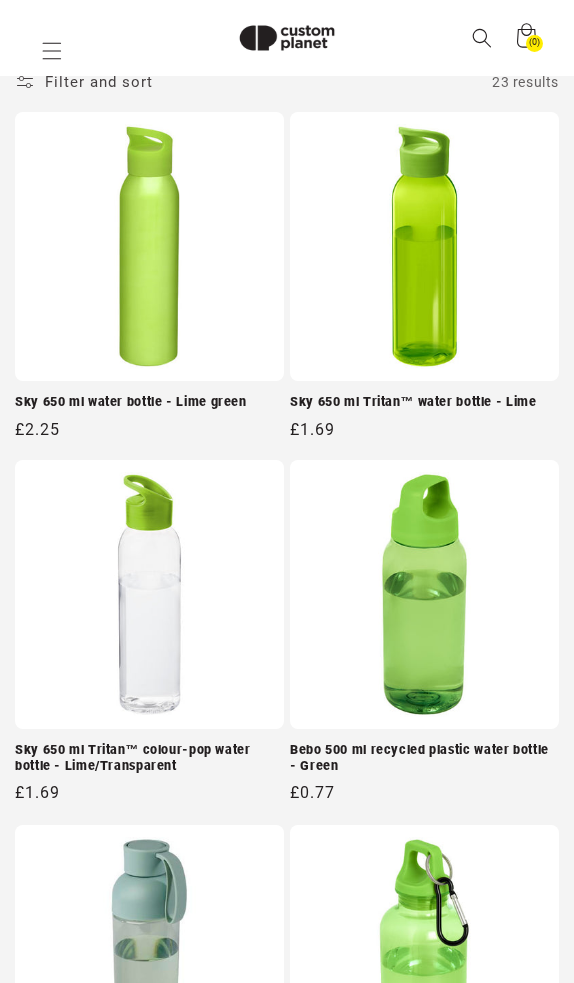 paste on "**********" 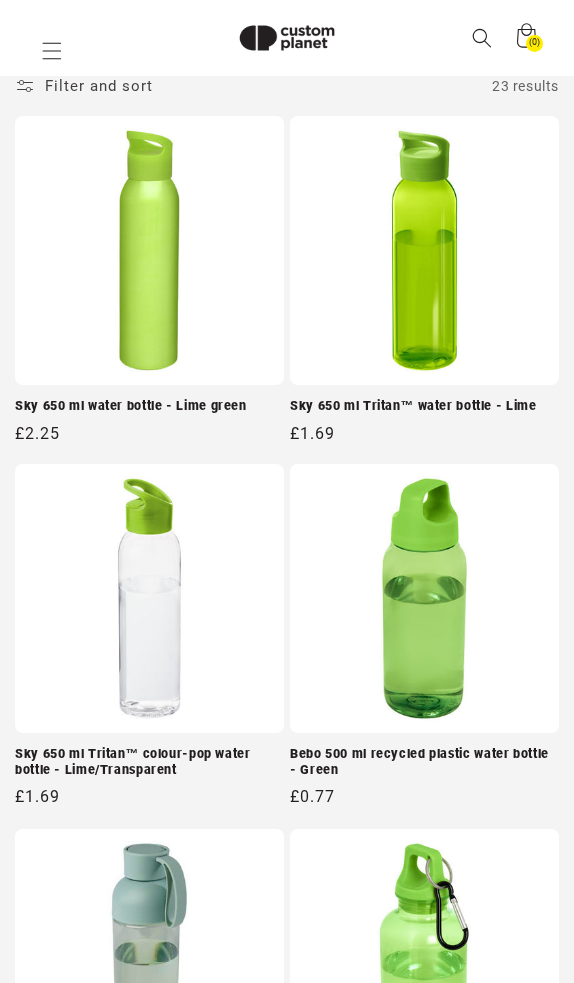 type on "**********" 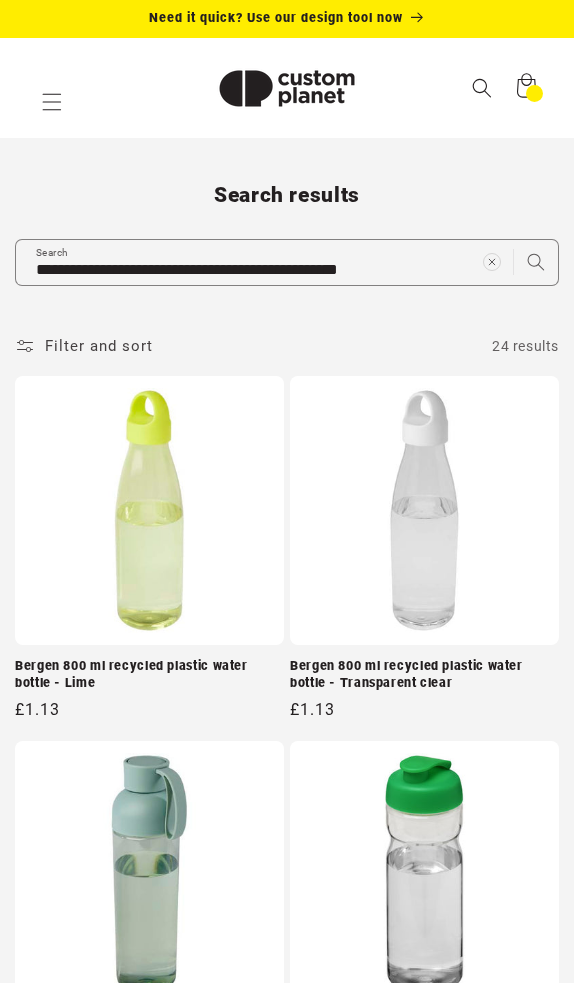 scroll, scrollTop: 0, scrollLeft: 0, axis: both 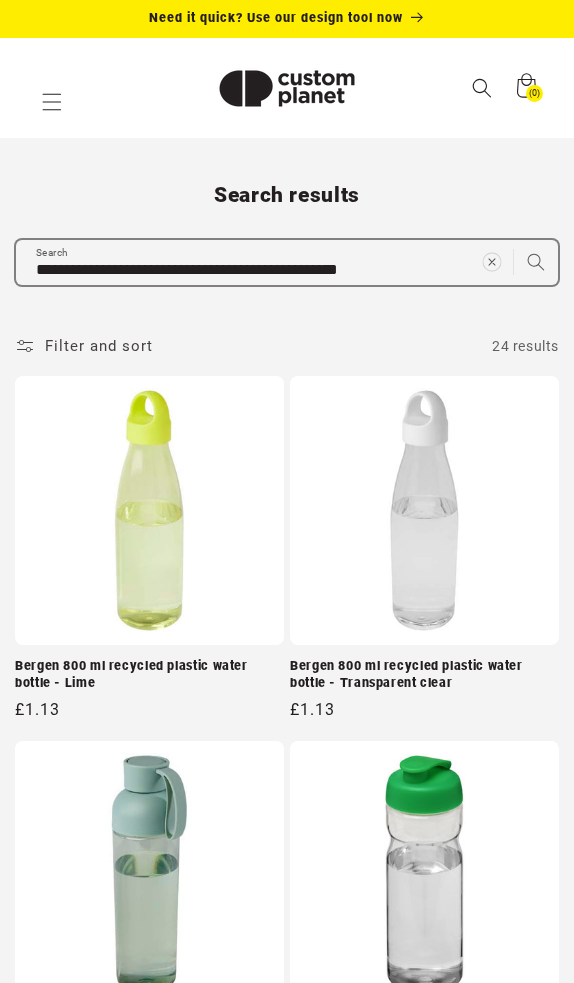 click at bounding box center (491, 262) 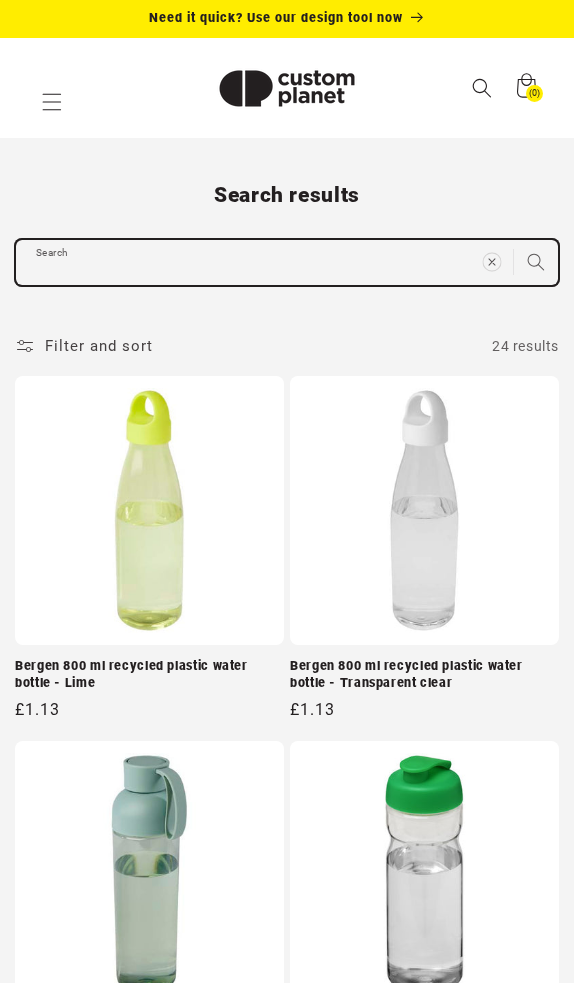 click on "Search" at bounding box center [287, 262] 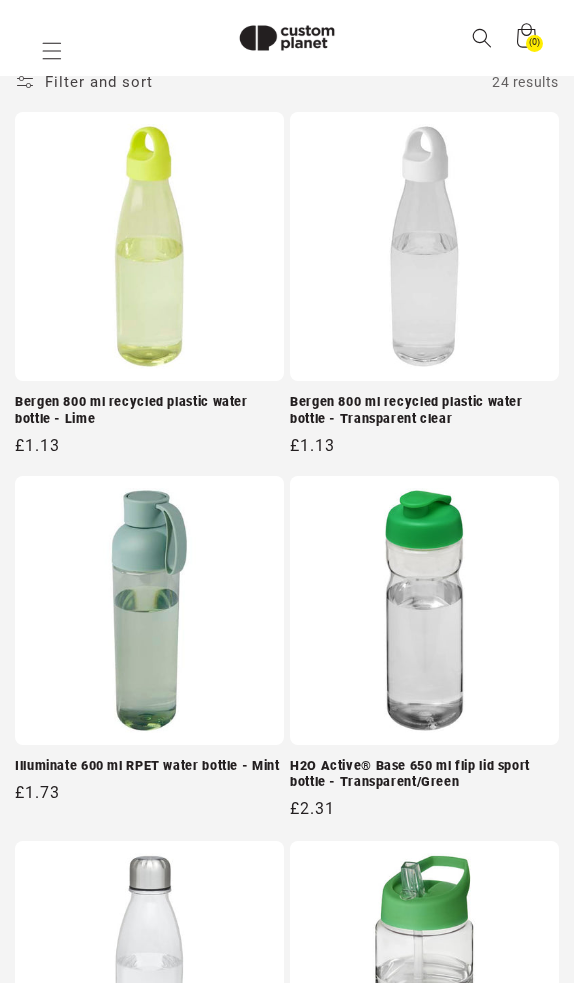 paste on "**********" 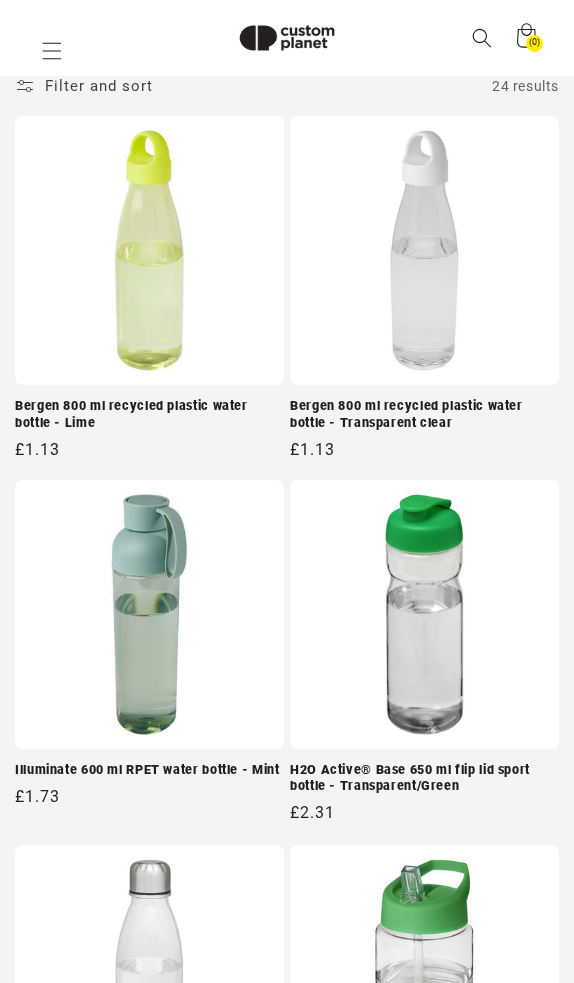 type on "**********" 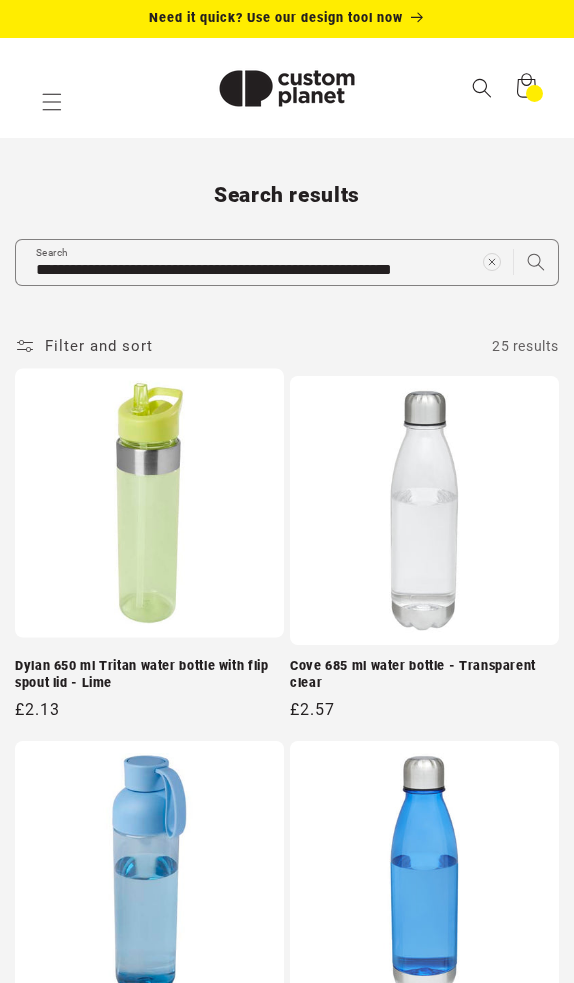 scroll, scrollTop: 0, scrollLeft: 0, axis: both 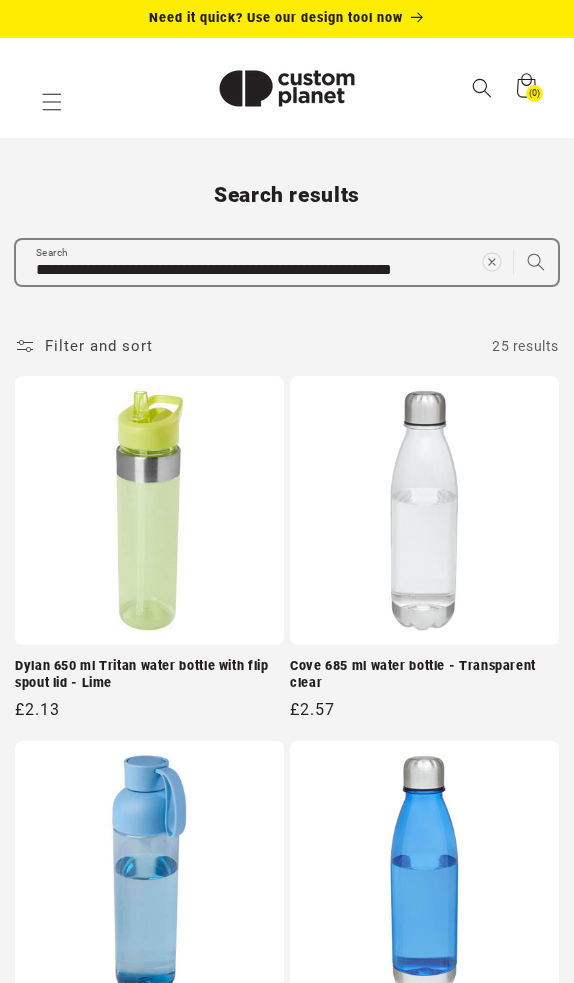 click at bounding box center [491, 262] 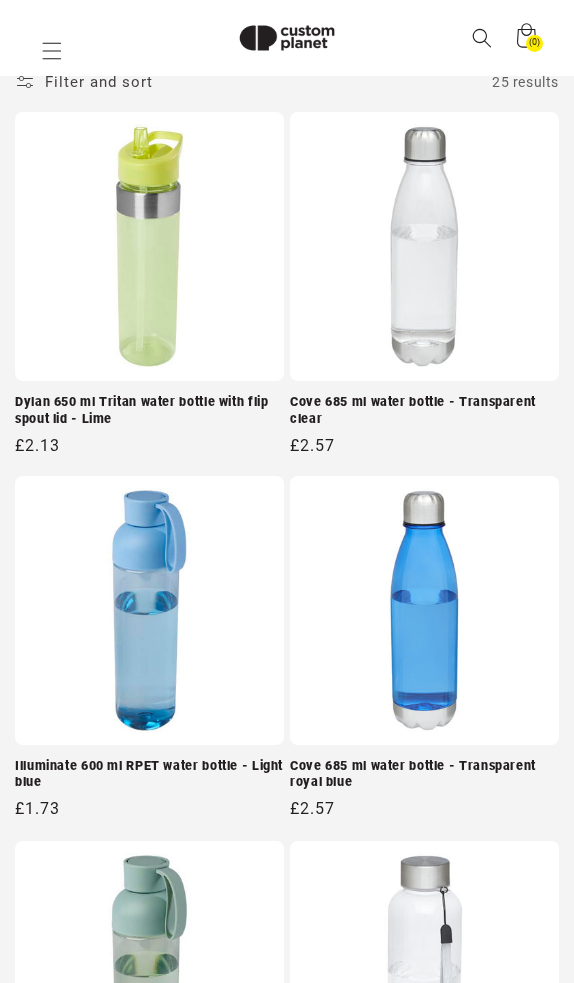 paste on "**********" 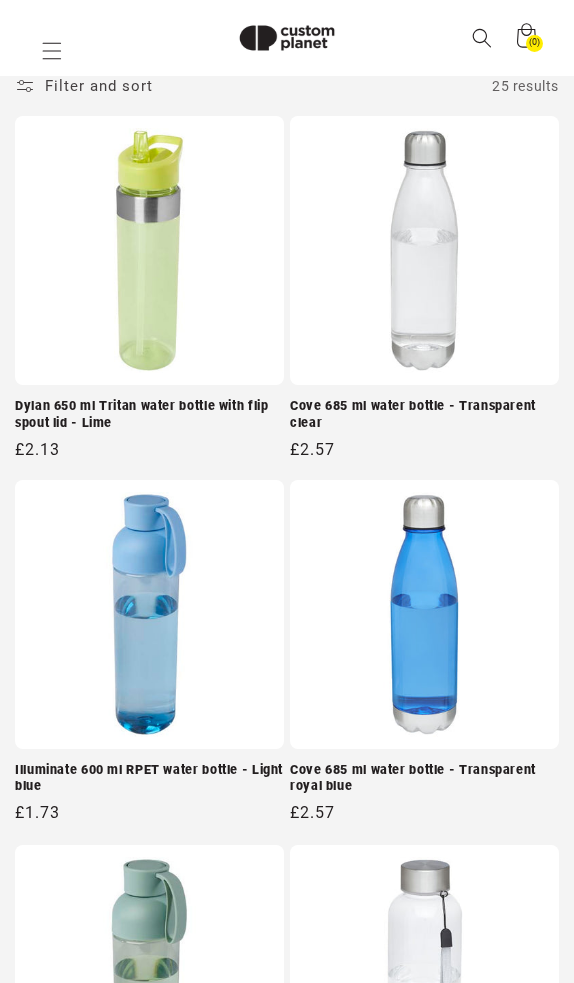 type on "**********" 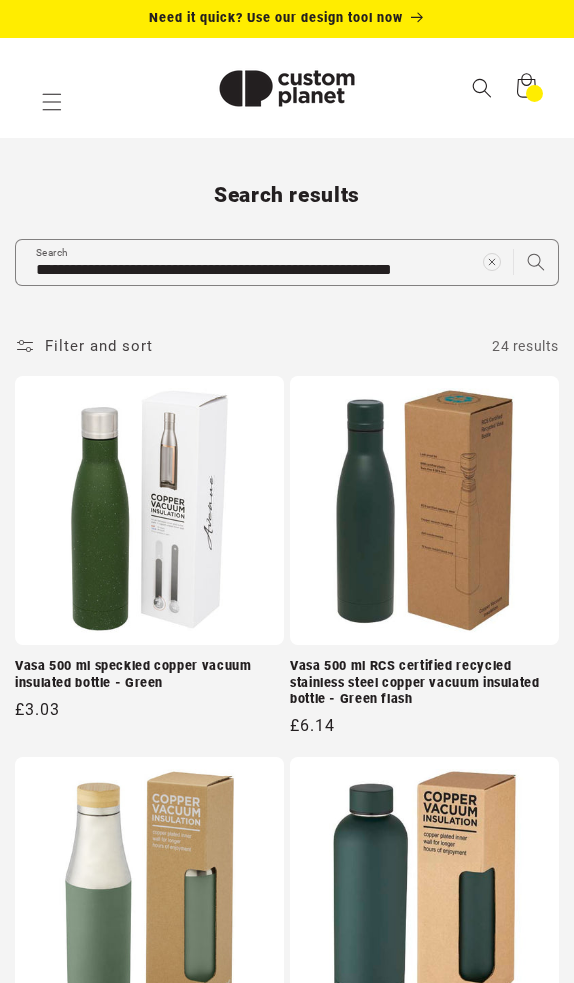 scroll, scrollTop: 0, scrollLeft: 0, axis: both 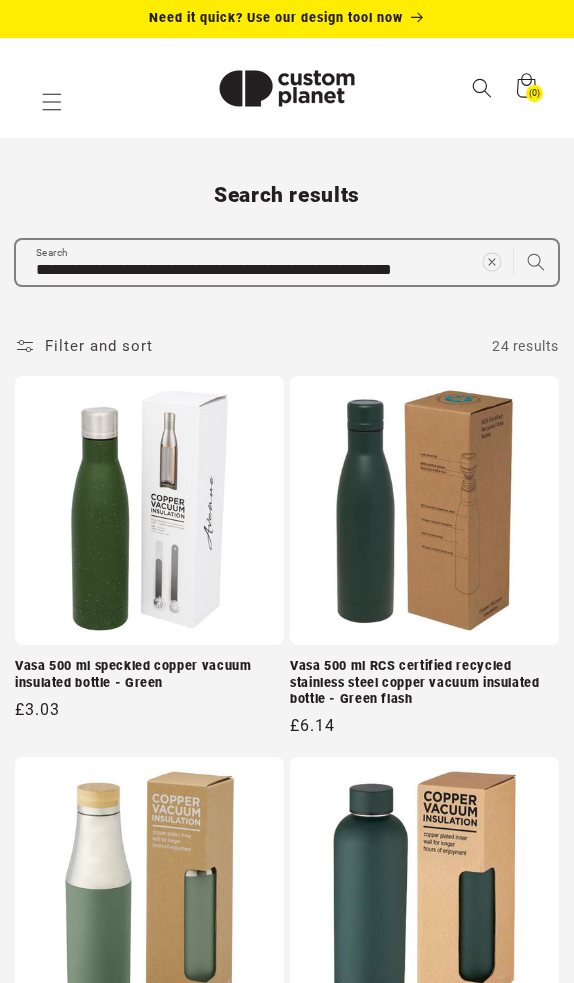 click at bounding box center [491, 262] 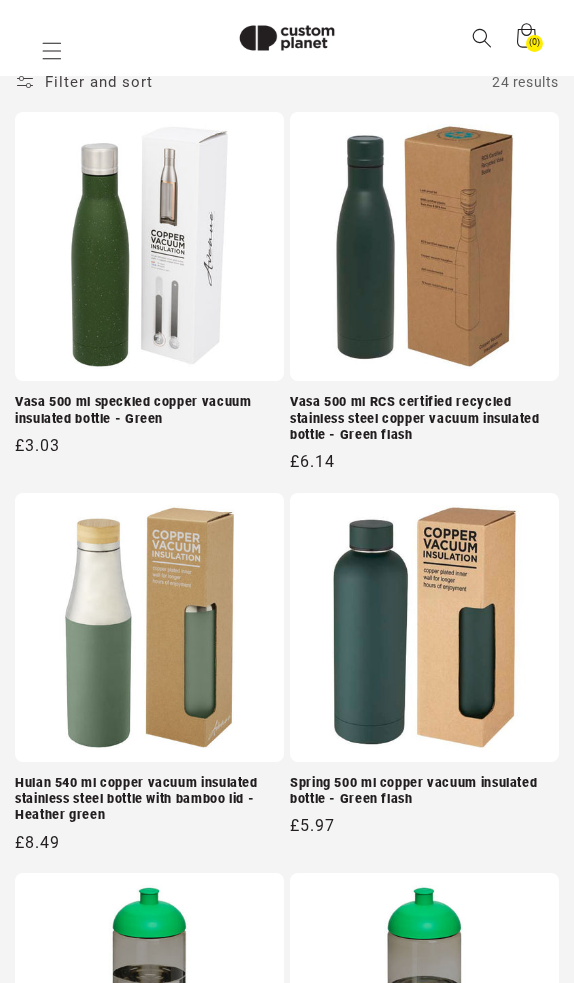 paste on "**********" 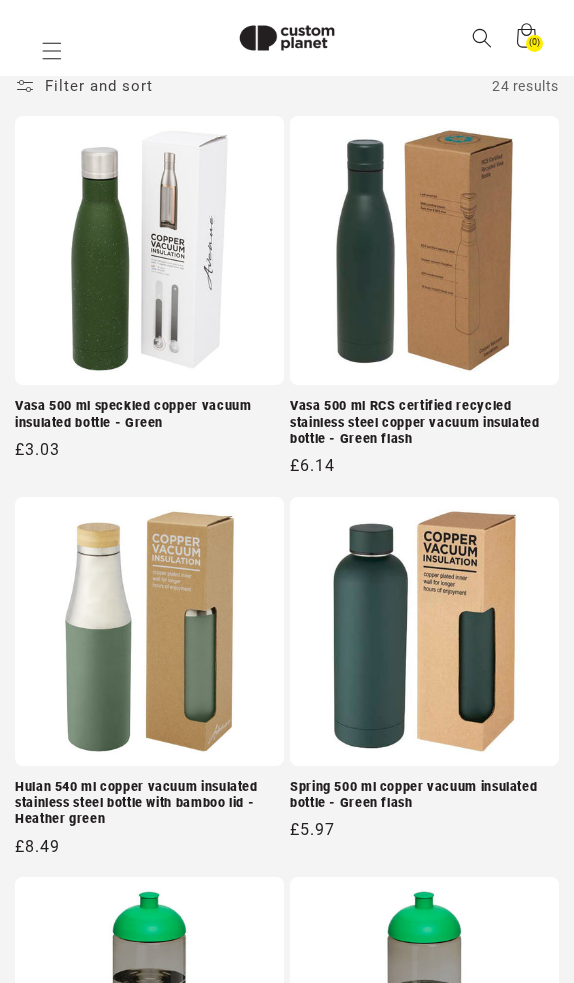 type on "**********" 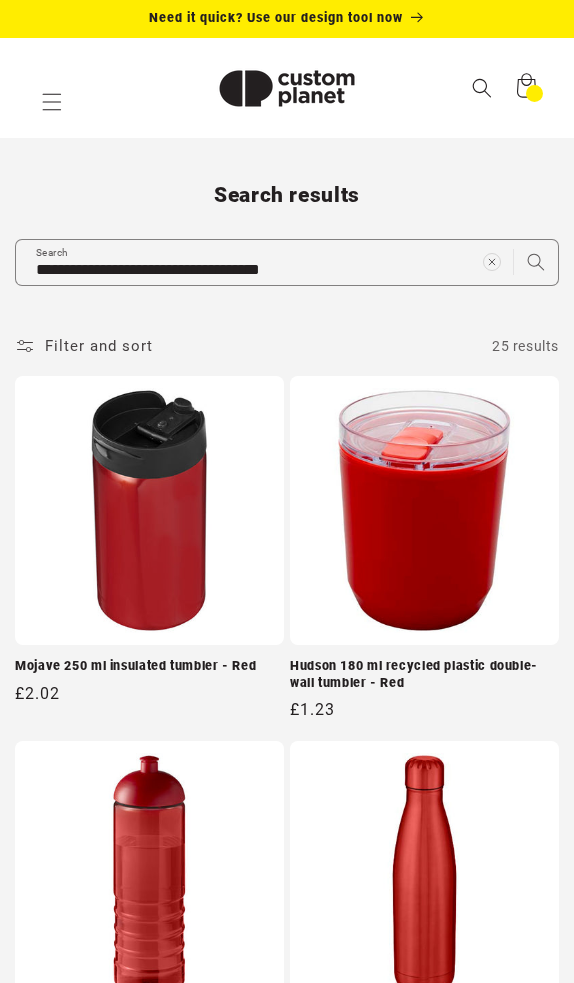 scroll, scrollTop: 0, scrollLeft: 0, axis: both 